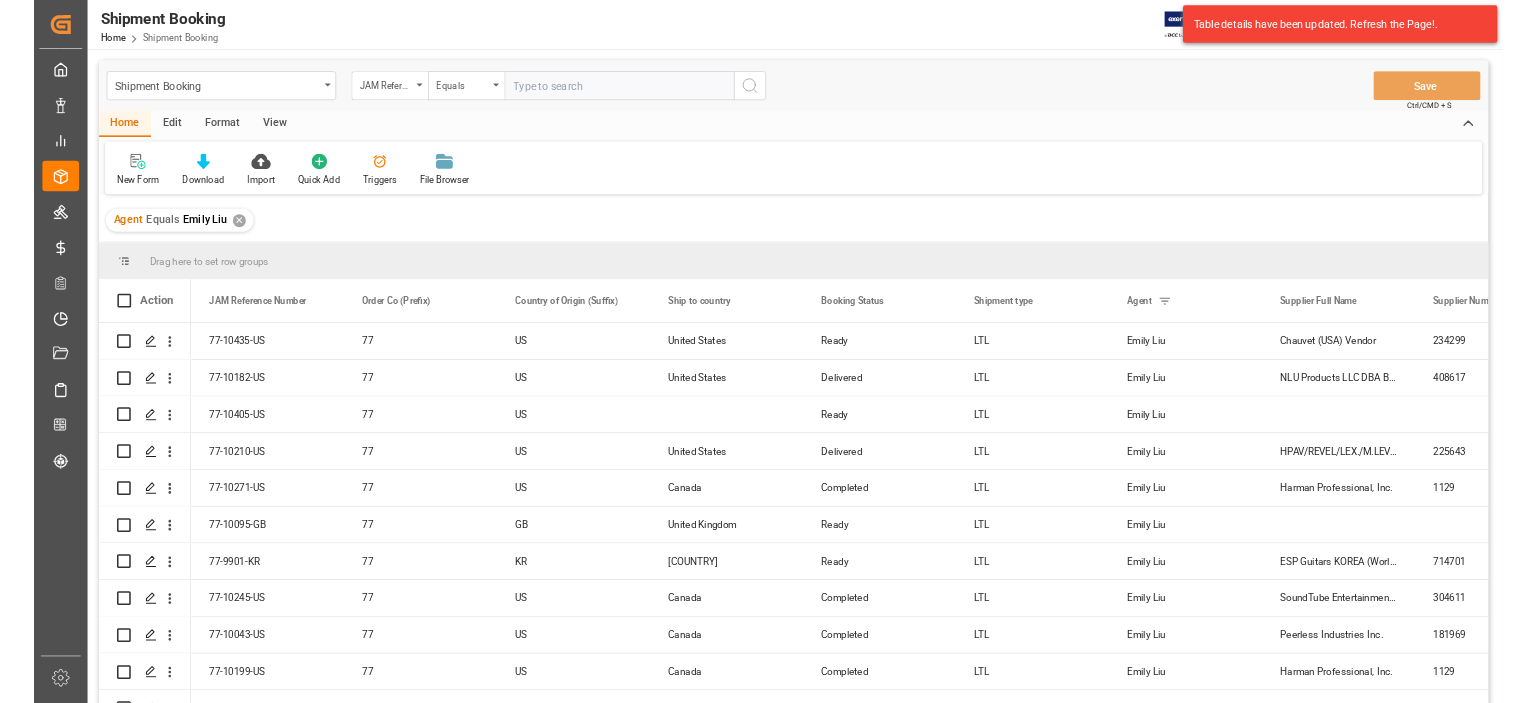 scroll, scrollTop: 0, scrollLeft: 0, axis: both 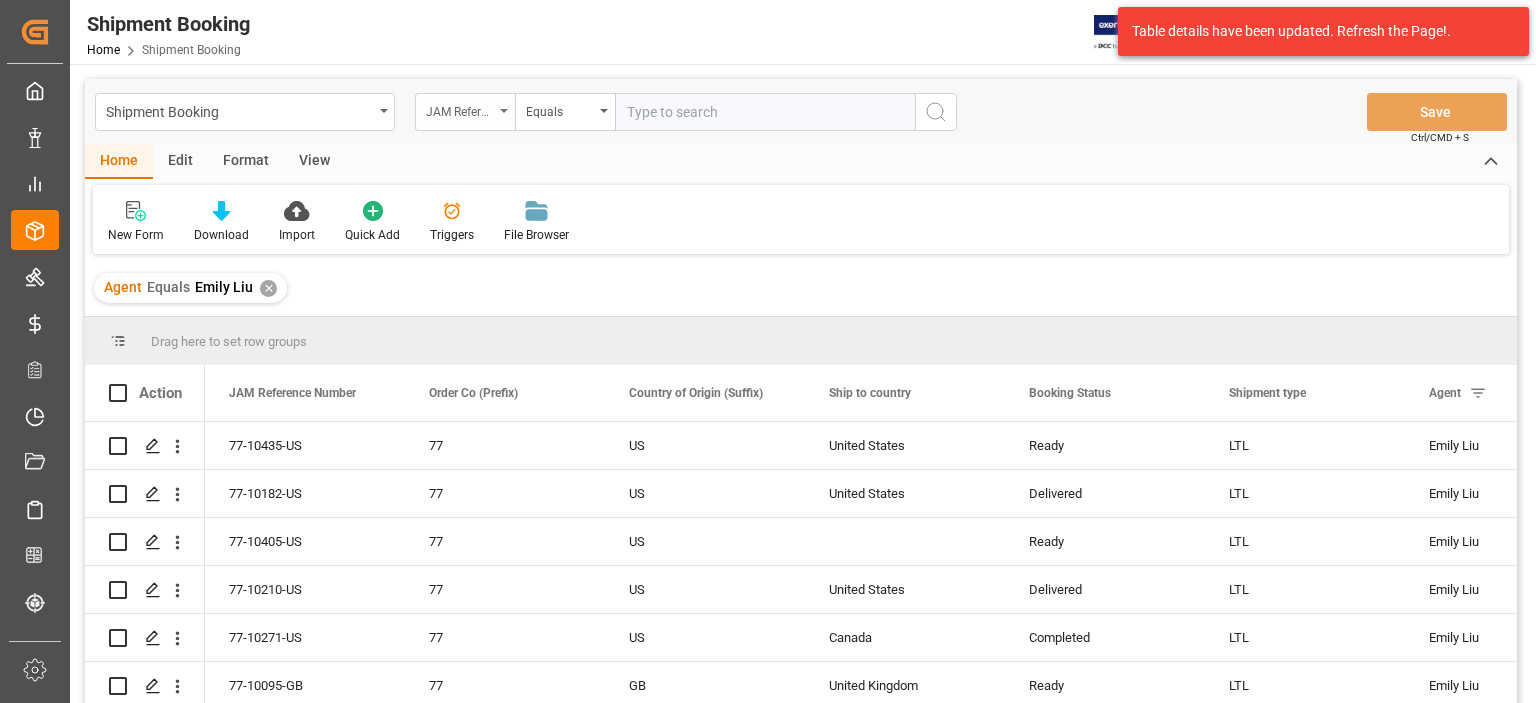 click at bounding box center [504, 111] 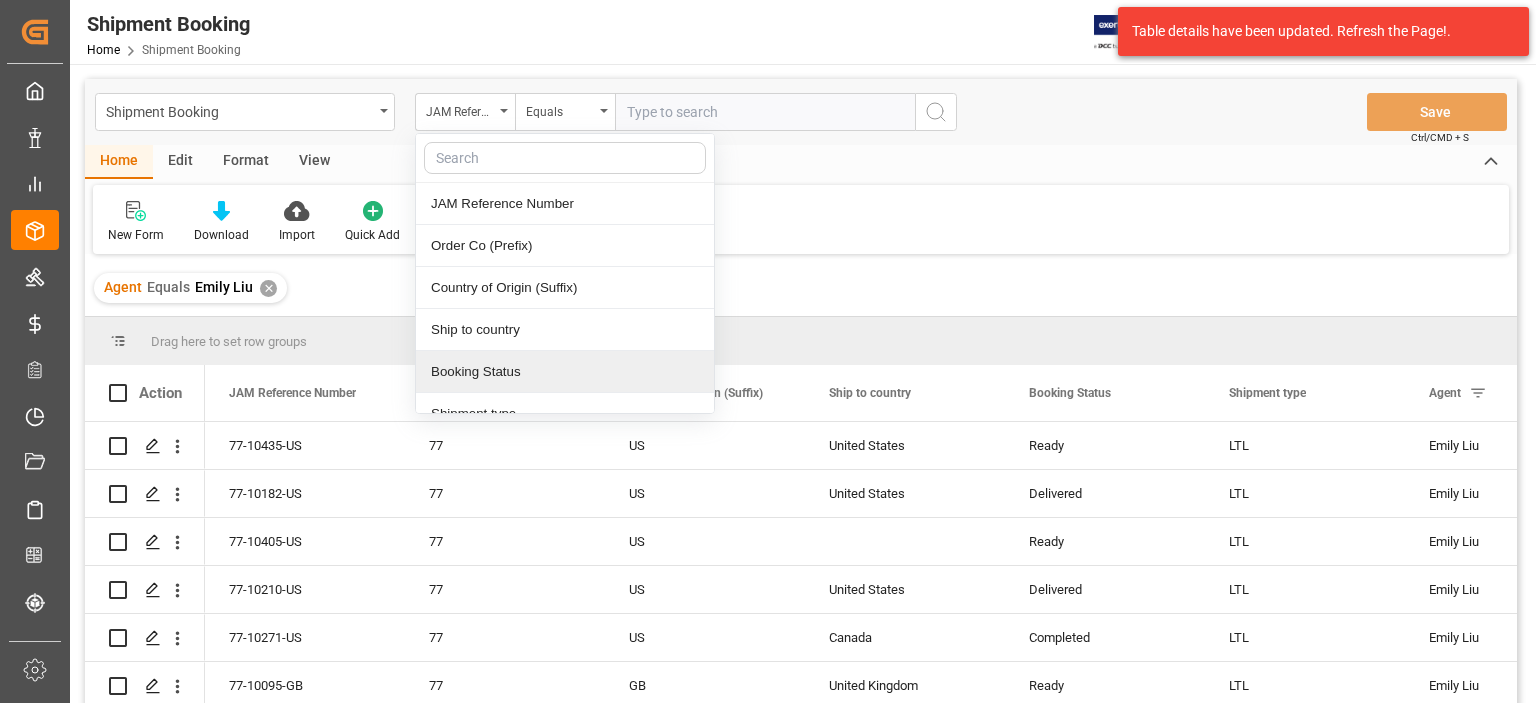 click on "Booking Status" at bounding box center (565, 372) 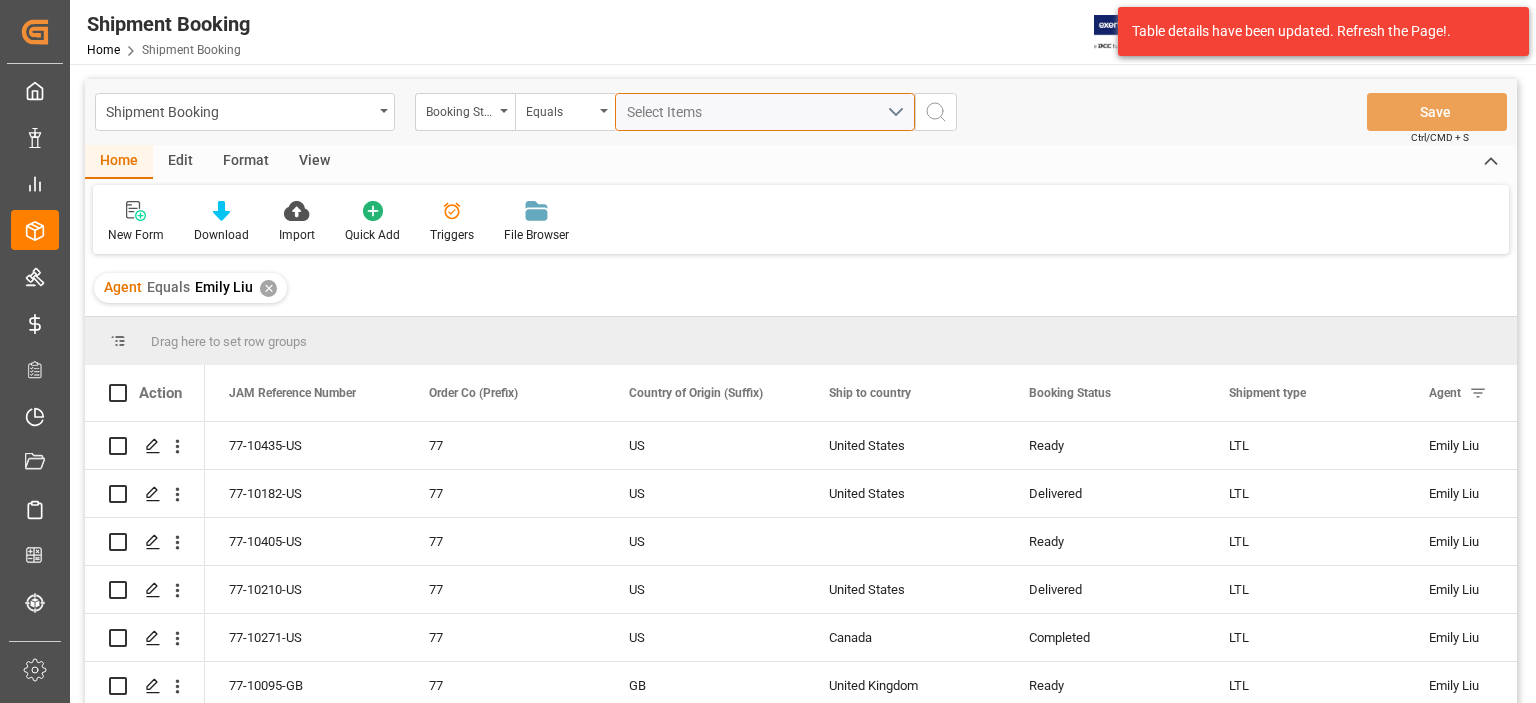 click on "Select Items" at bounding box center (757, 112) 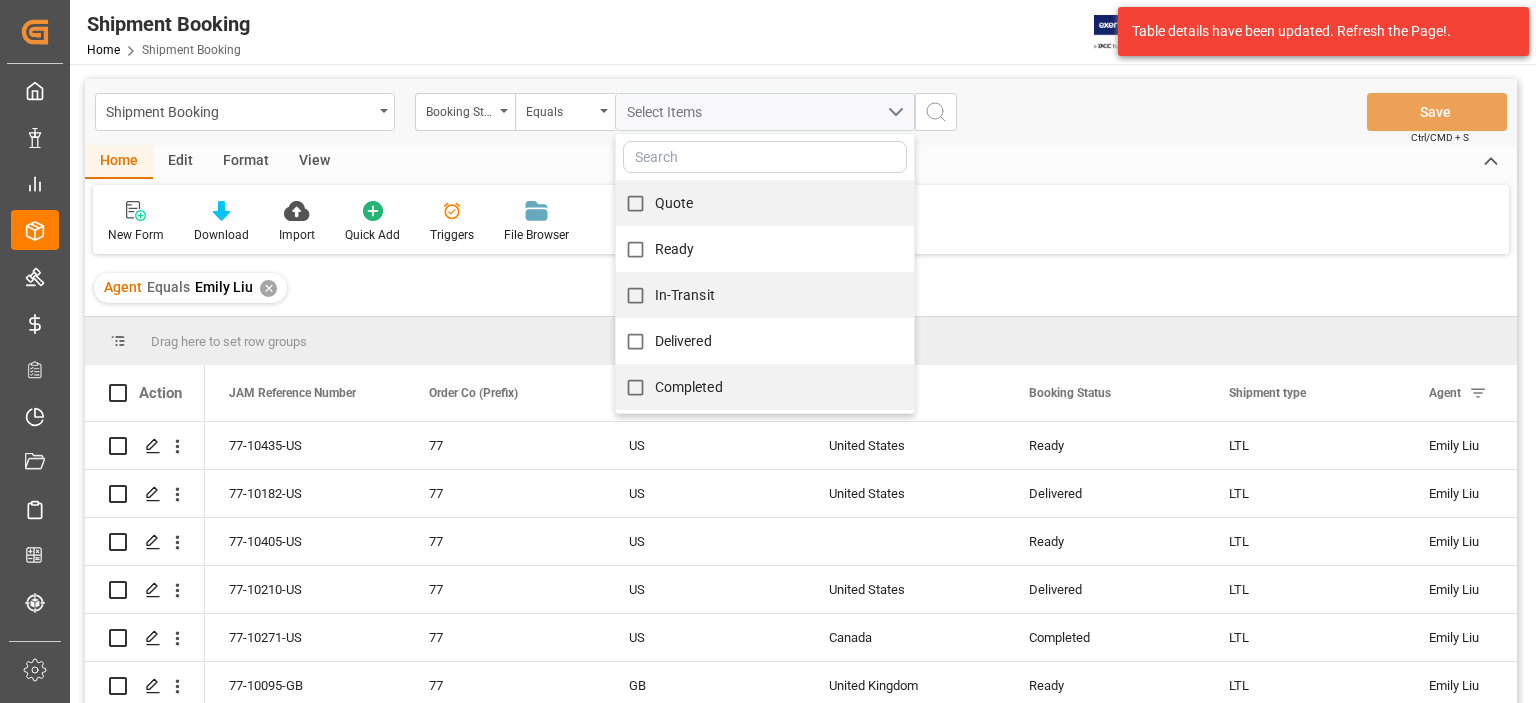 click on "Ready" at bounding box center [675, 249] 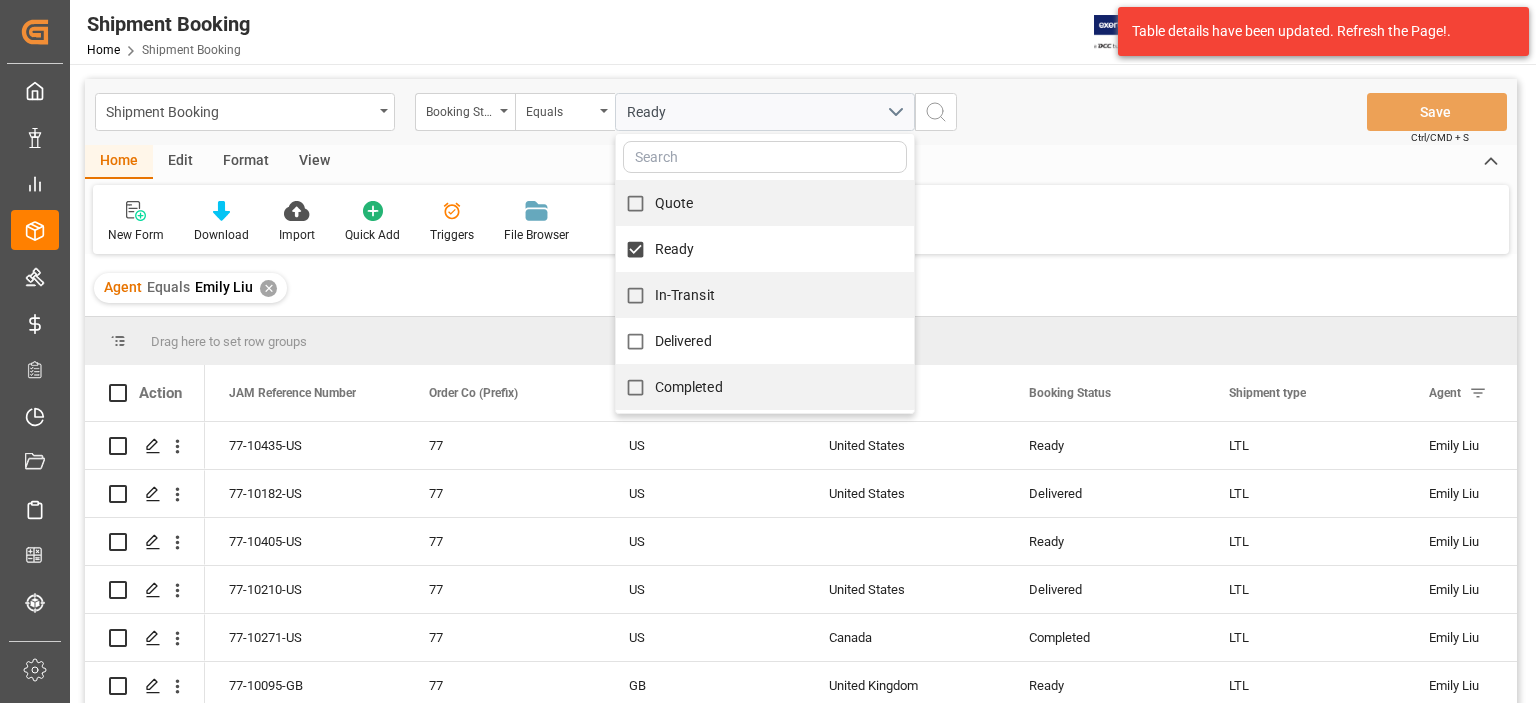 click 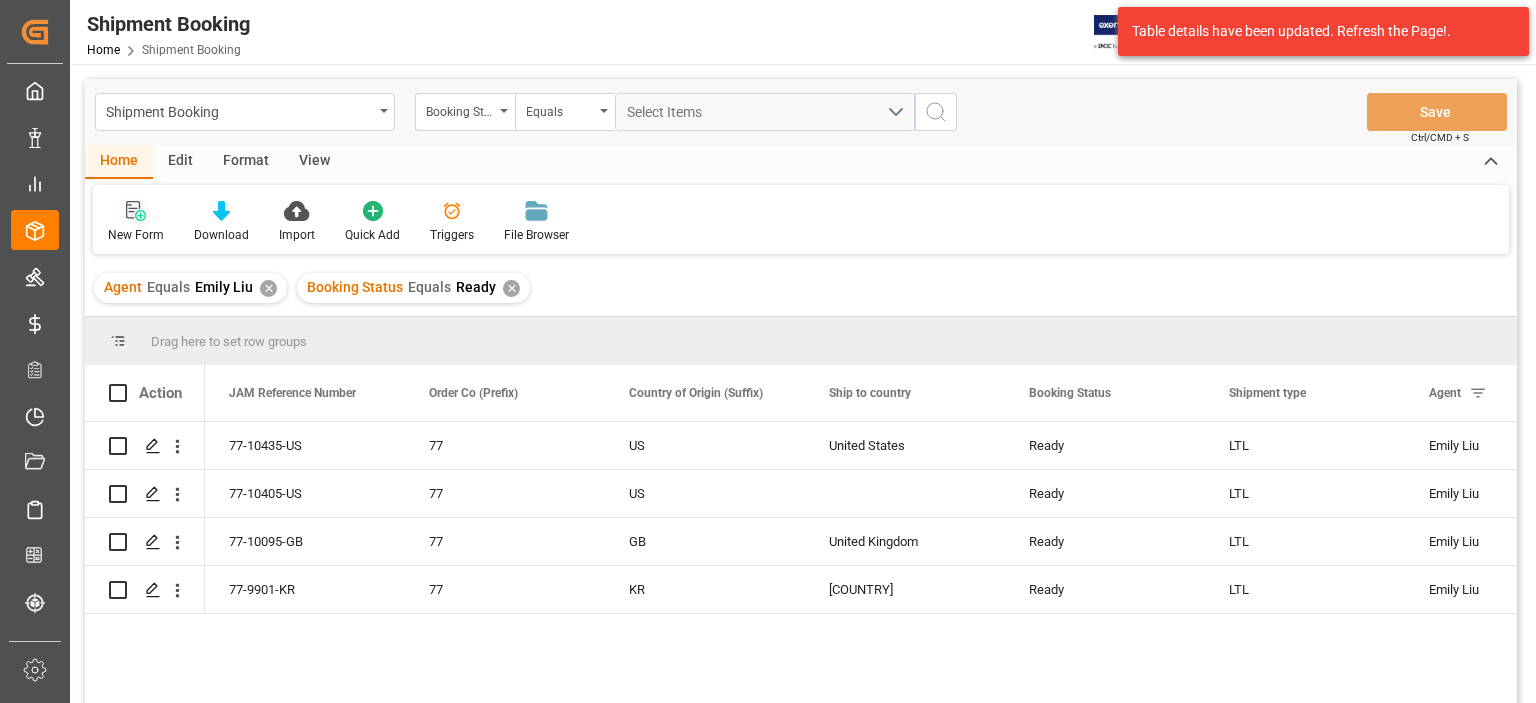click 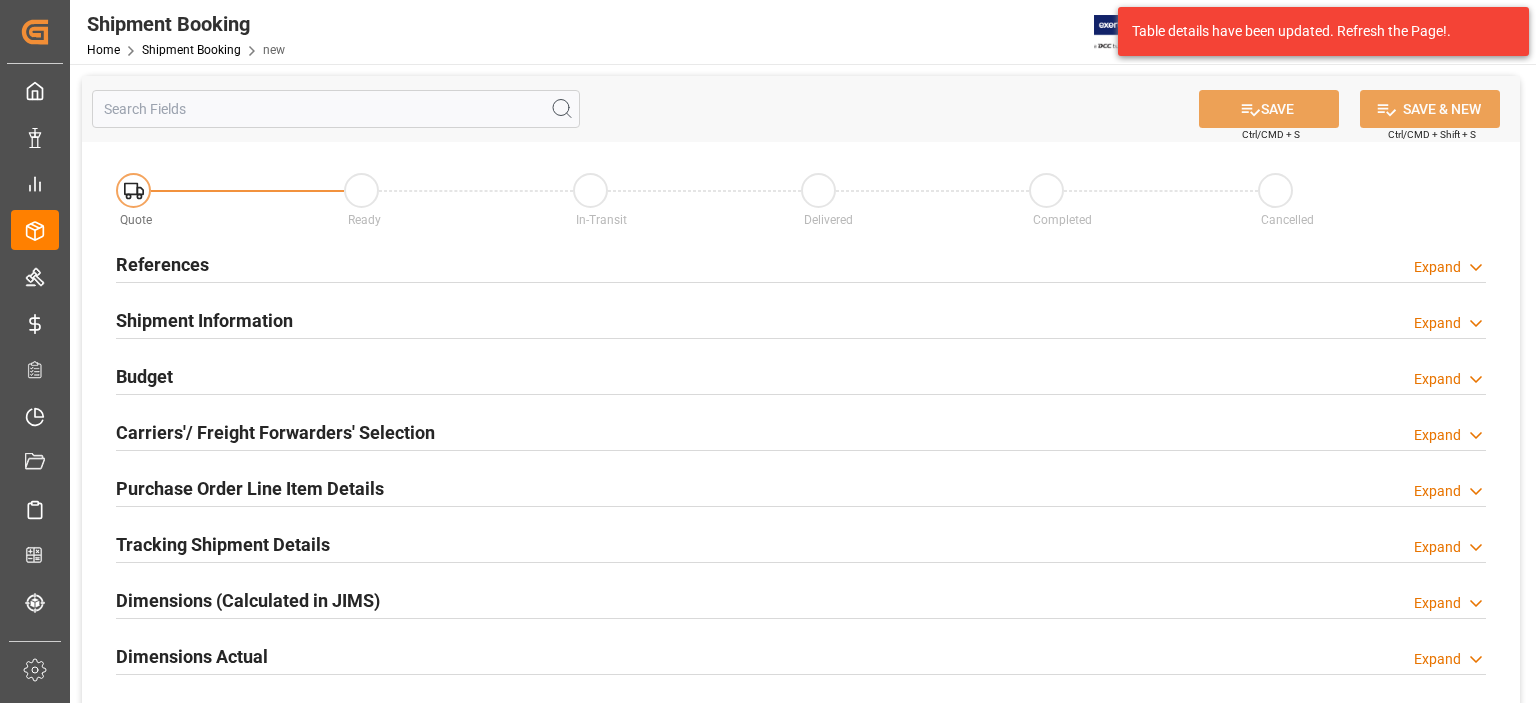 click on "References" at bounding box center (162, 264) 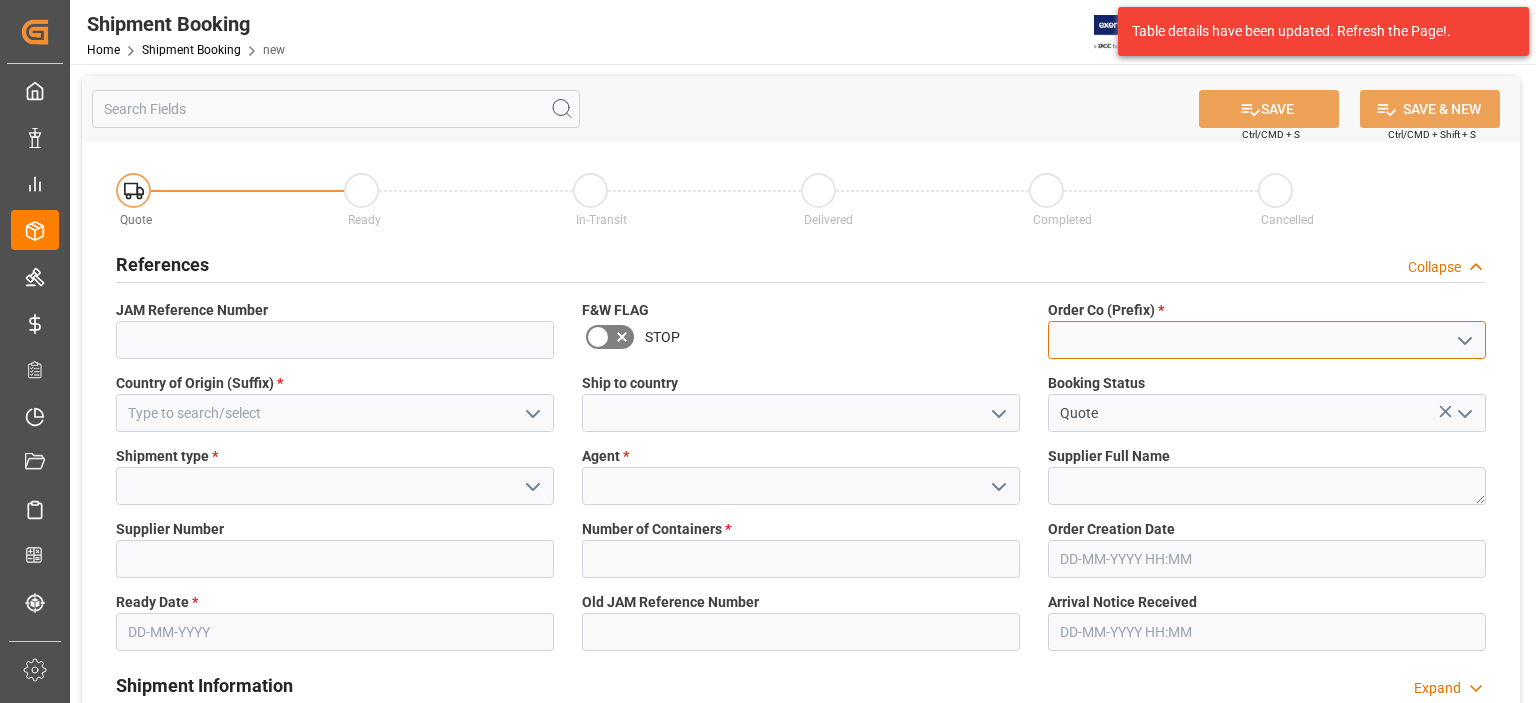 click at bounding box center (1267, 340) 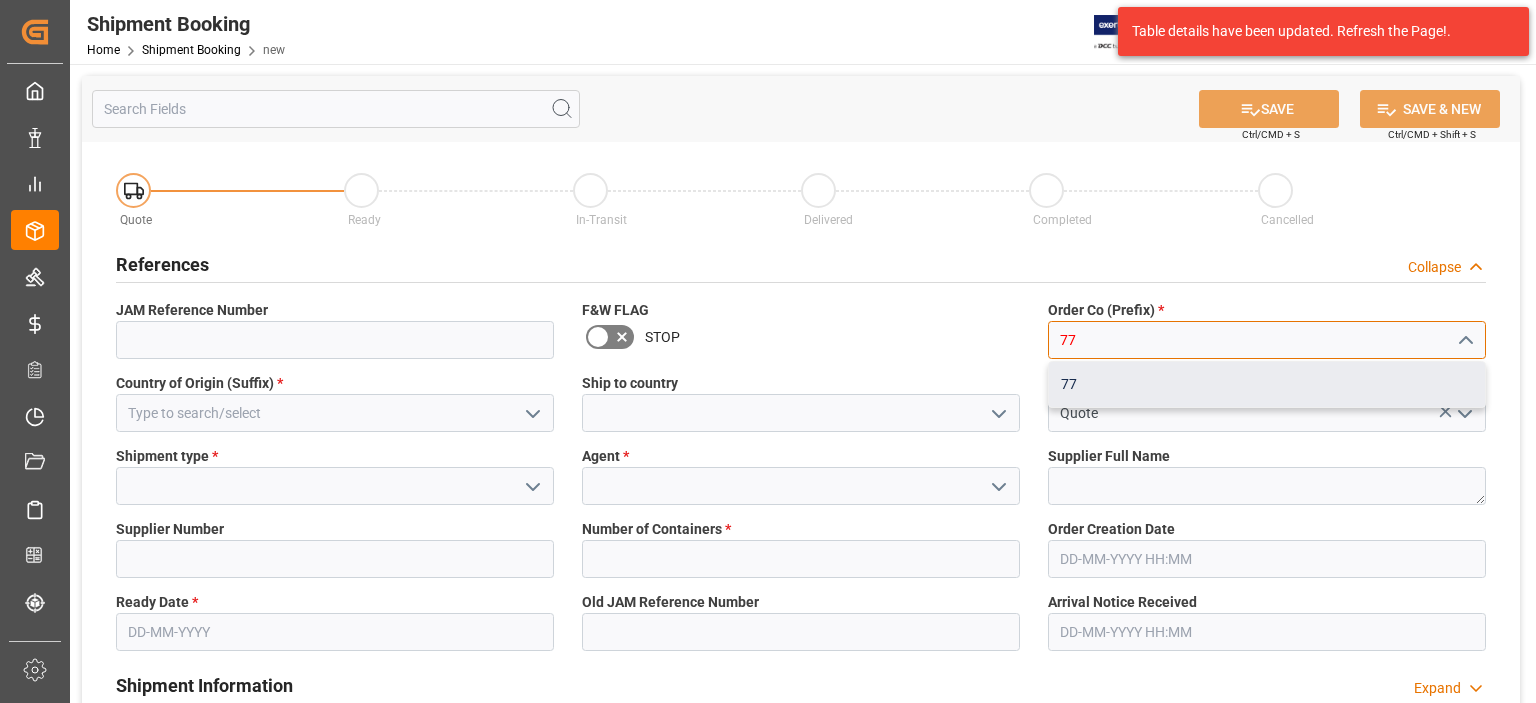 click on "77" at bounding box center [1267, 384] 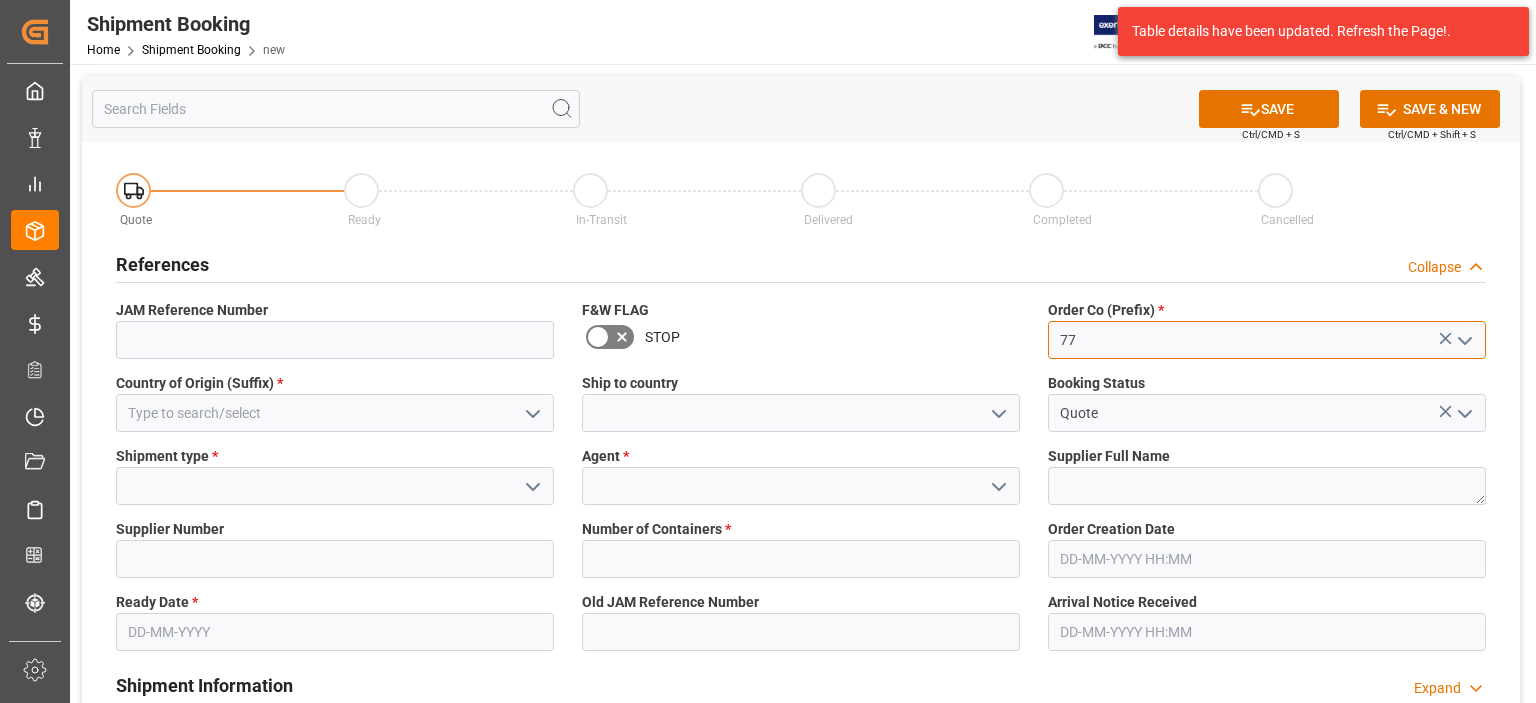 type on "77" 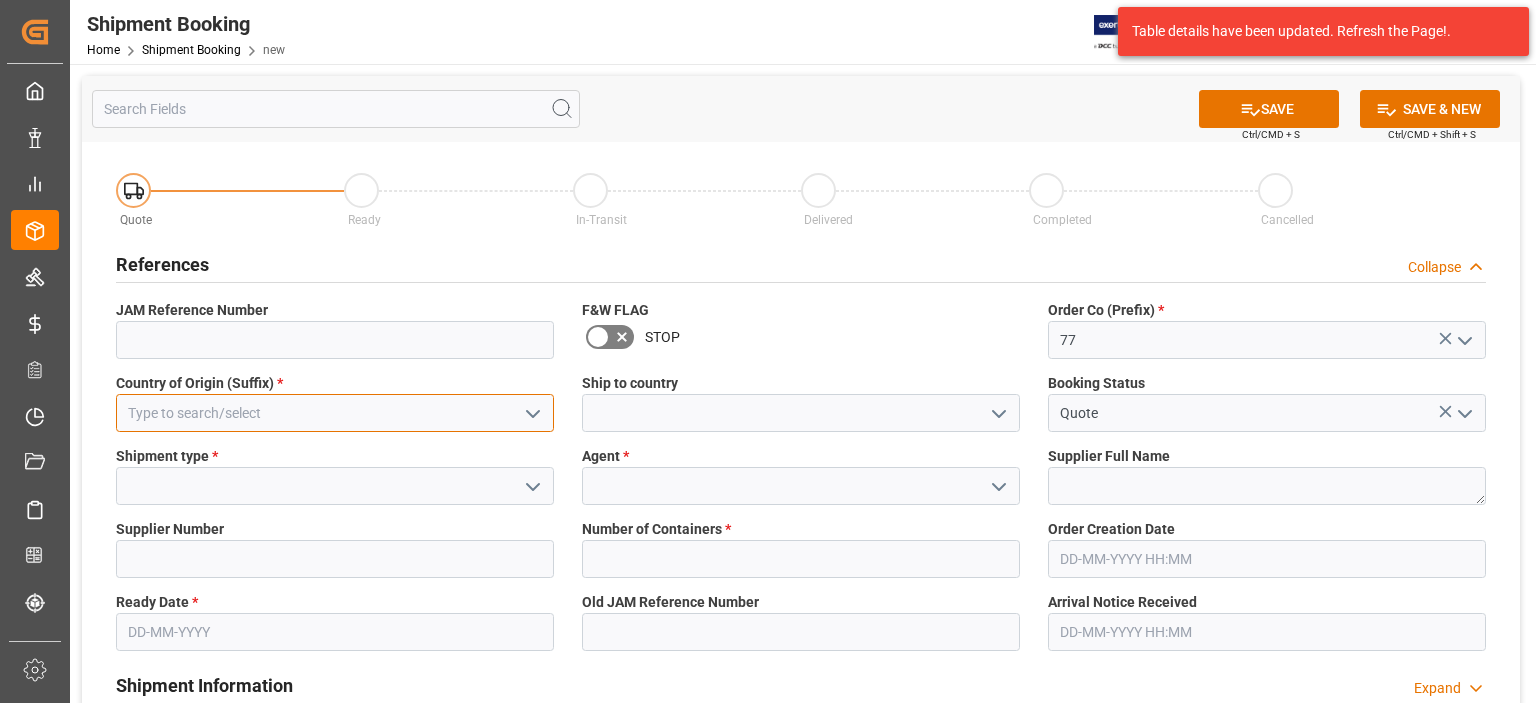 click at bounding box center (335, 413) 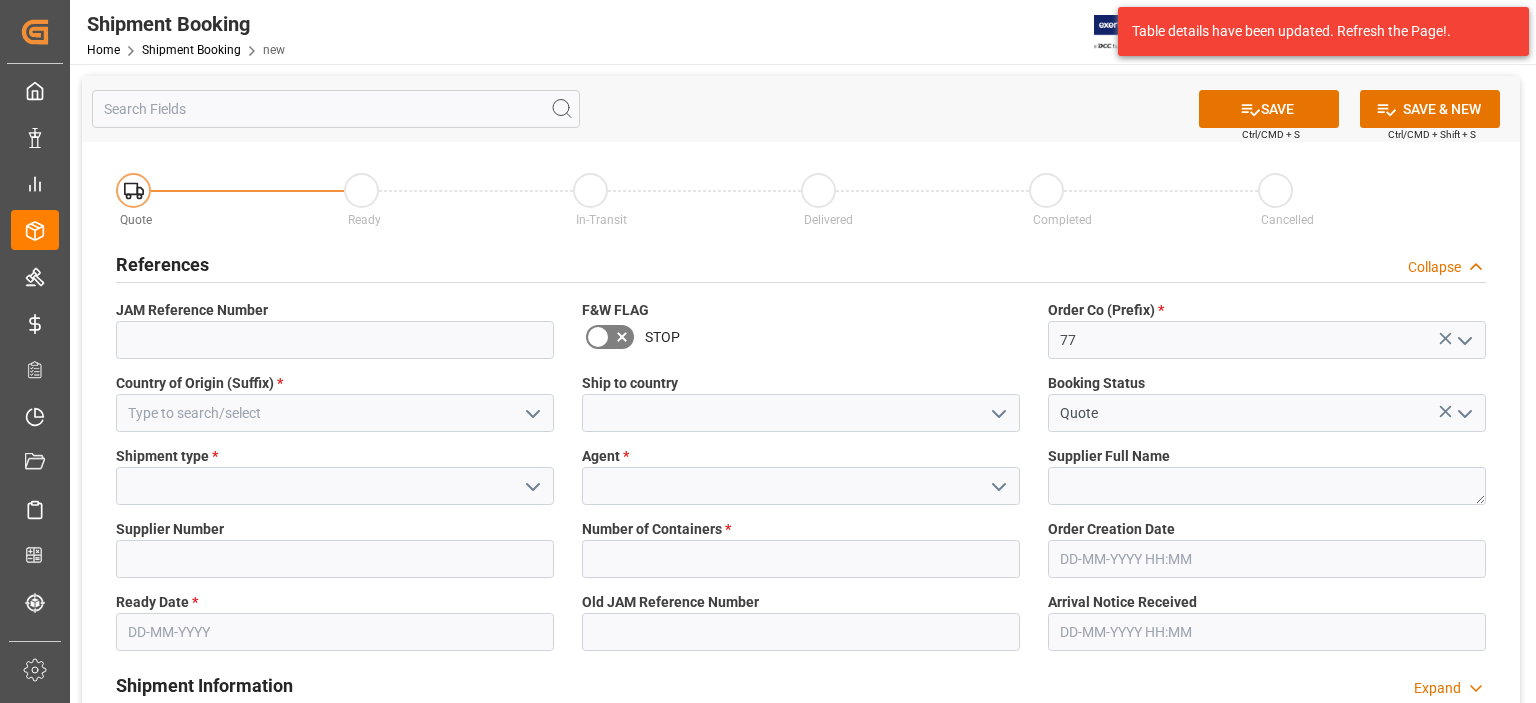 click 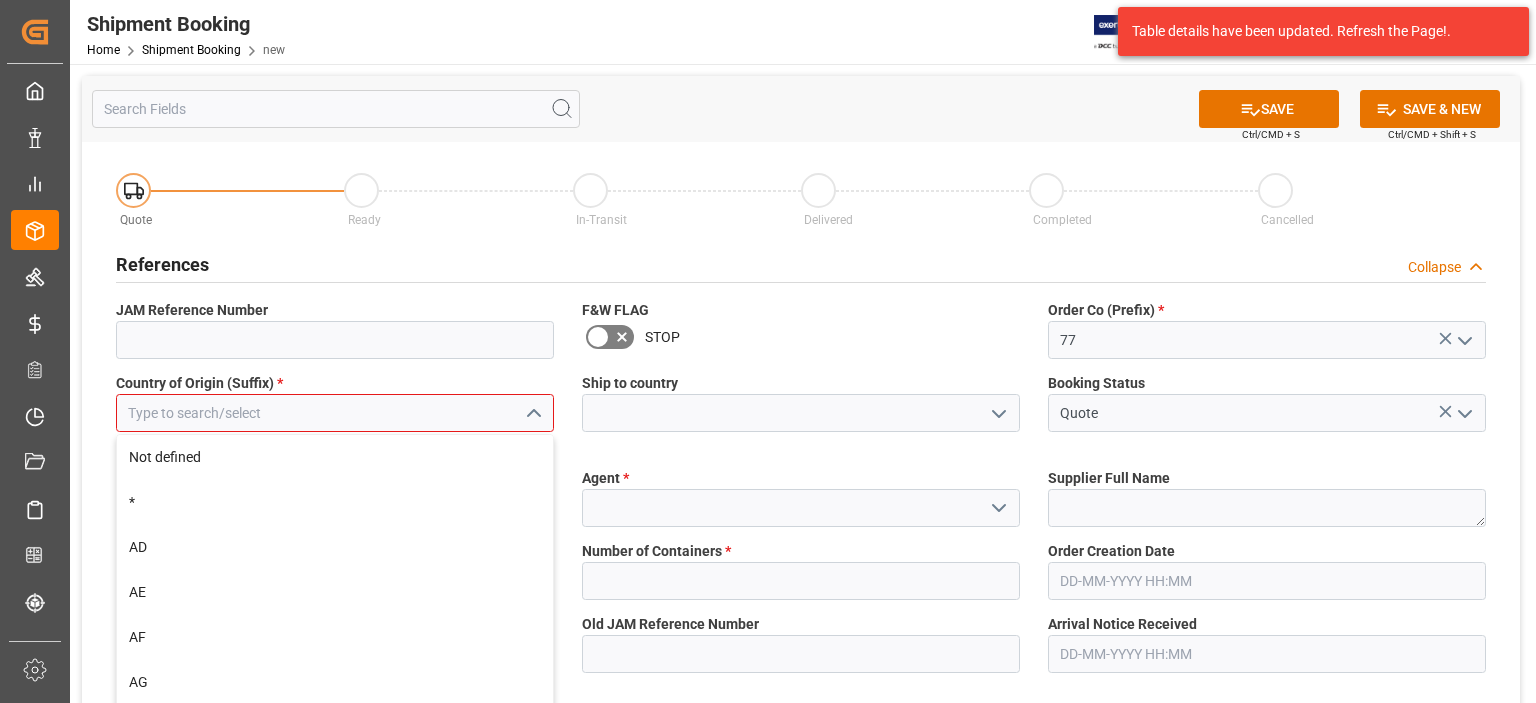 click at bounding box center [335, 413] 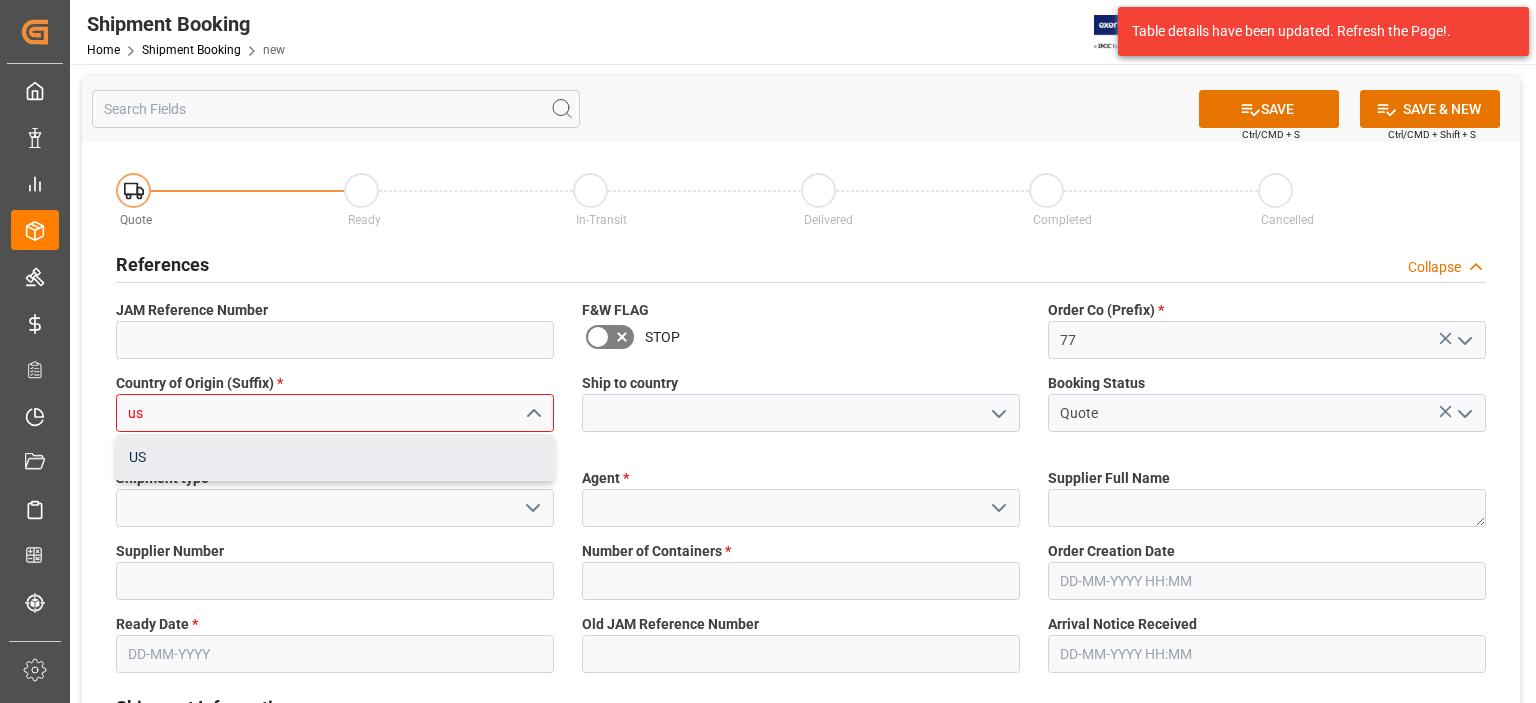 click on "US" at bounding box center (335, 457) 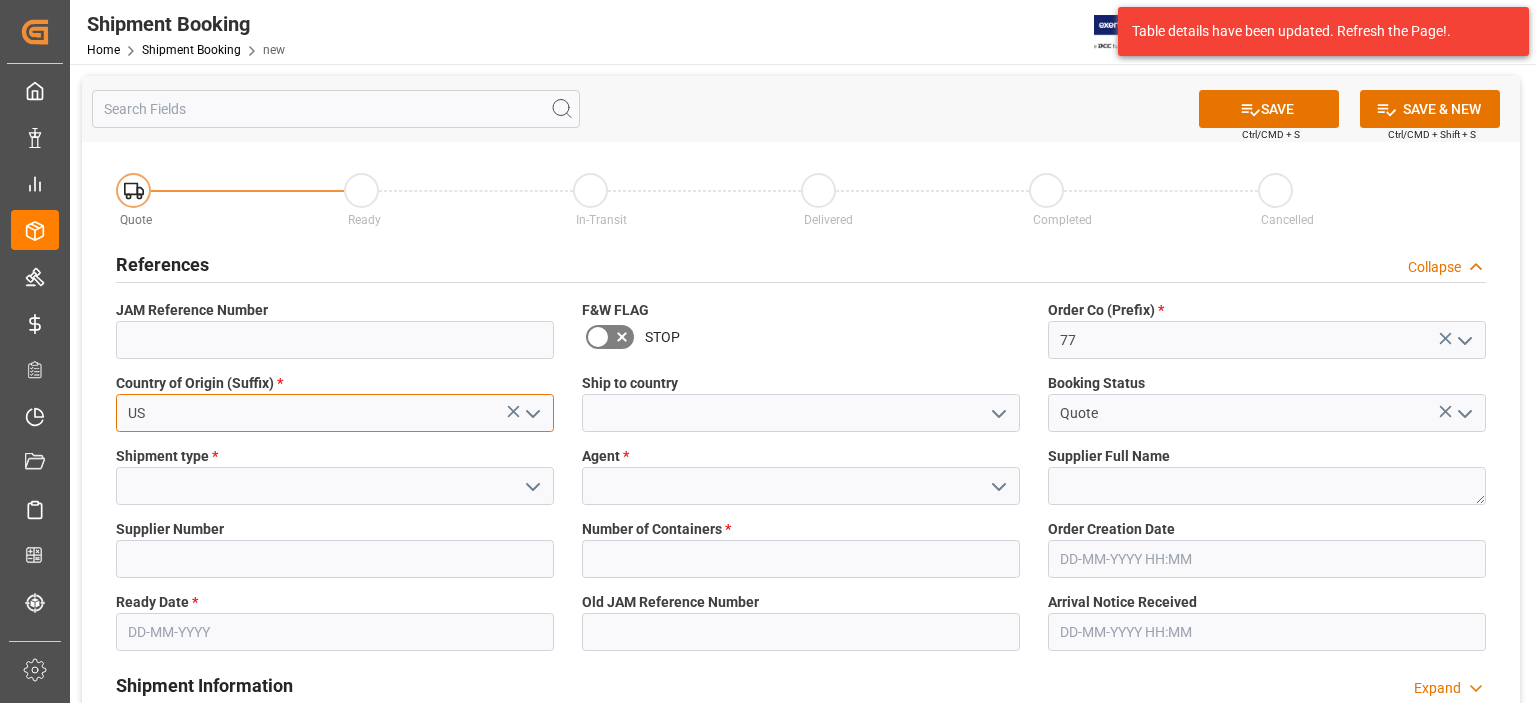 type on "US" 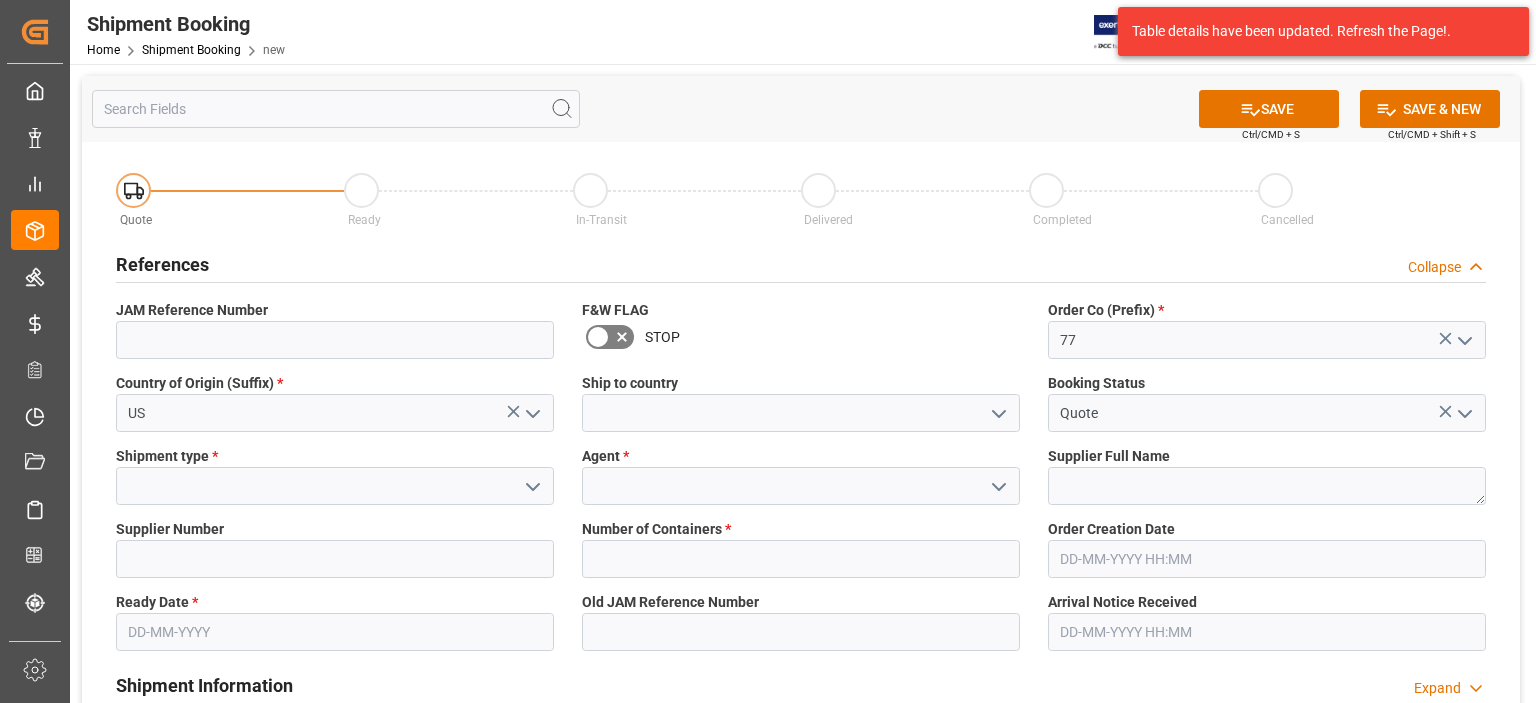 click 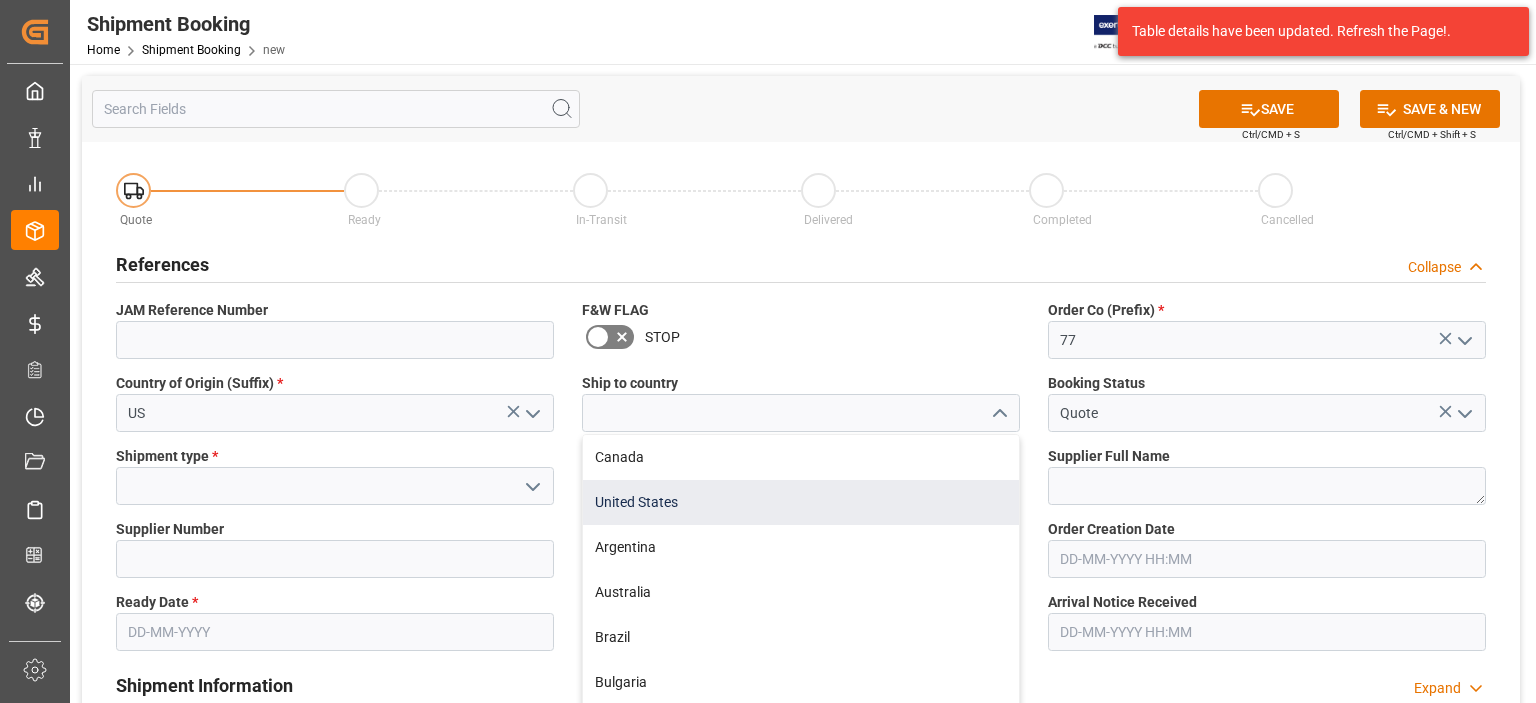 click on "United States" at bounding box center [801, 502] 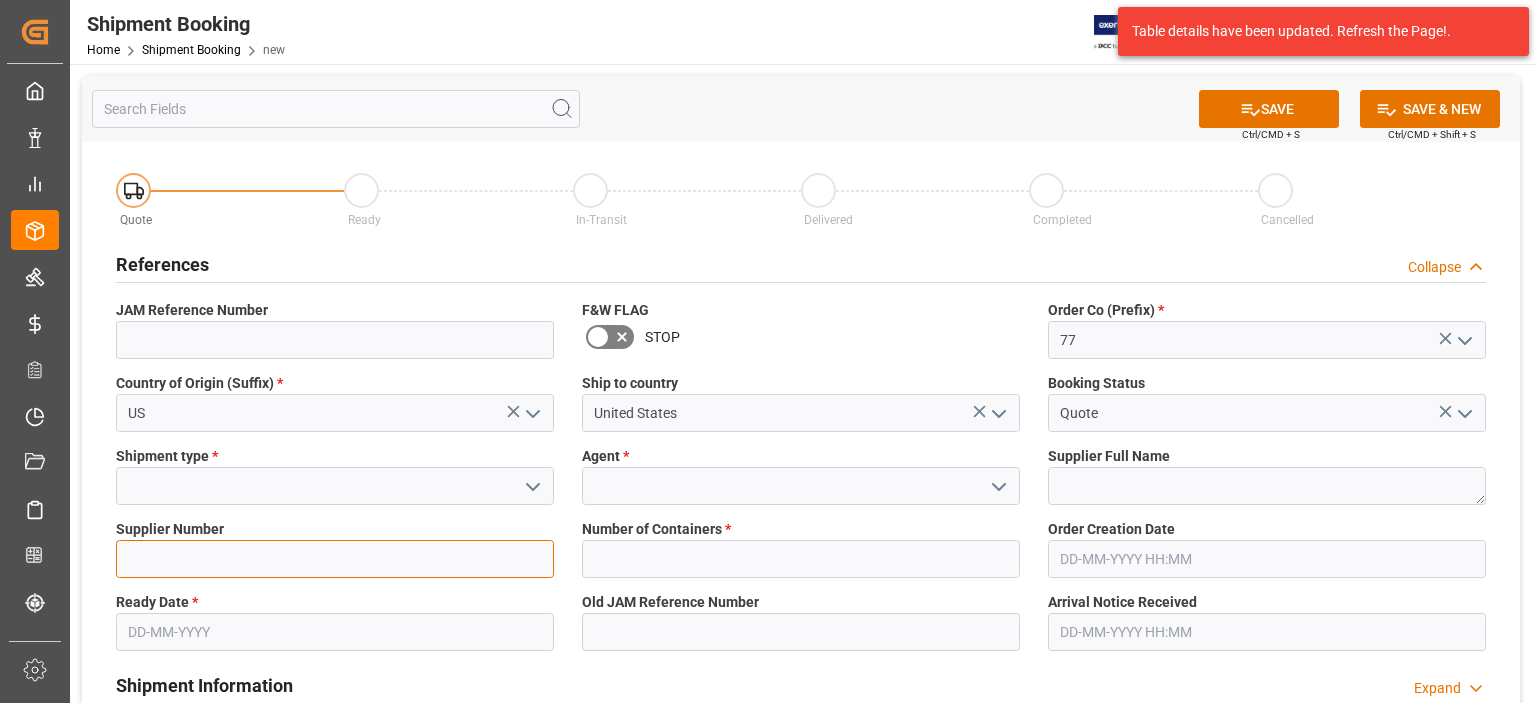 click at bounding box center (335, 559) 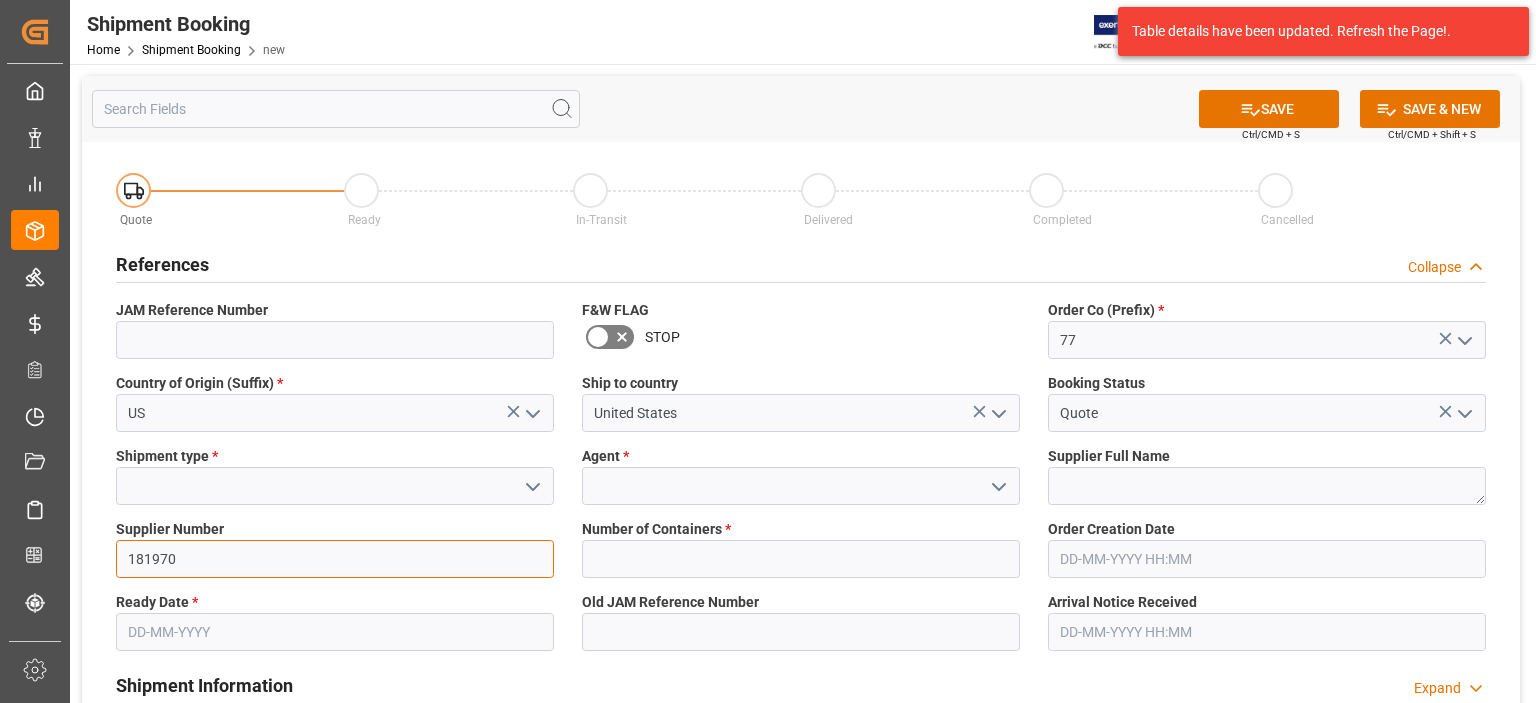 type on "181970" 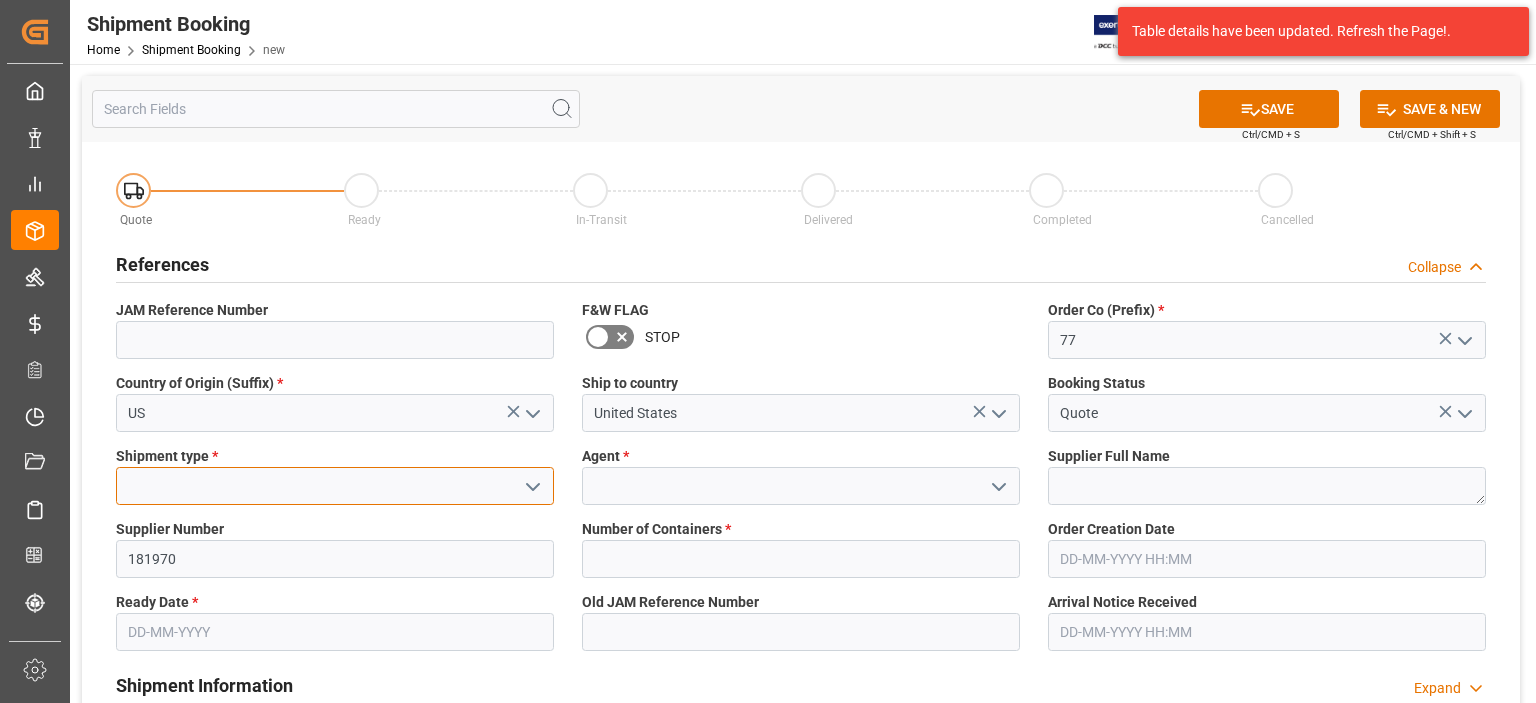 click at bounding box center (335, 486) 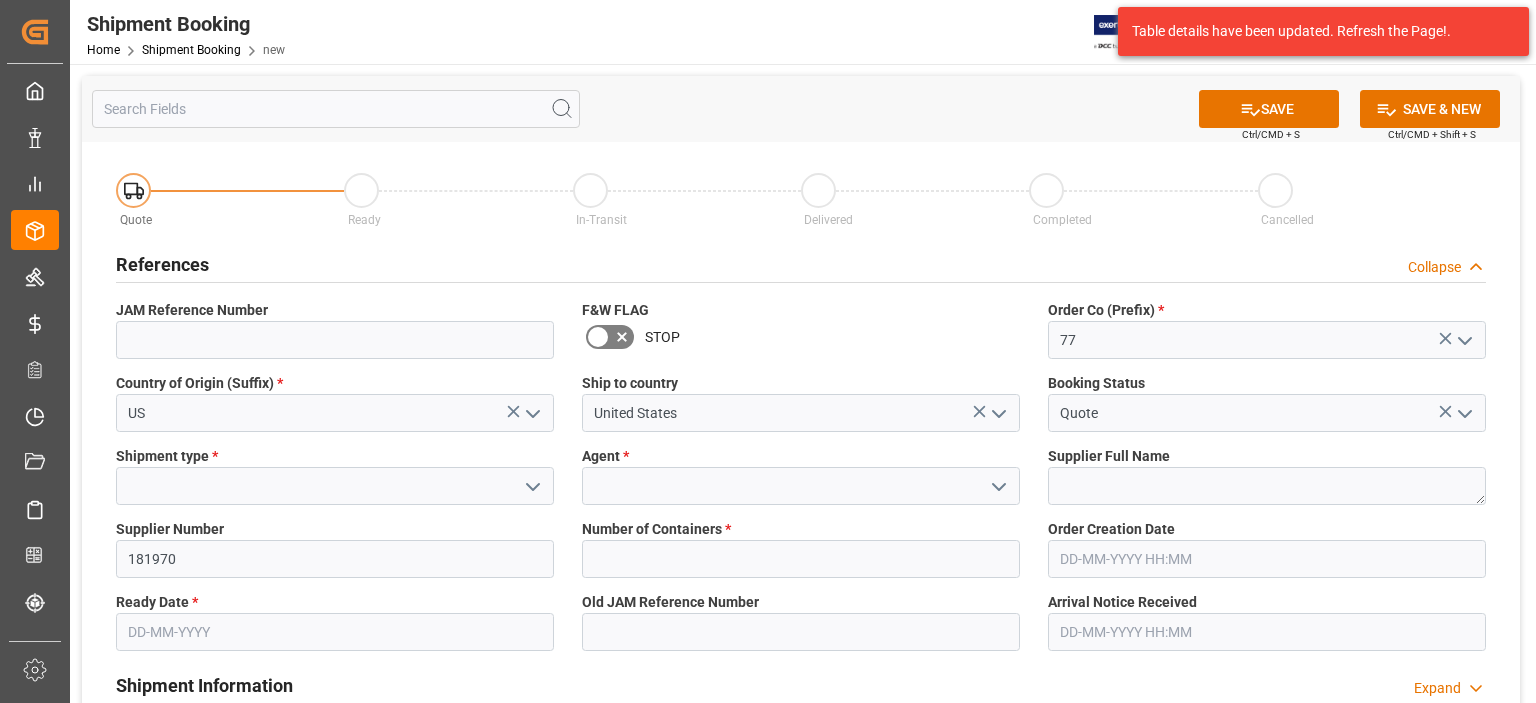 click 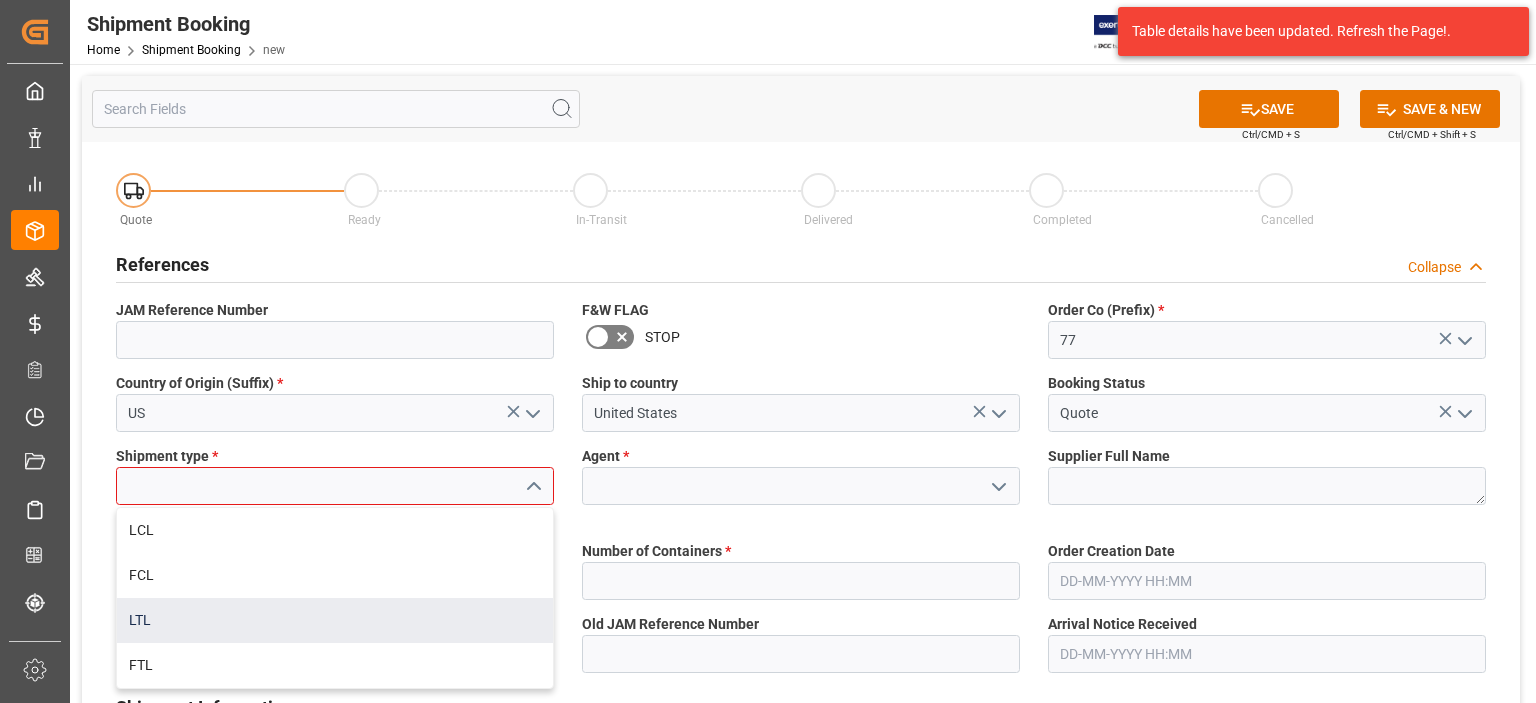 click on "LTL" at bounding box center [335, 620] 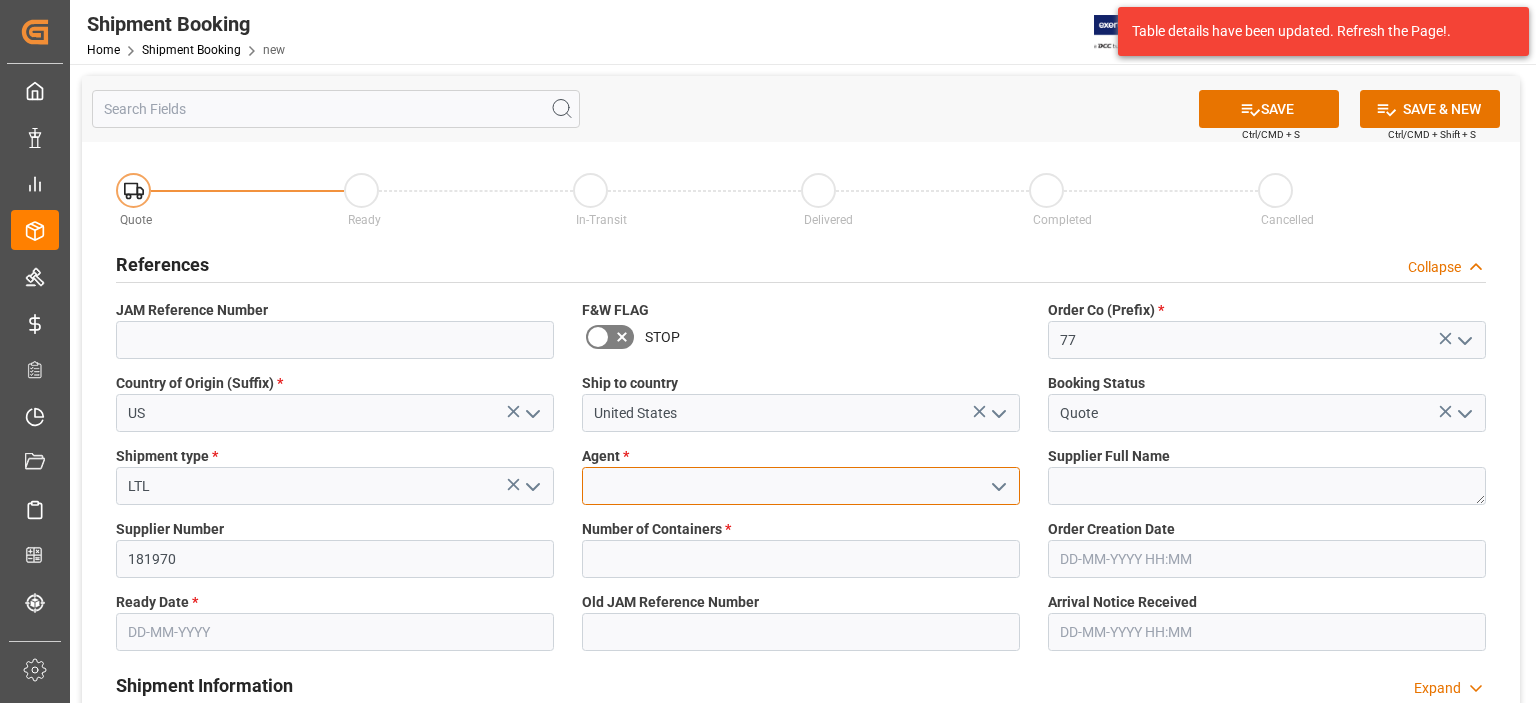 click at bounding box center (801, 486) 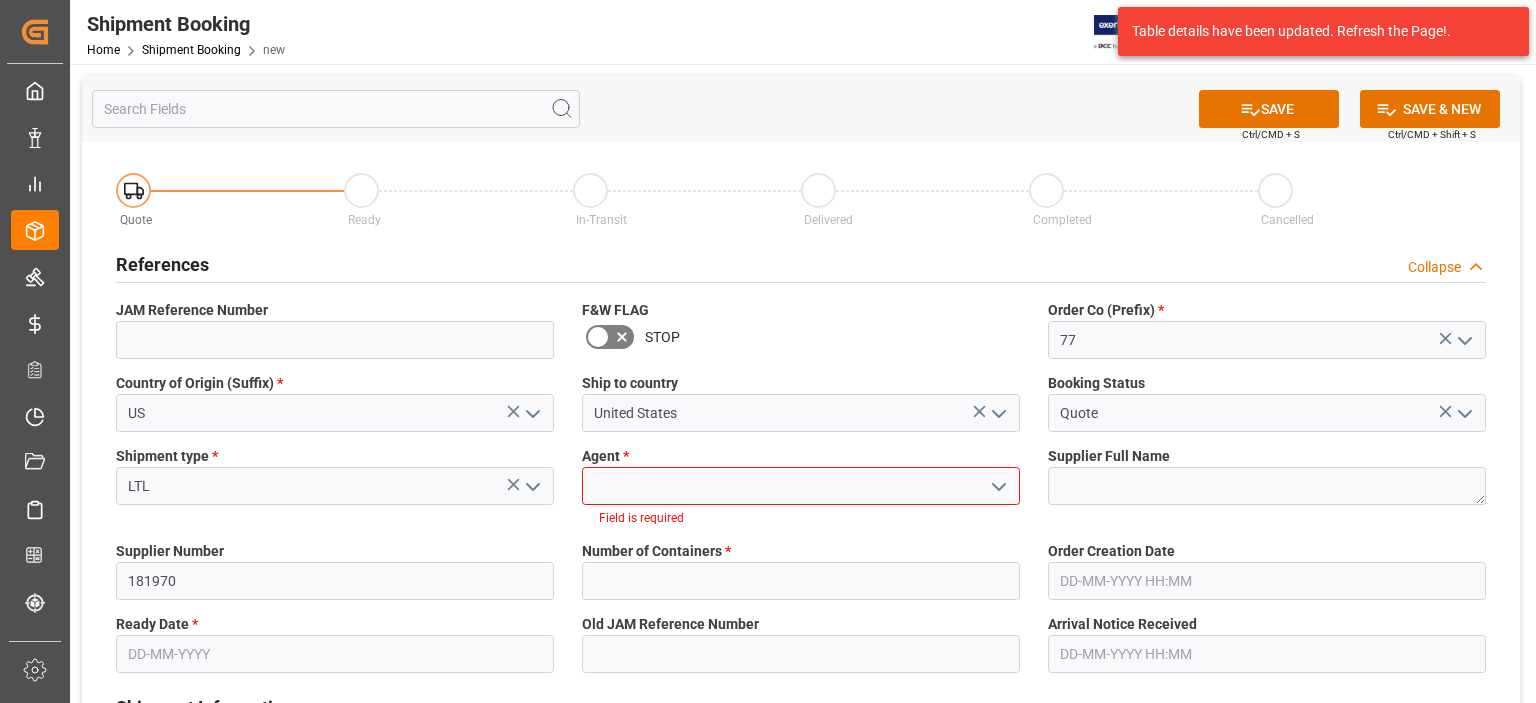 click 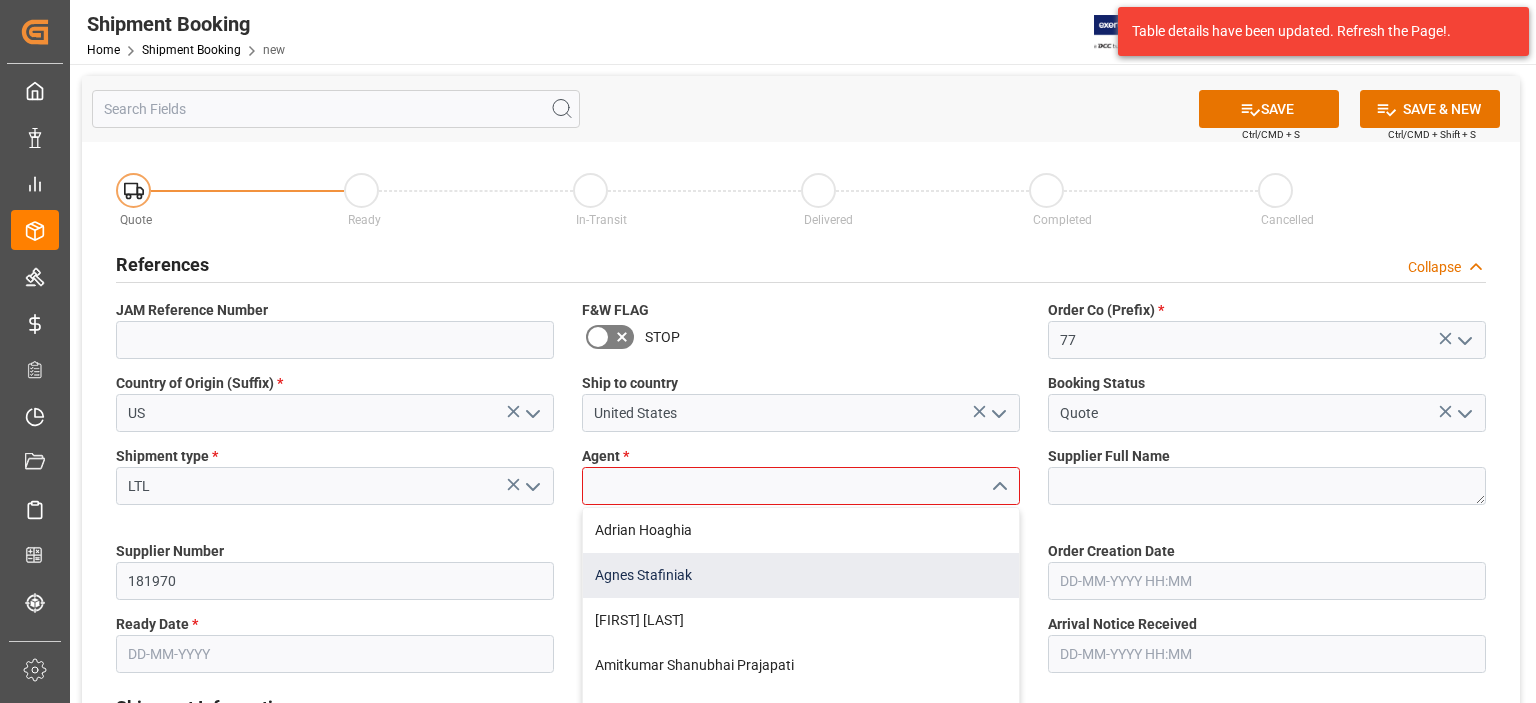 scroll, scrollTop: 166, scrollLeft: 0, axis: vertical 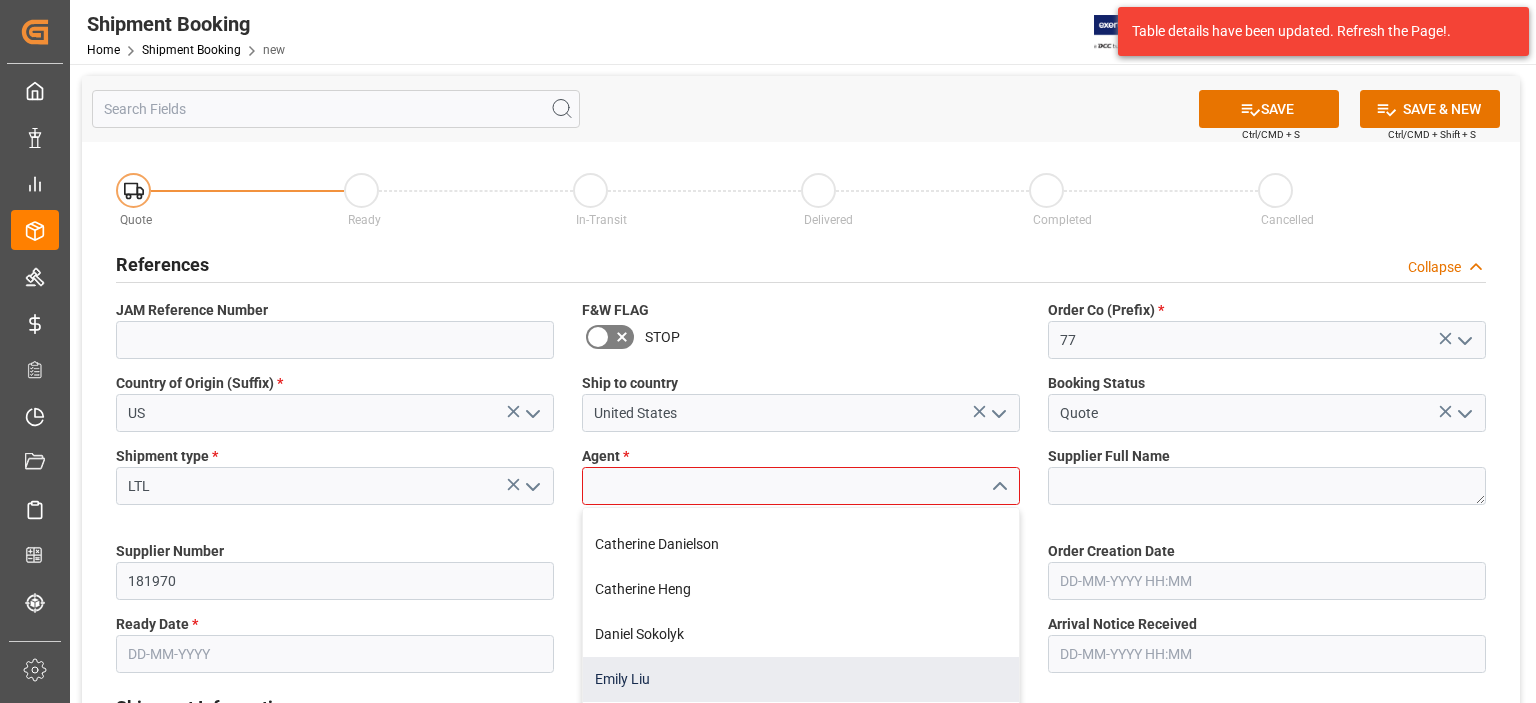 click on "Emily Liu" at bounding box center [801, 679] 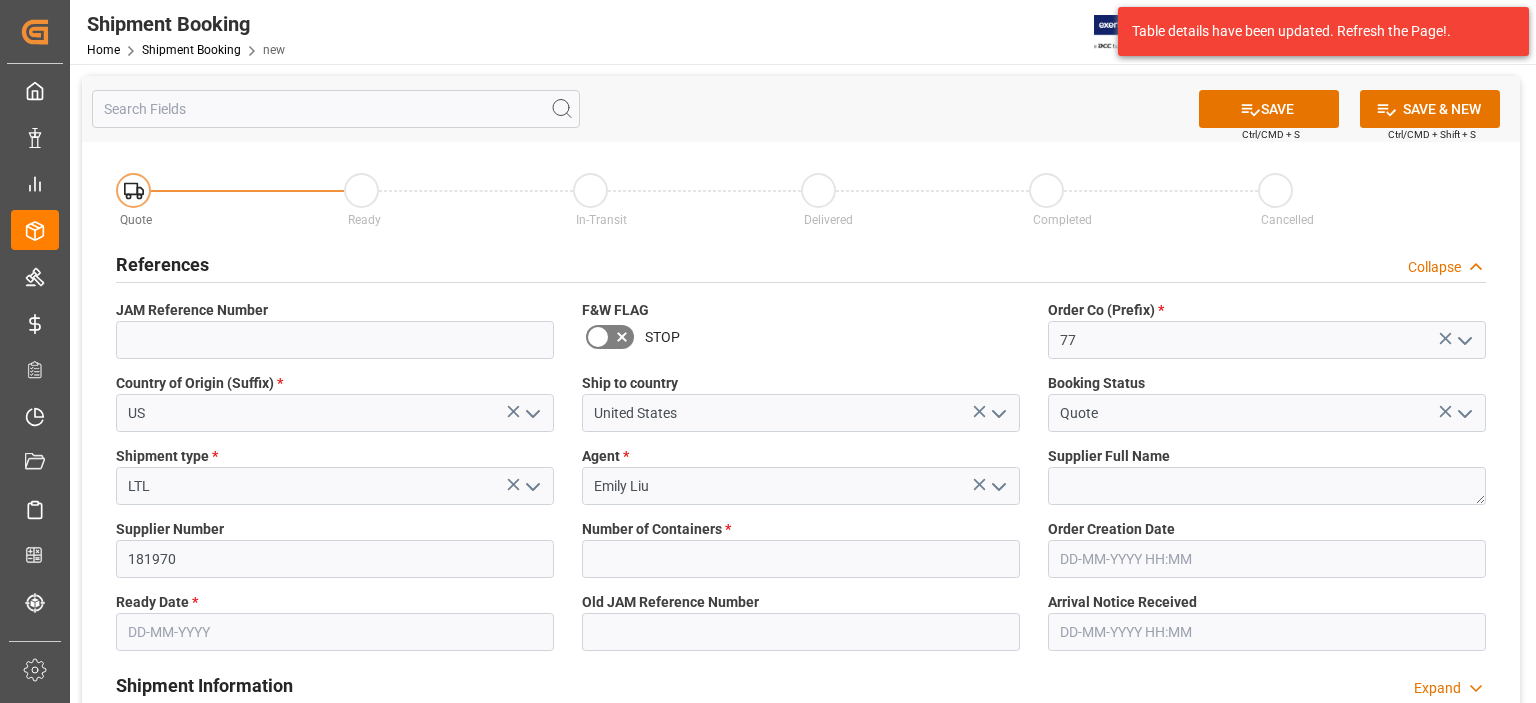 click at bounding box center (335, 632) 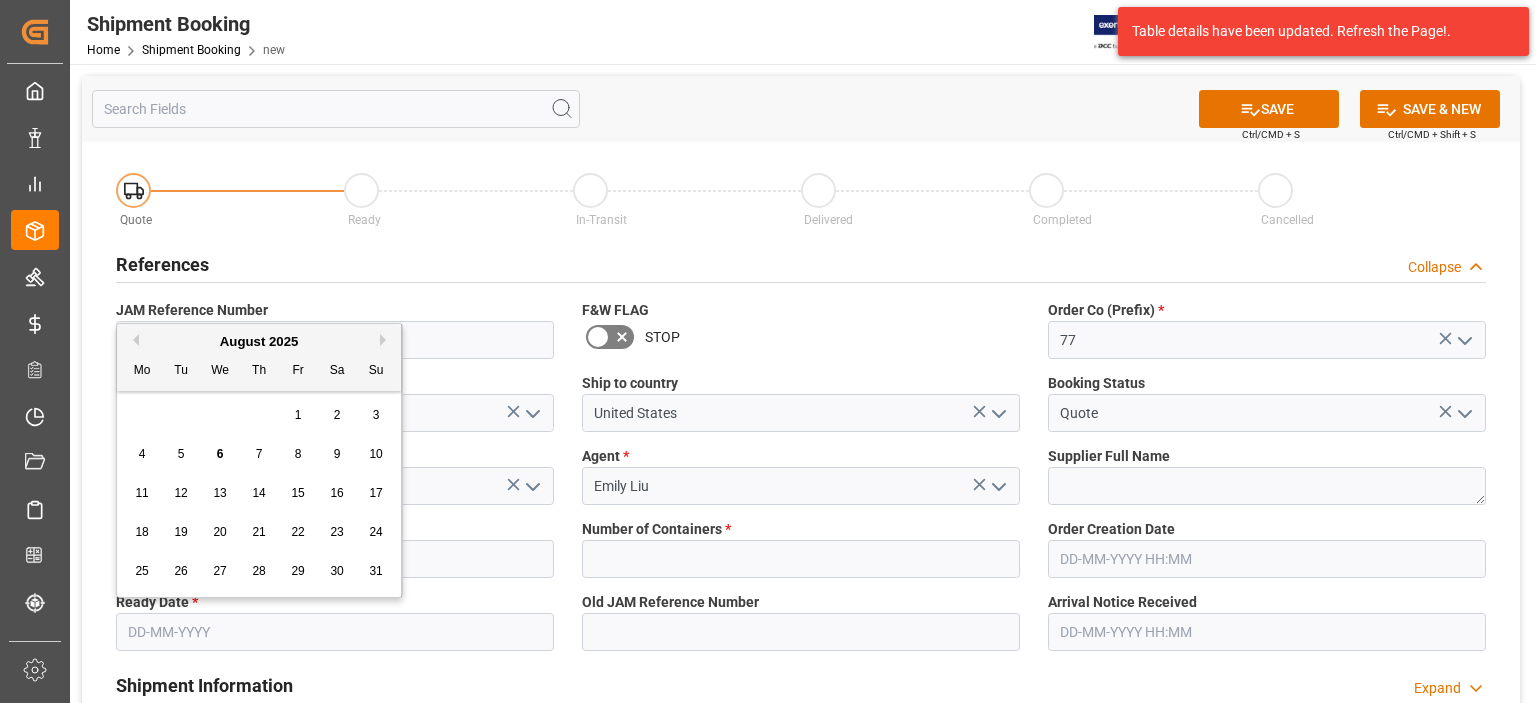 click on "4 5 6 7 8 9 10" at bounding box center (259, 454) 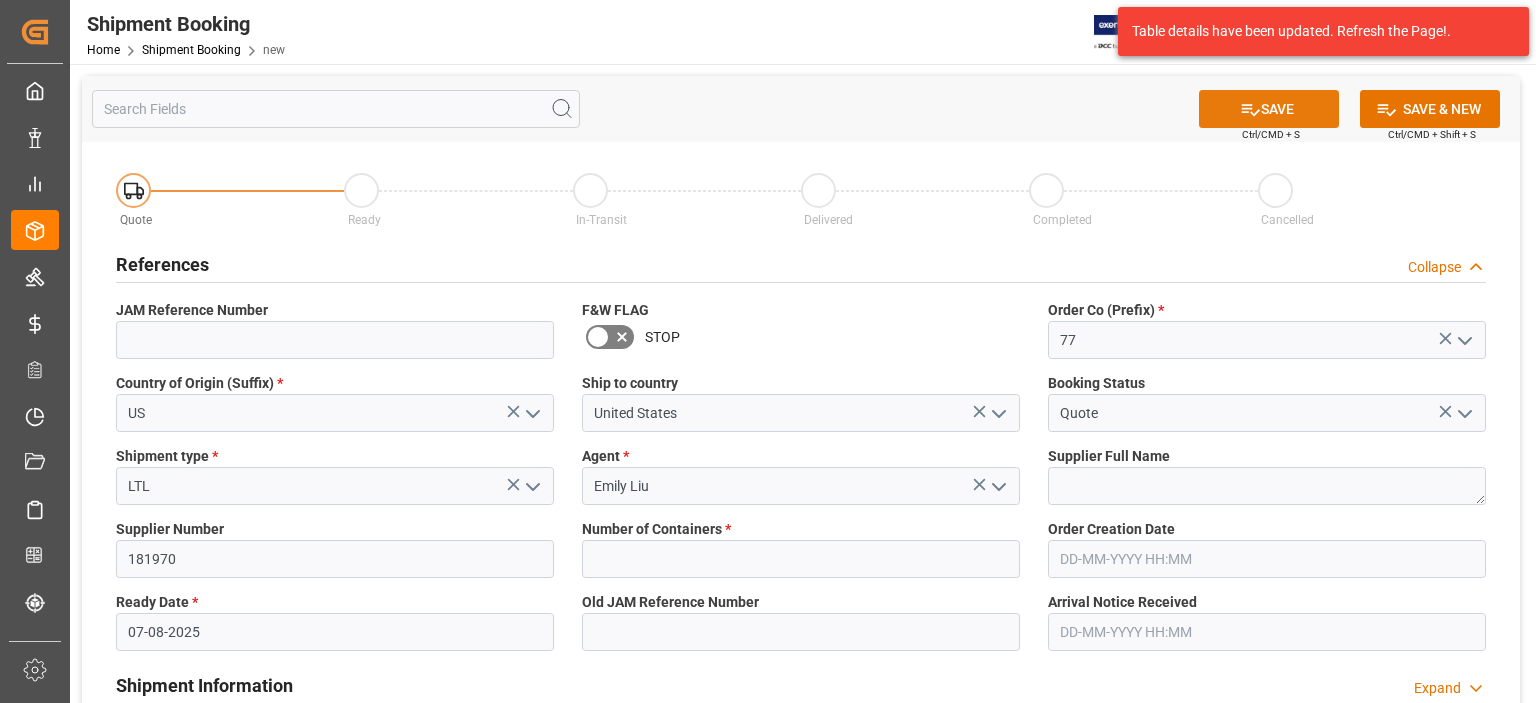 click on "SAVE" at bounding box center (1269, 109) 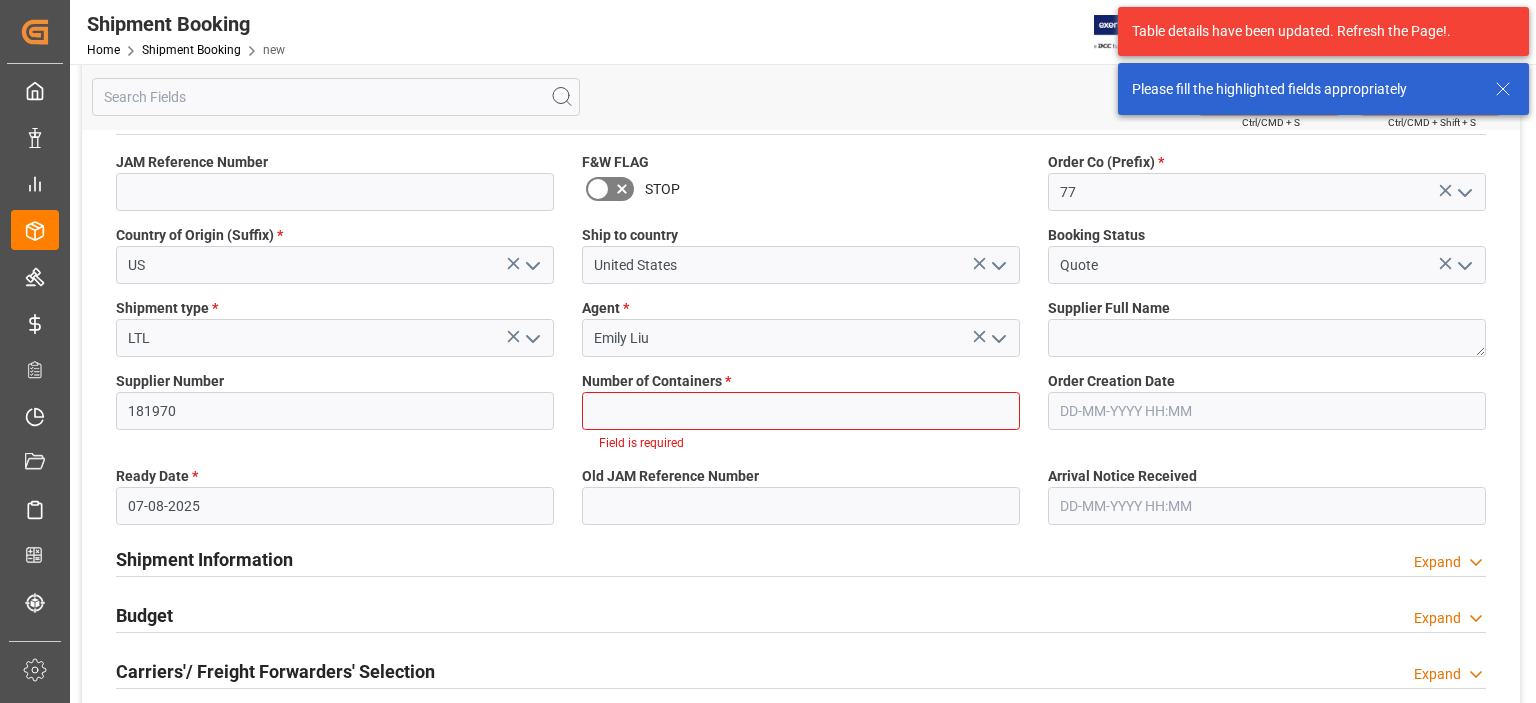 scroll, scrollTop: 176, scrollLeft: 0, axis: vertical 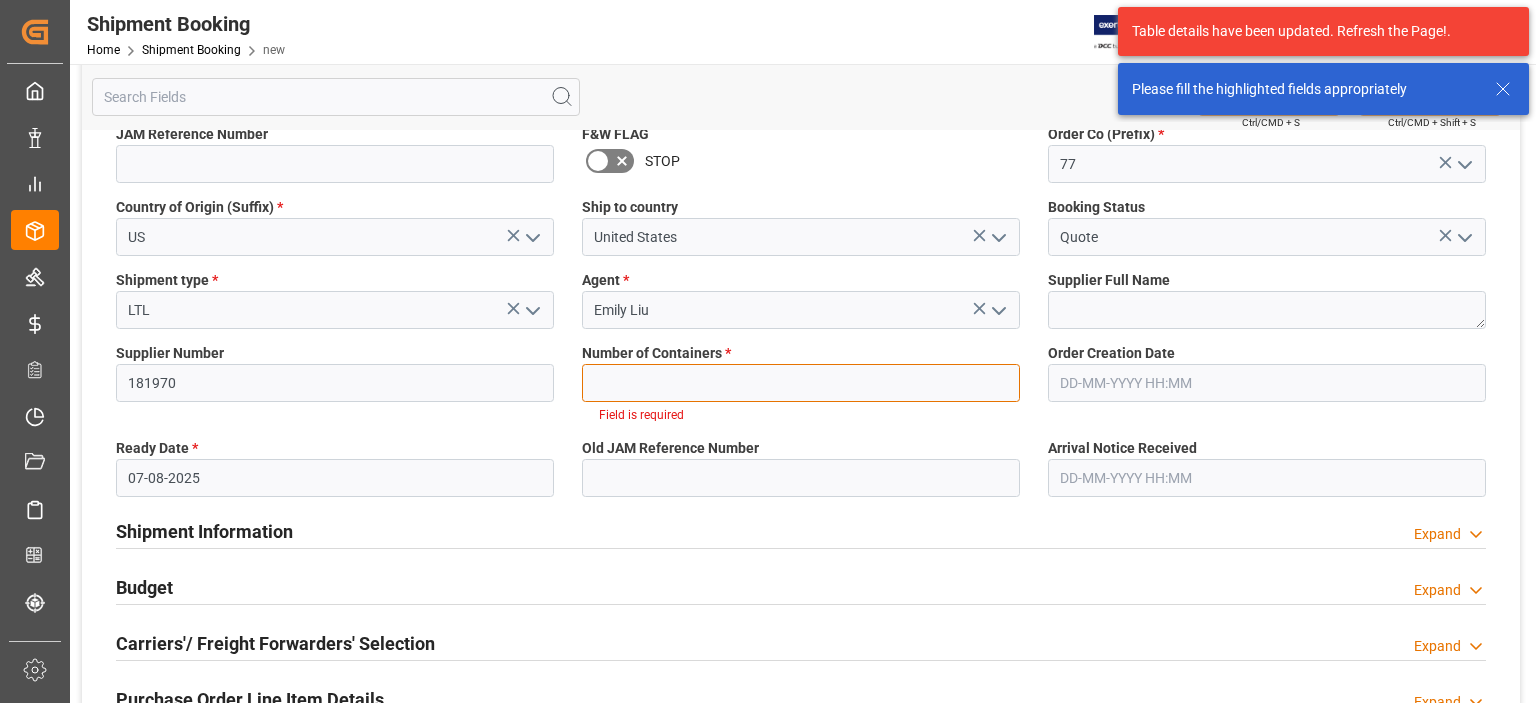 click at bounding box center [801, 383] 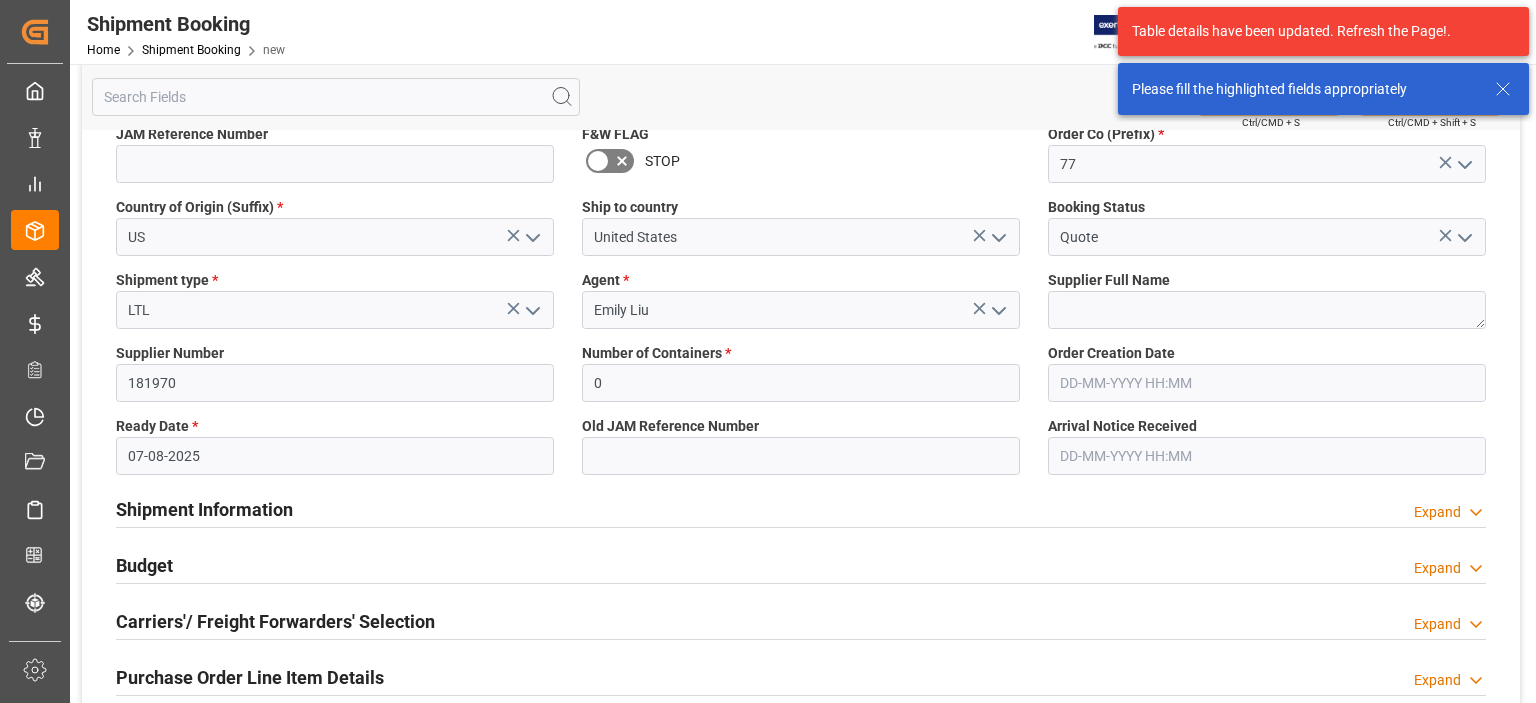 click 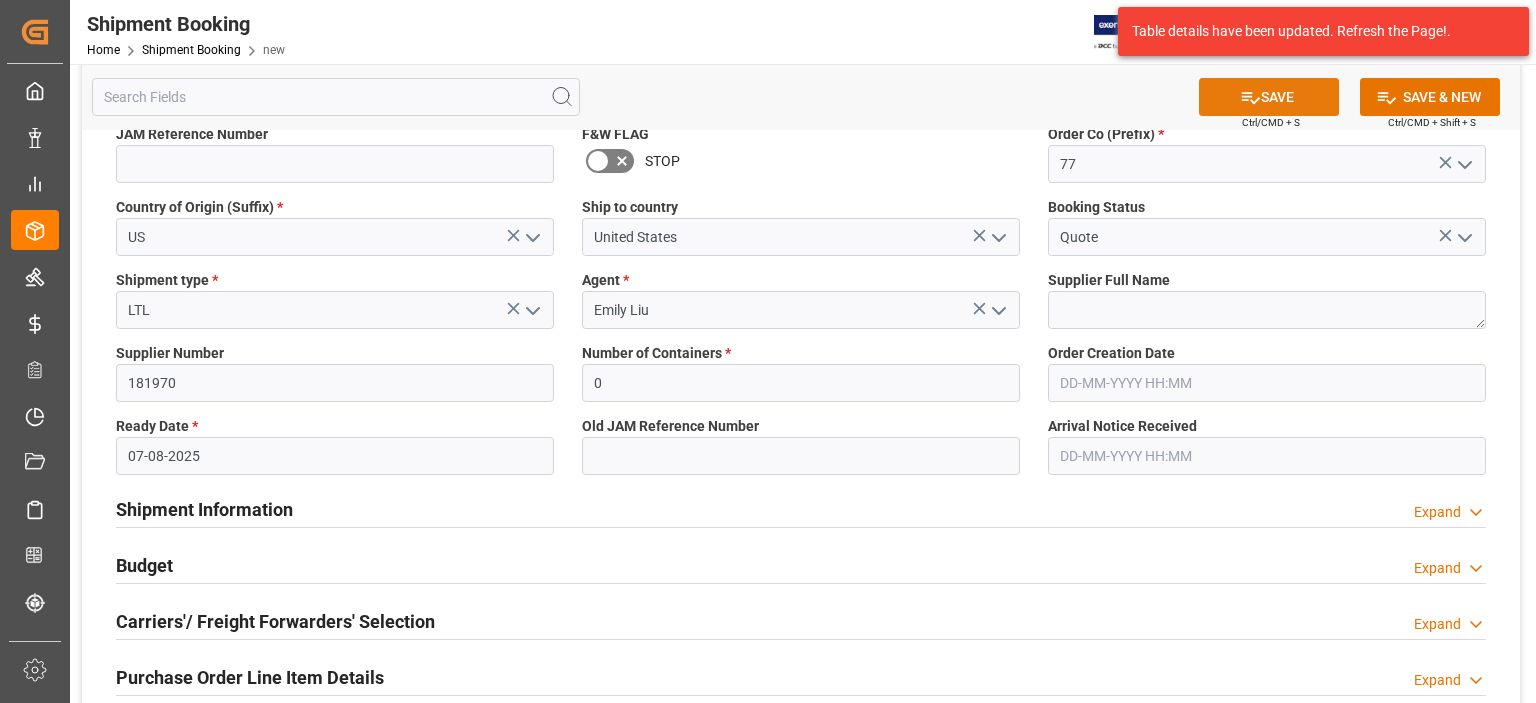 click on "SAVE" at bounding box center (1269, 97) 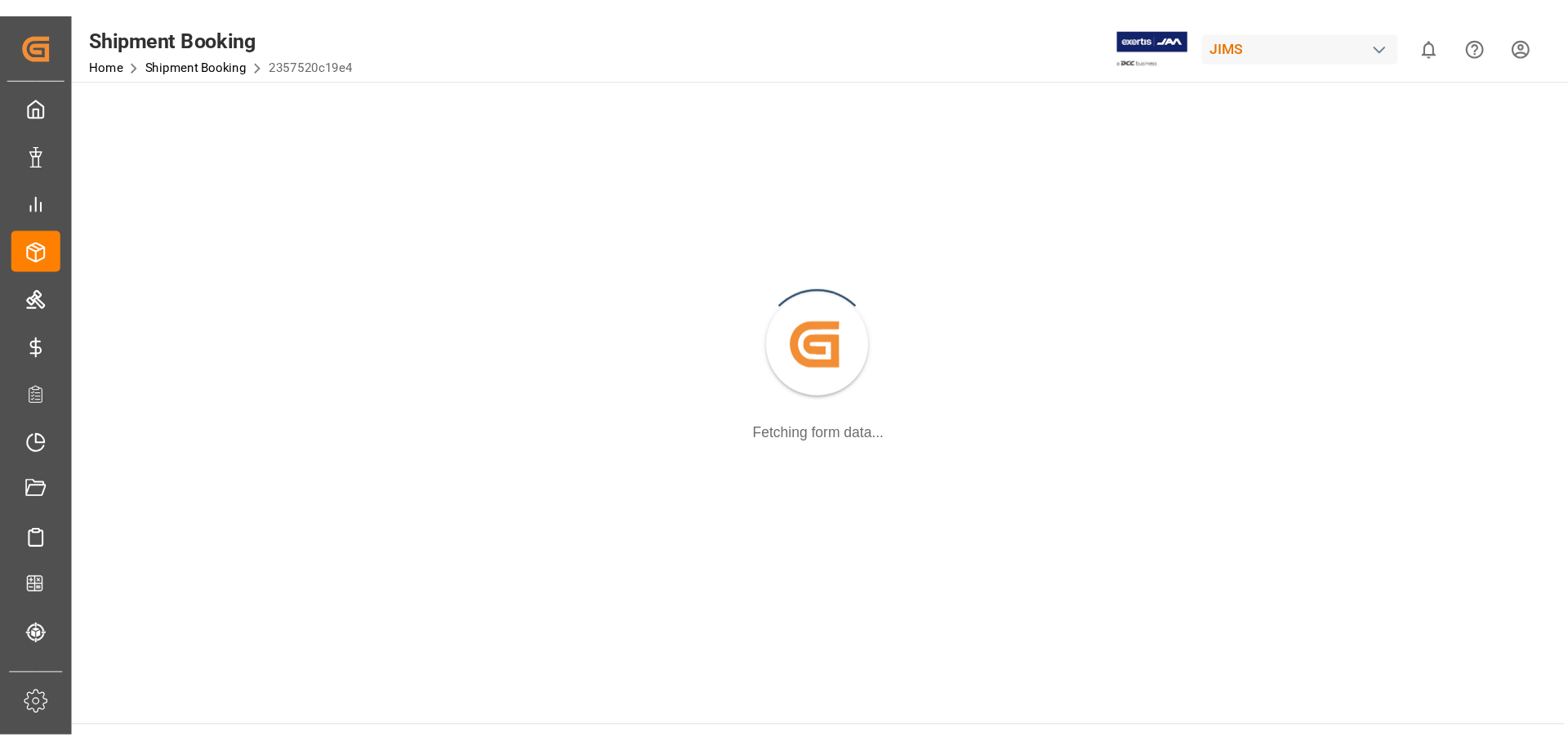 scroll, scrollTop: 0, scrollLeft: 0, axis: both 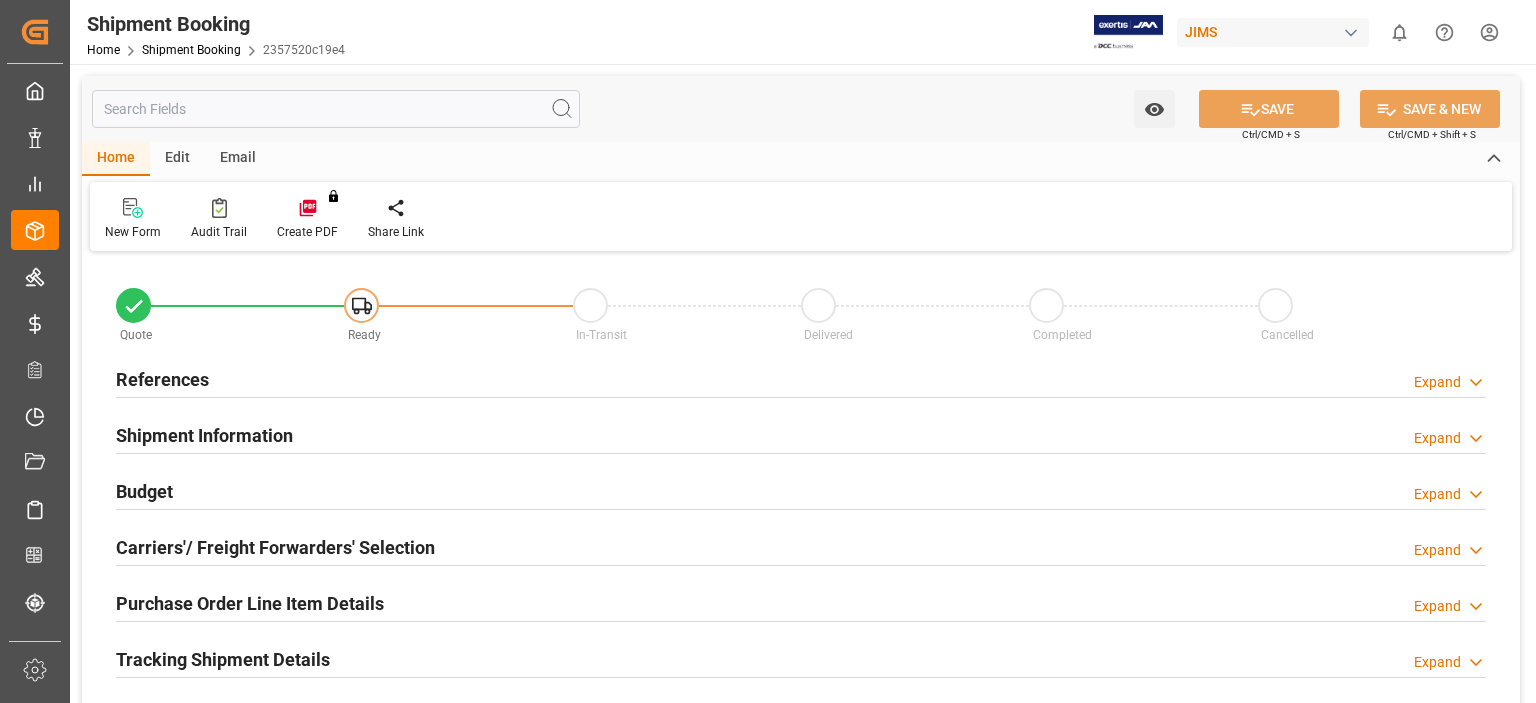 type on "0" 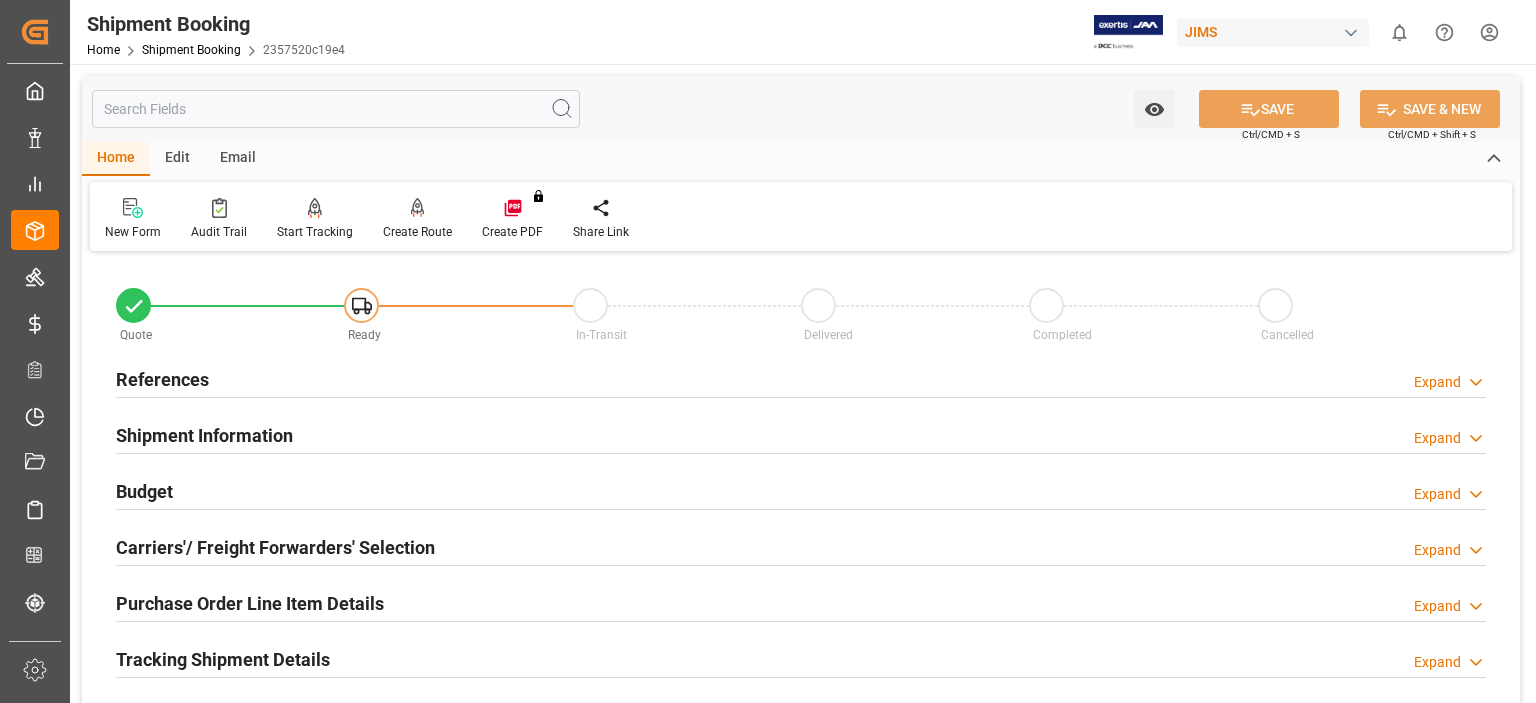 type on "07-08-2025" 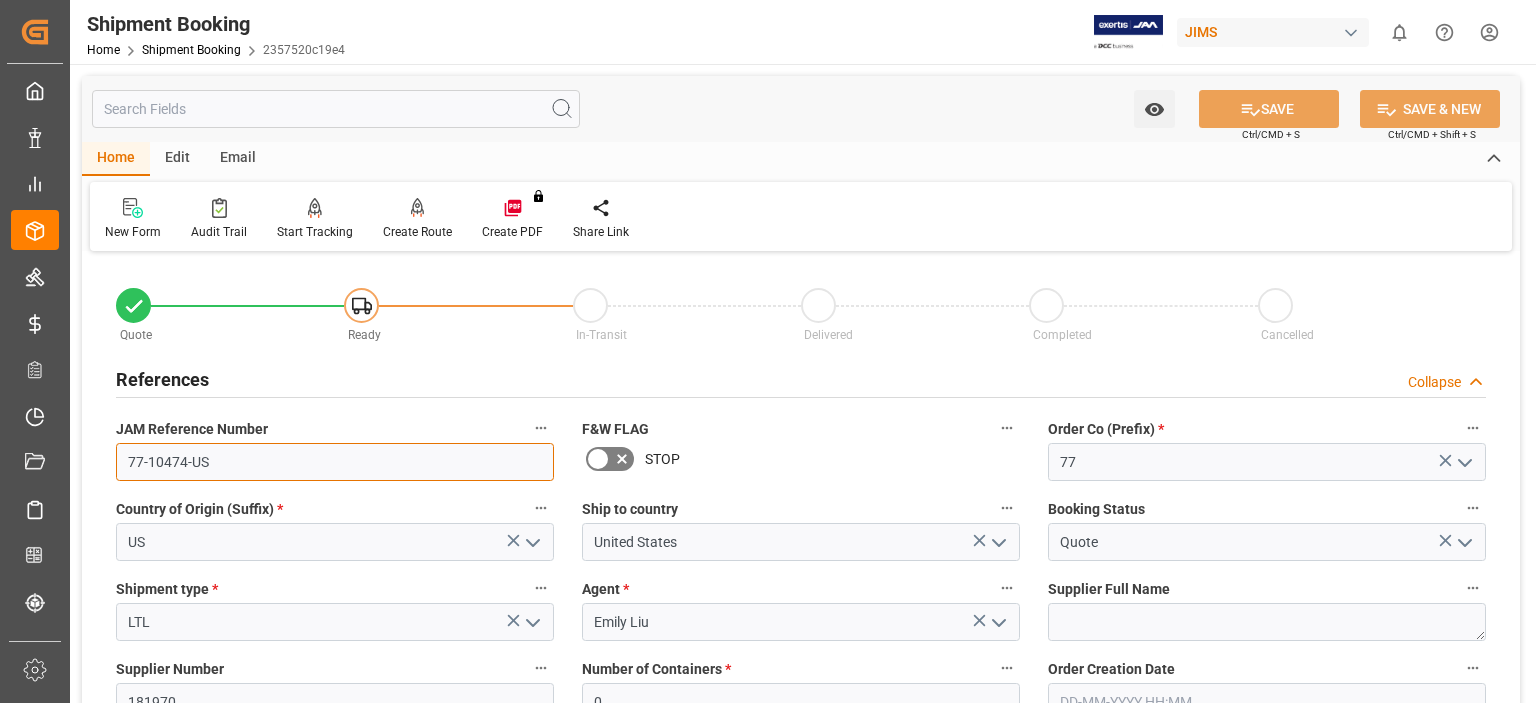 drag, startPoint x: 212, startPoint y: 470, endPoint x: 123, endPoint y: 469, distance: 89.005615 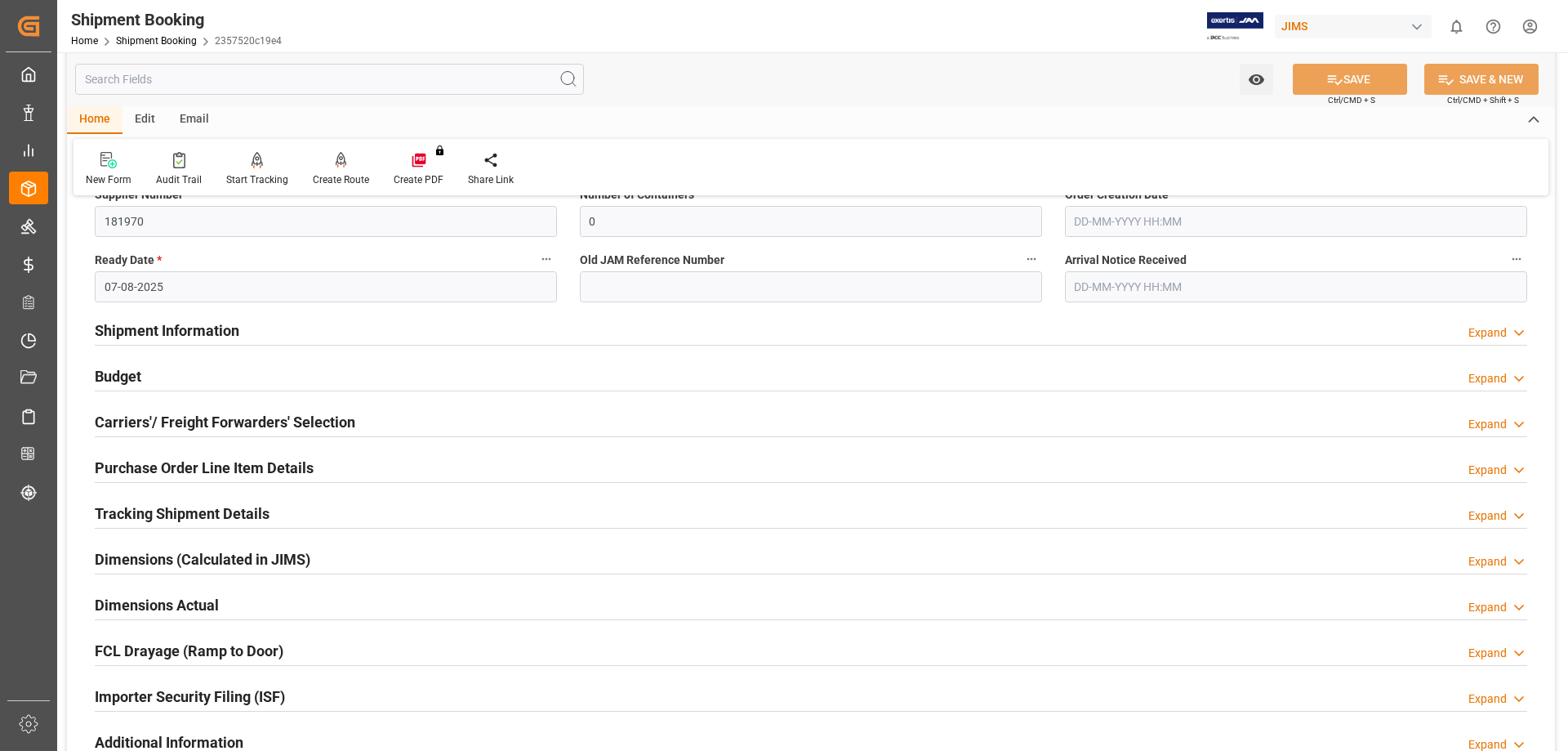 scroll, scrollTop: 409, scrollLeft: 0, axis: vertical 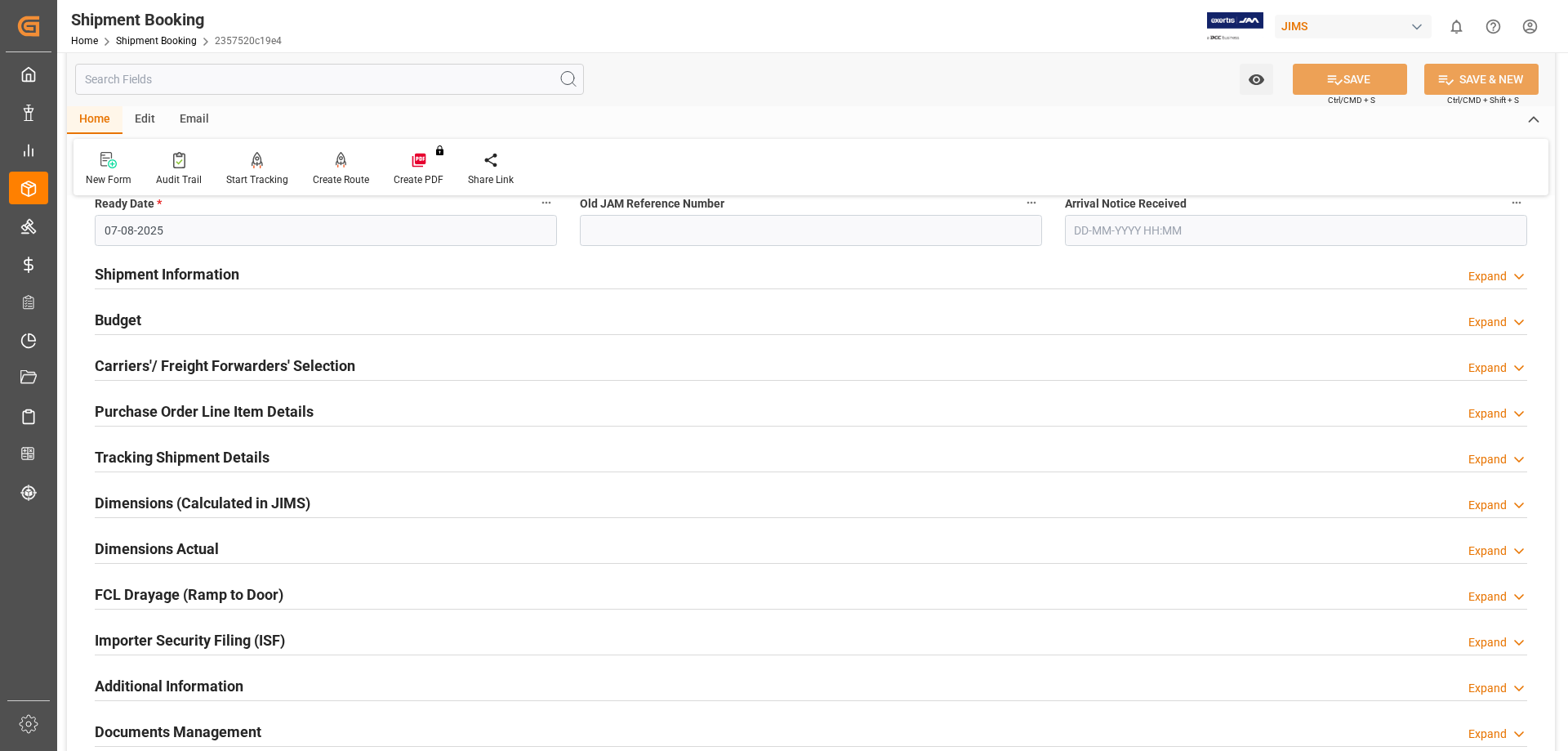 click on "Tracking Shipment Details" at bounding box center [182, 457] 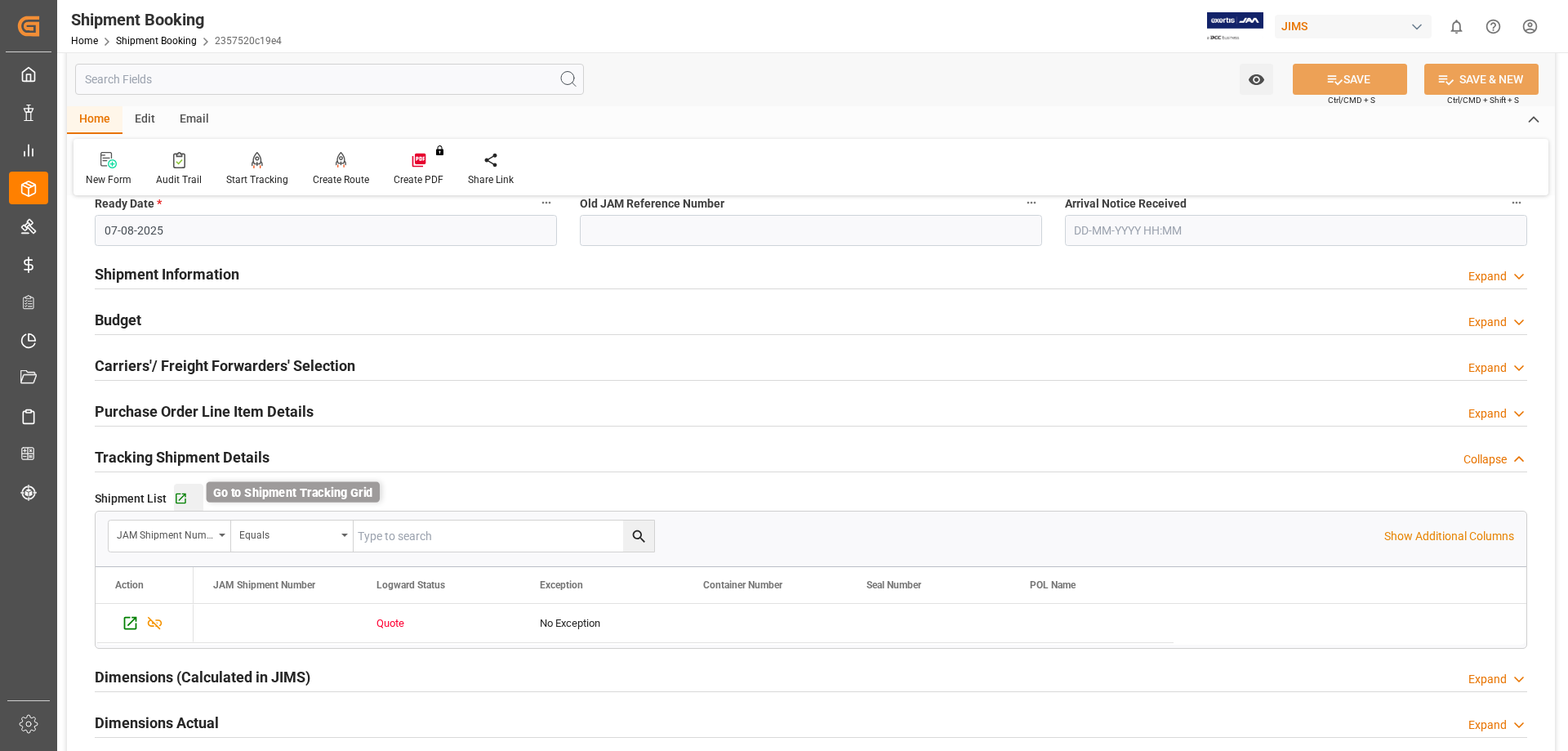 click 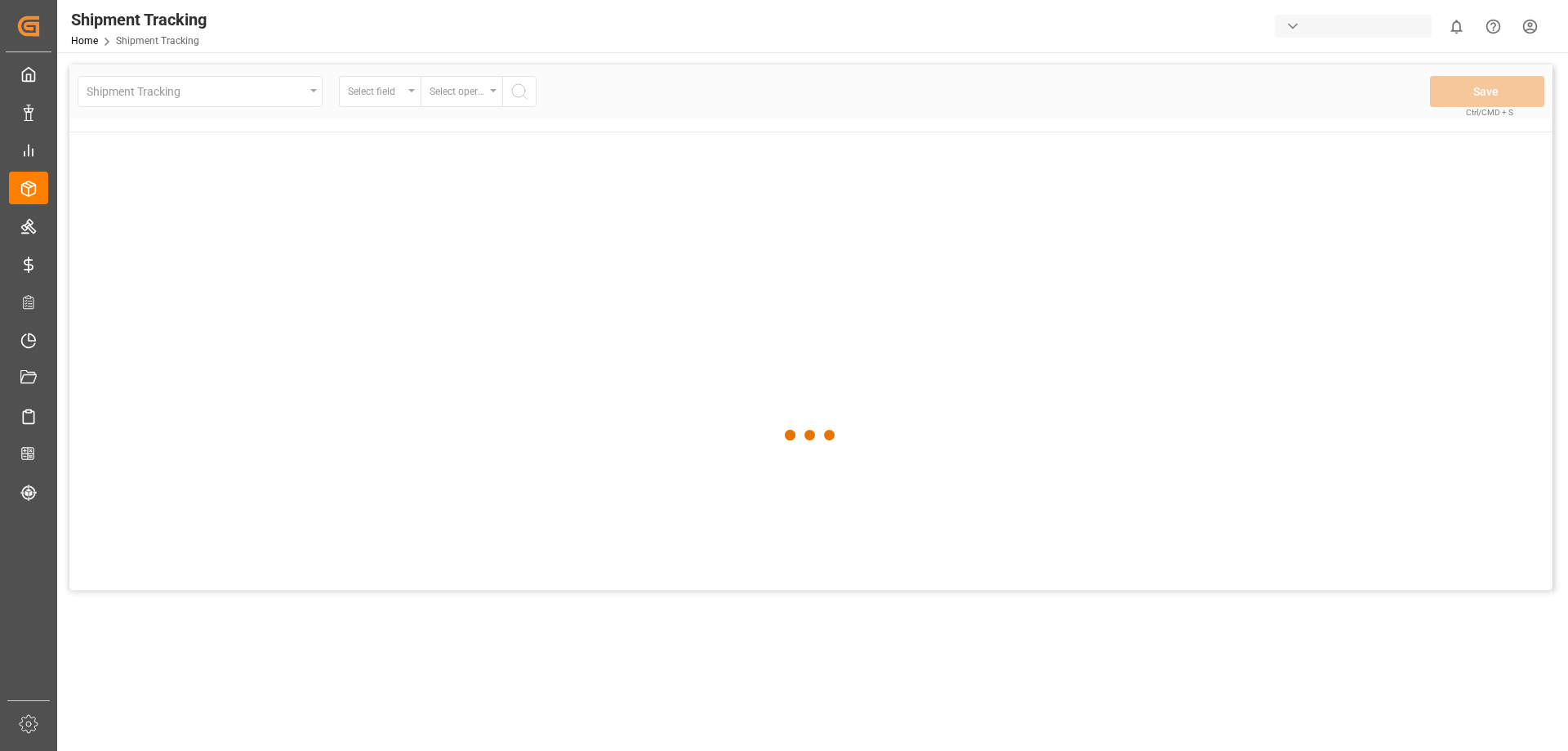 scroll, scrollTop: 0, scrollLeft: 0, axis: both 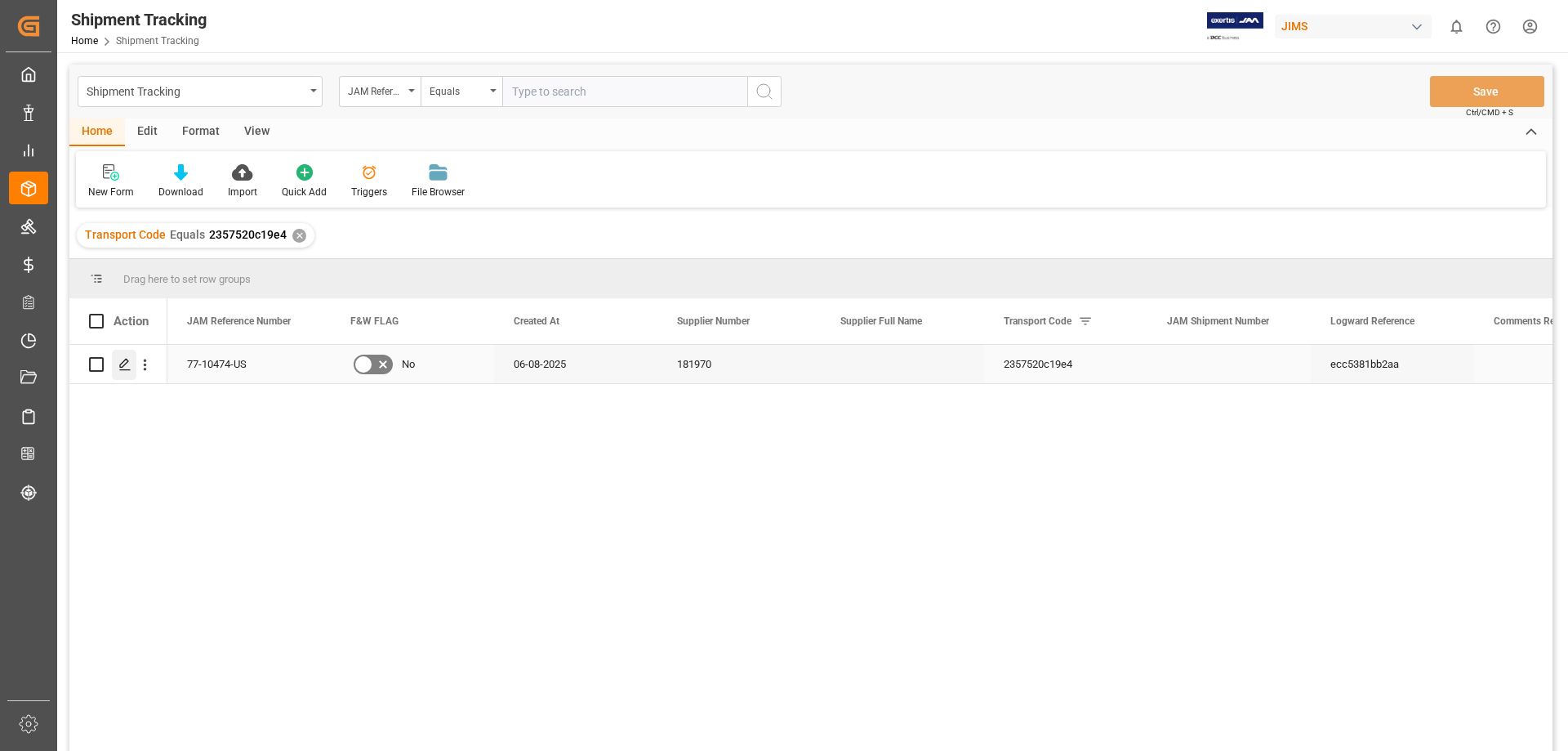 click 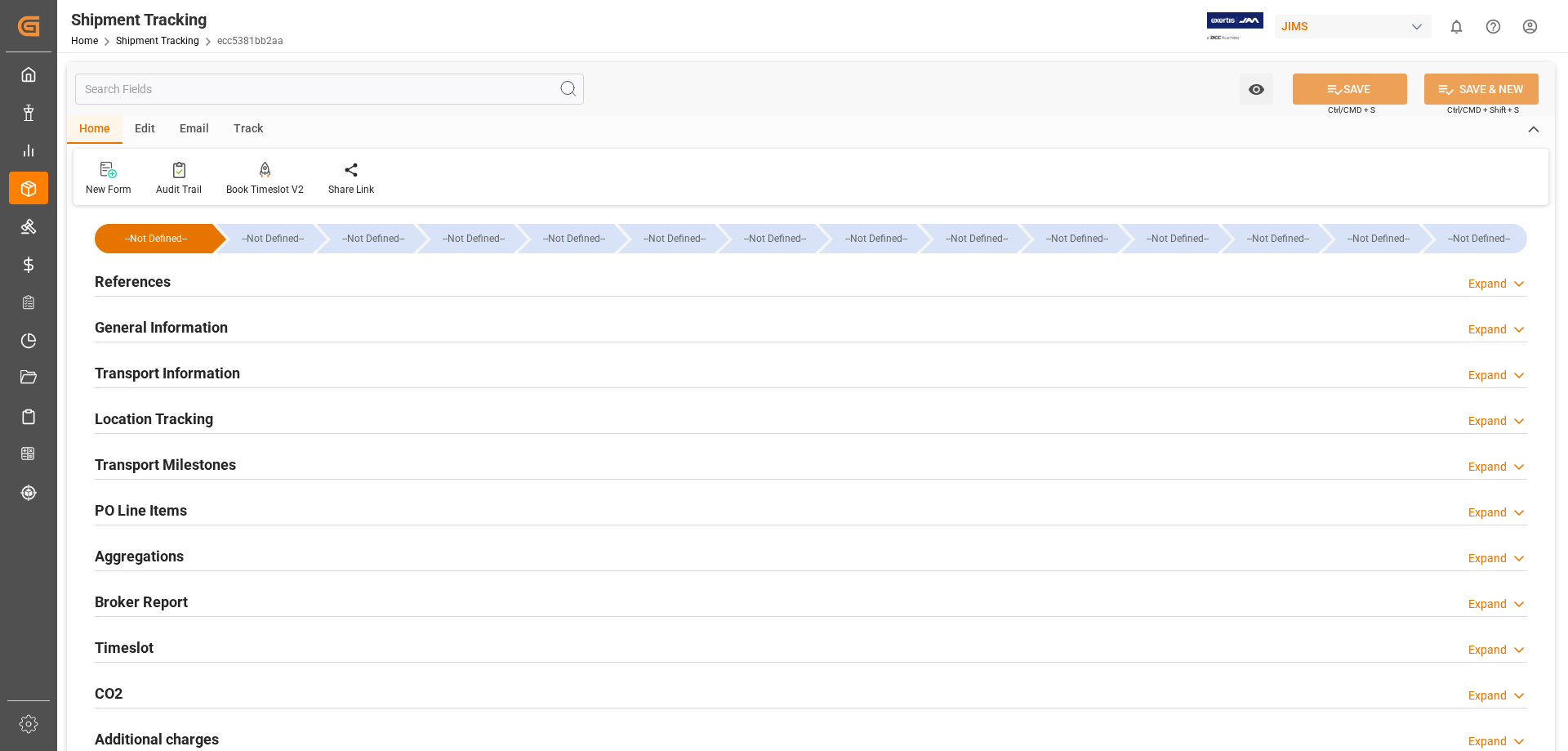 click on "Transport Information" at bounding box center [167, 373] 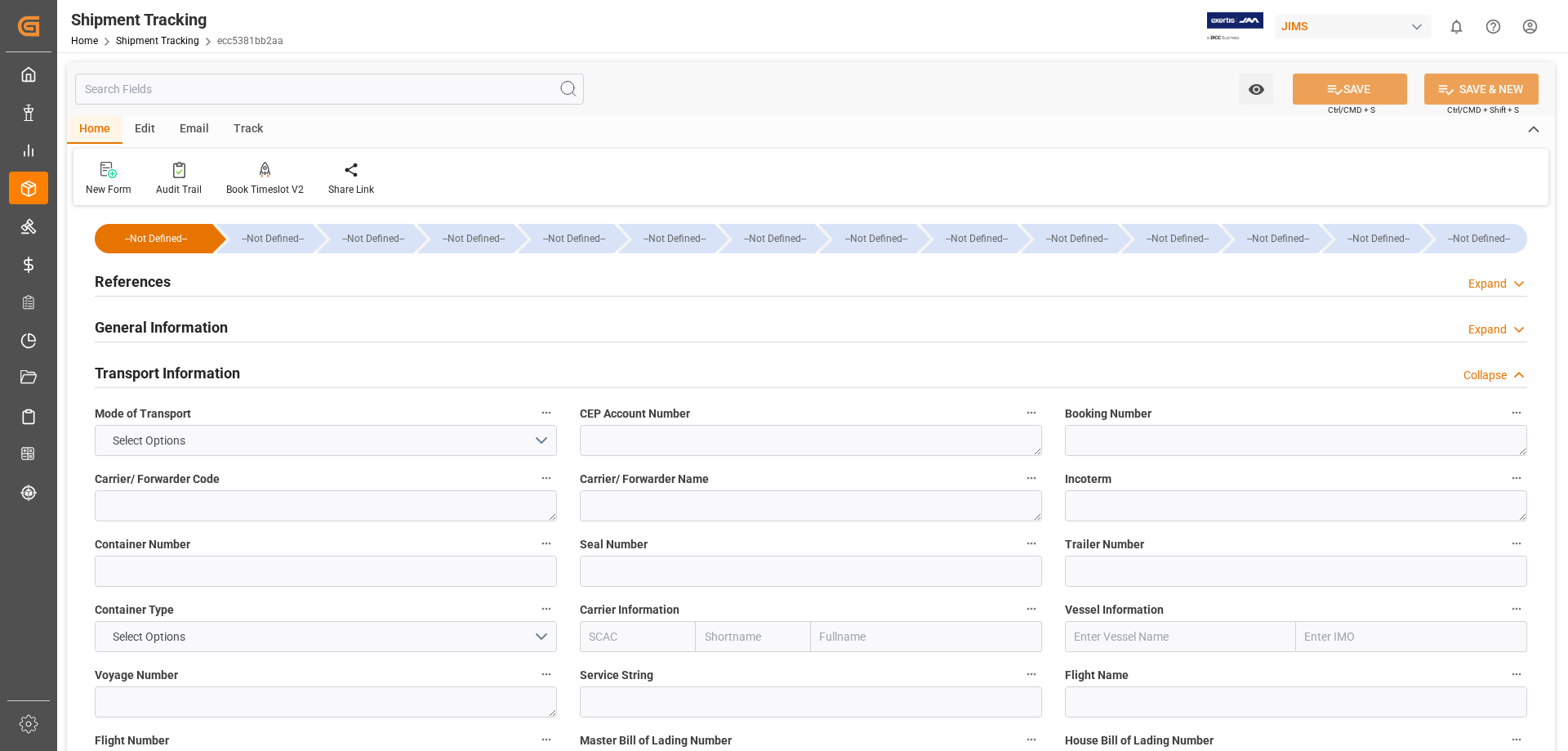 click on "Transport Information" at bounding box center (167, 373) 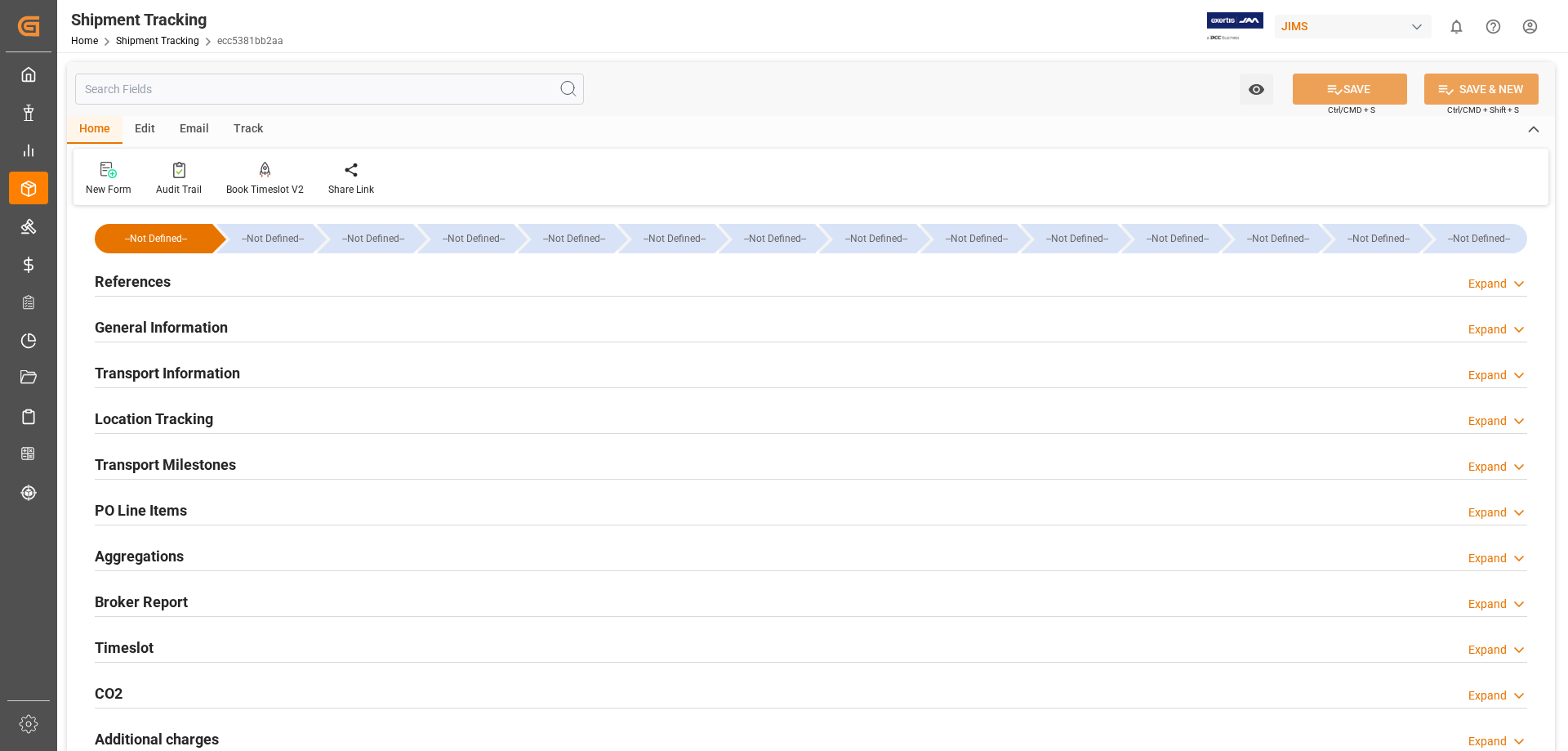 click on "General Information" at bounding box center (161, 327) 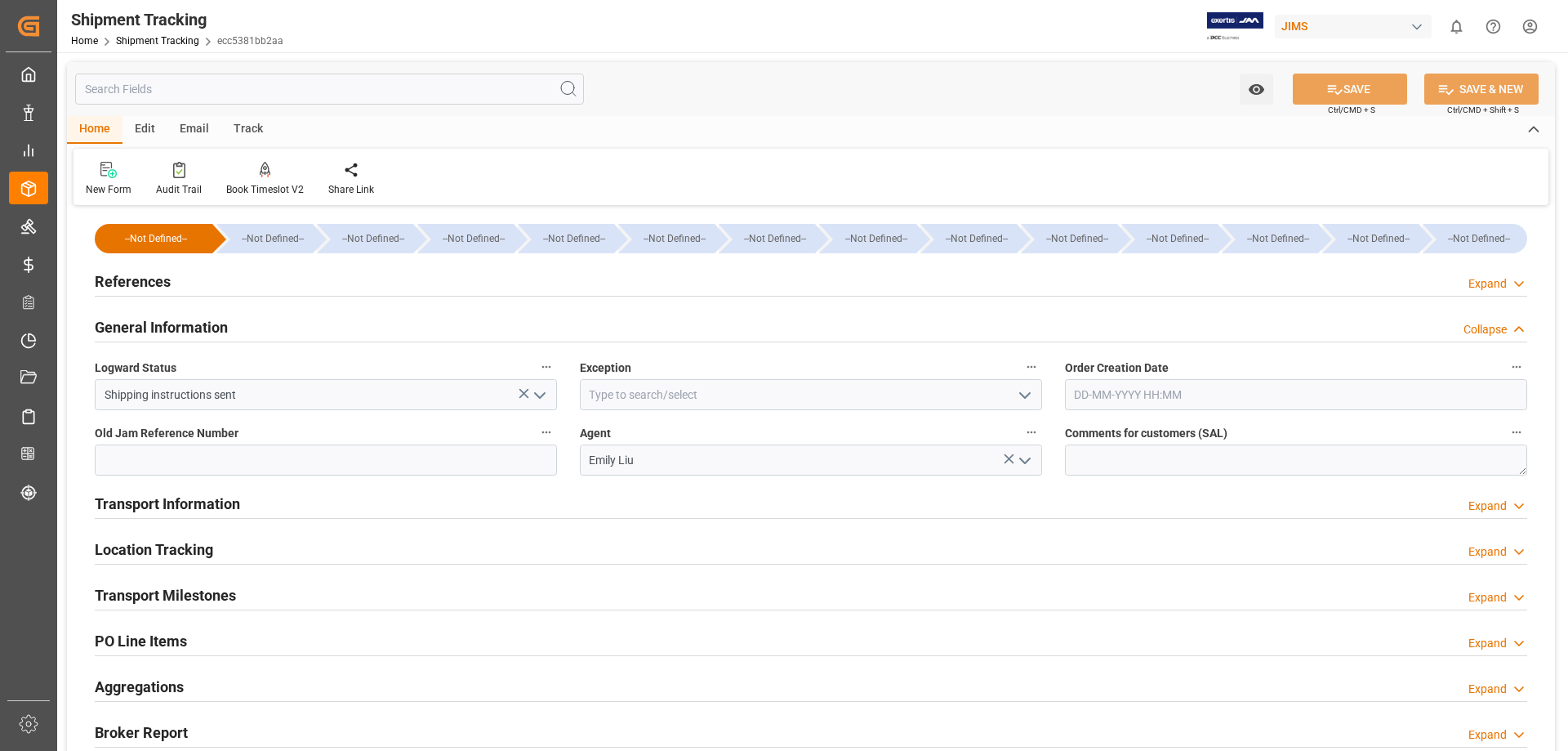 click 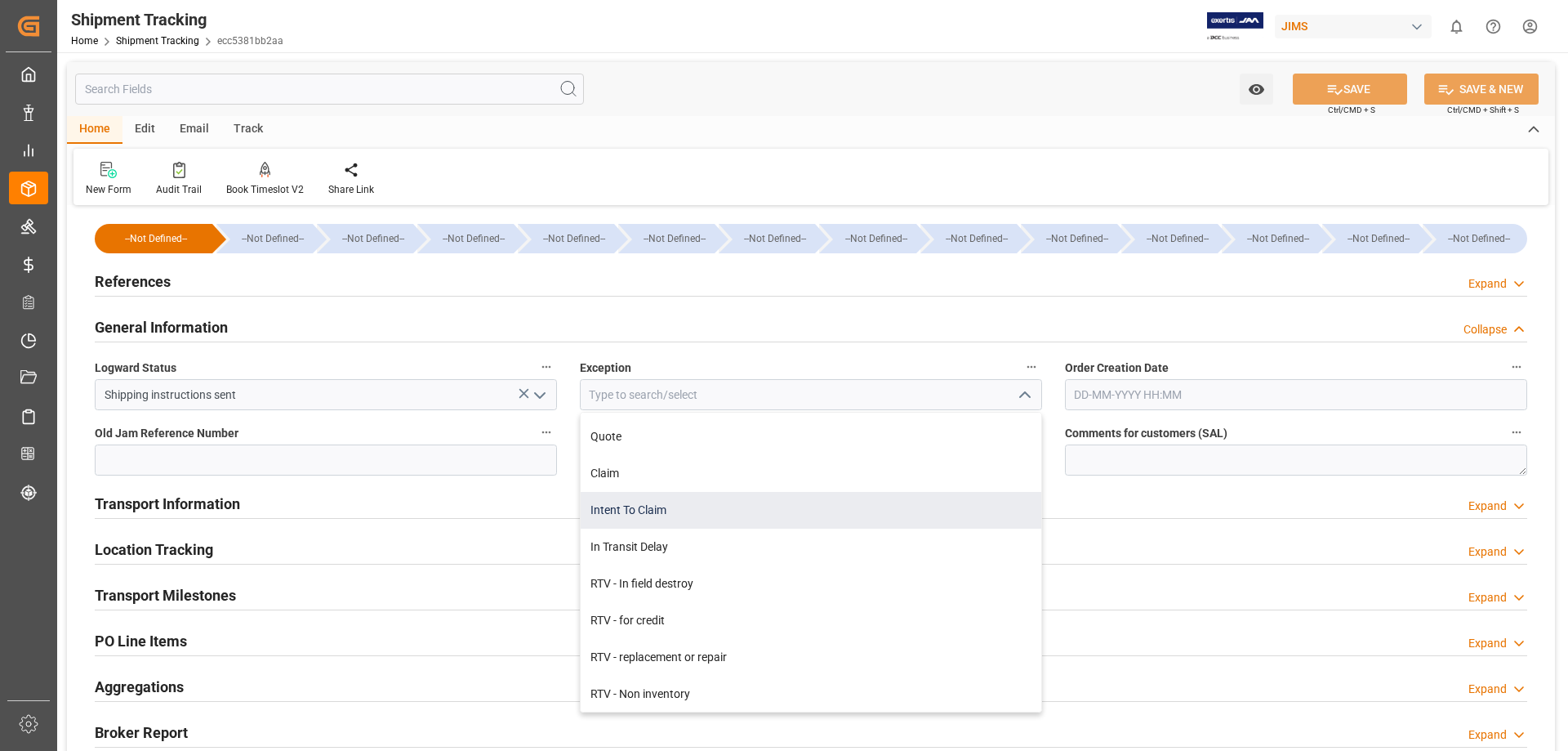 scroll, scrollTop: 694, scrollLeft: 0, axis: vertical 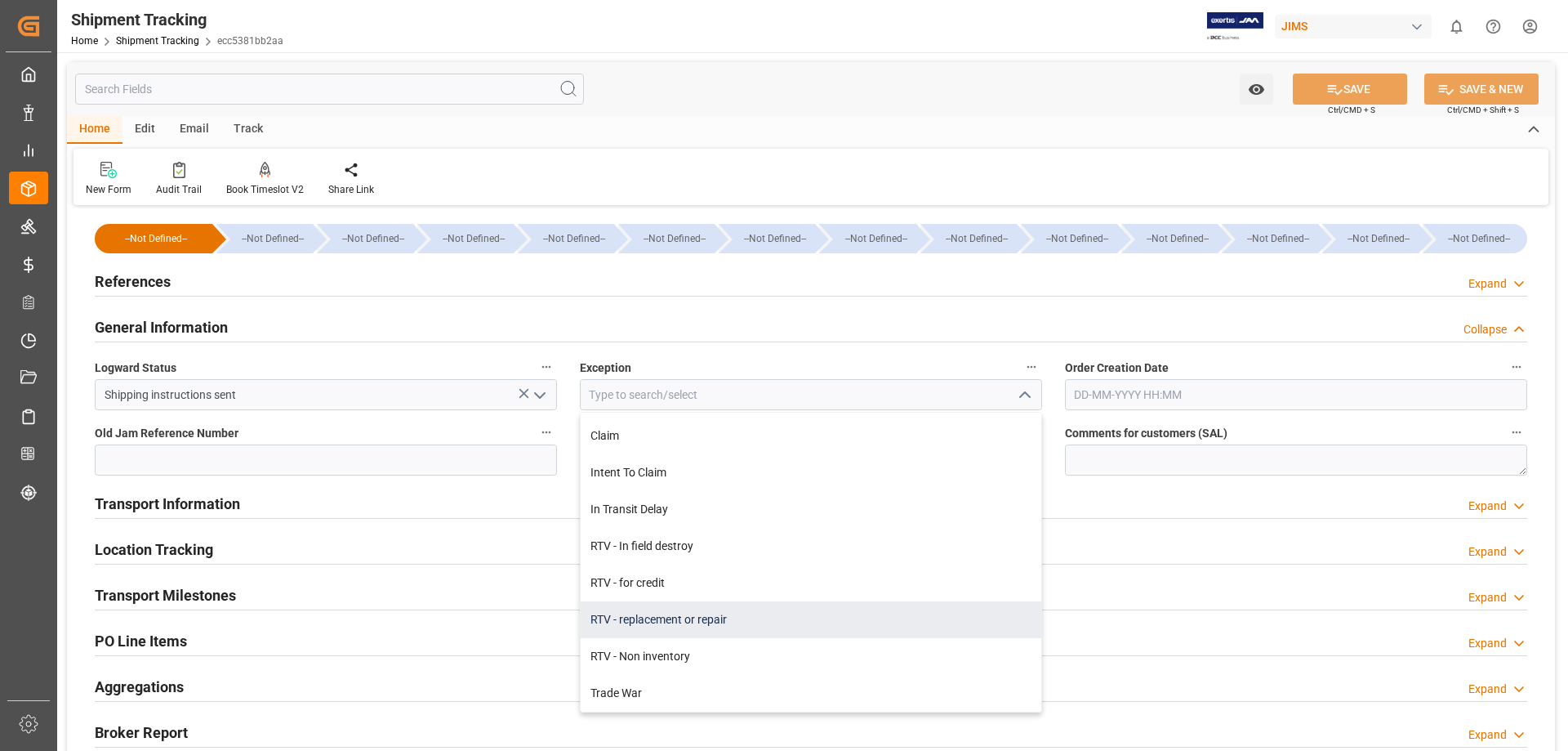 click on "RTV - replacement or repair" at bounding box center (811, 619) 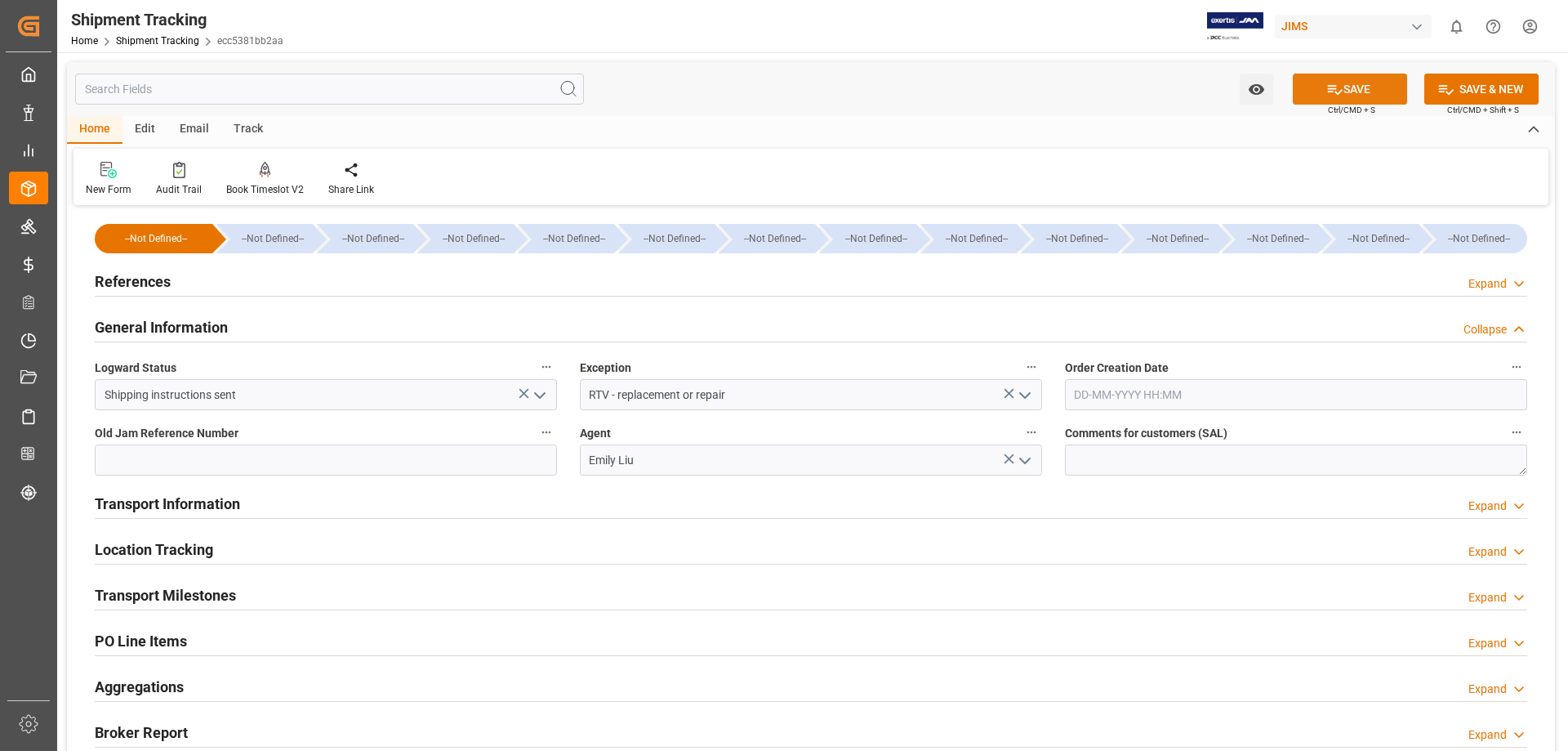 click on "SAVE" at bounding box center (1350, 89) 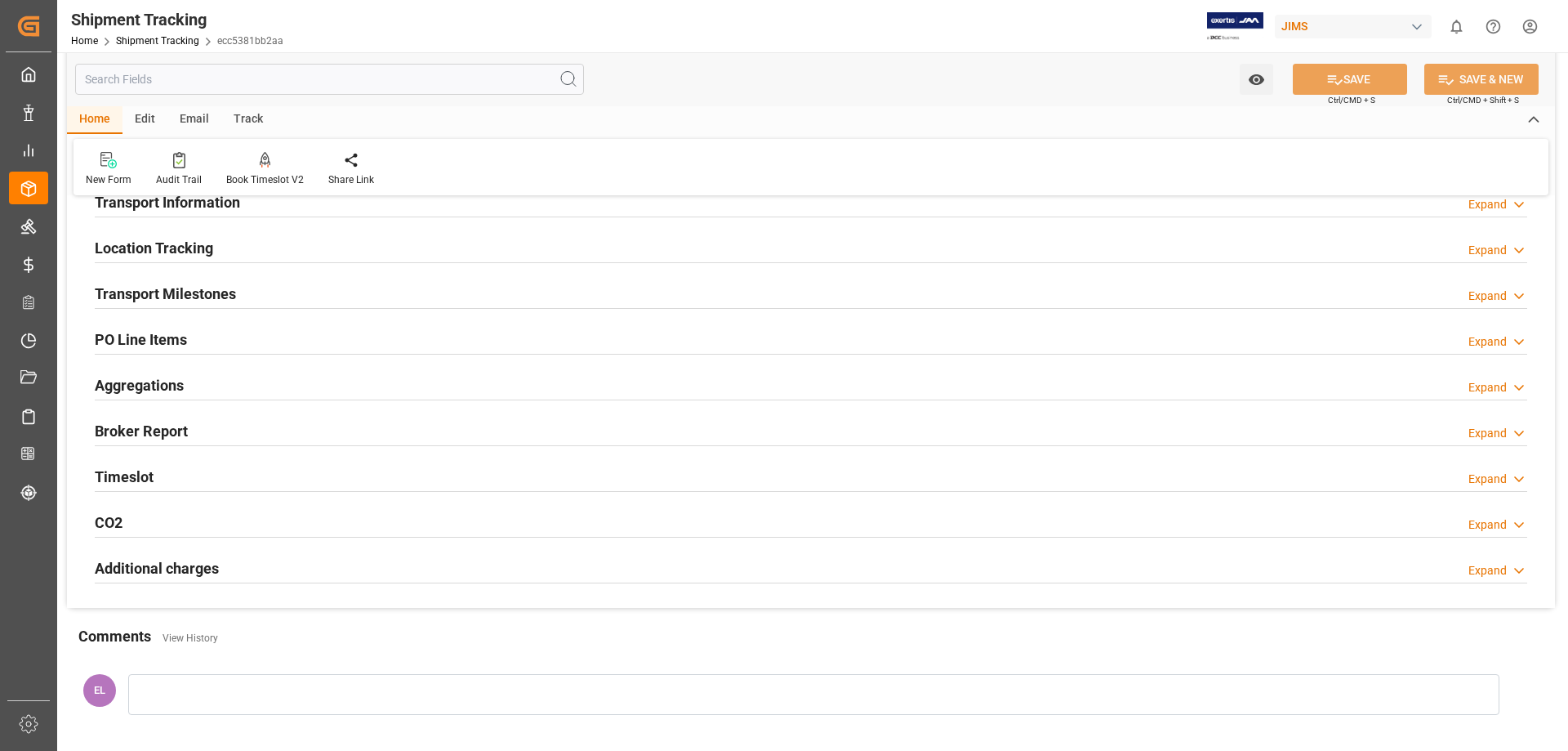 scroll, scrollTop: 0, scrollLeft: 0, axis: both 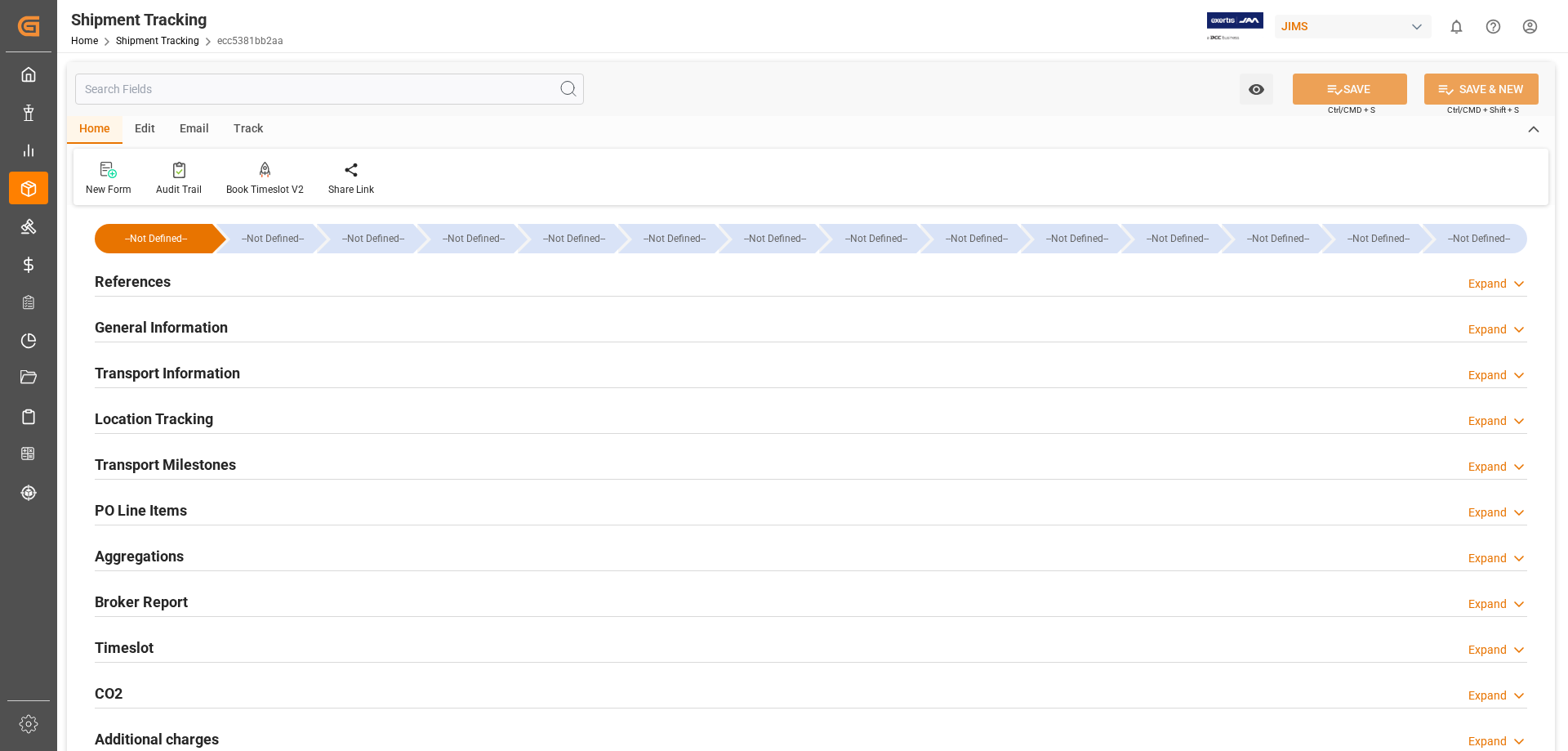 click on "Transport Information" at bounding box center [167, 373] 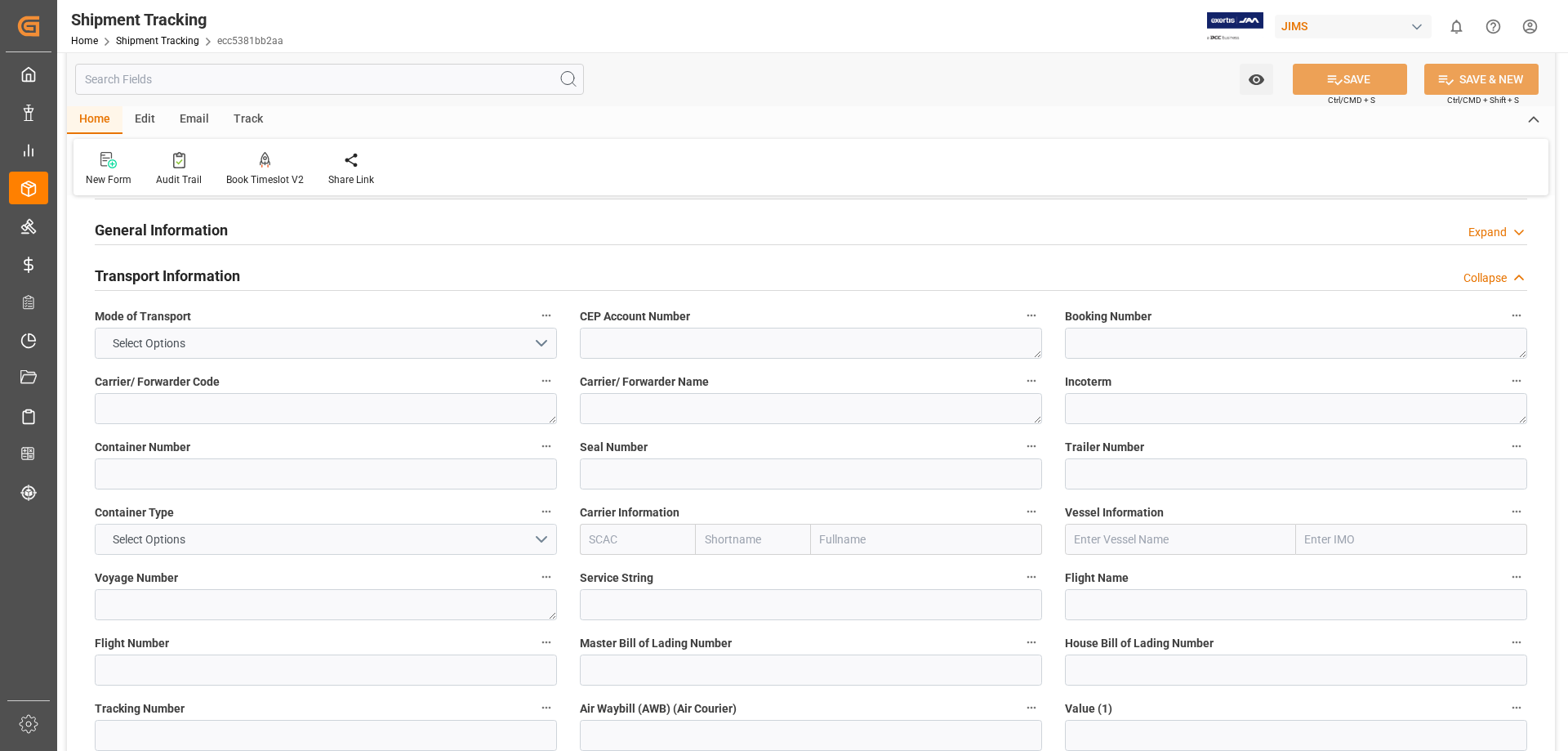 scroll, scrollTop: 136, scrollLeft: 0, axis: vertical 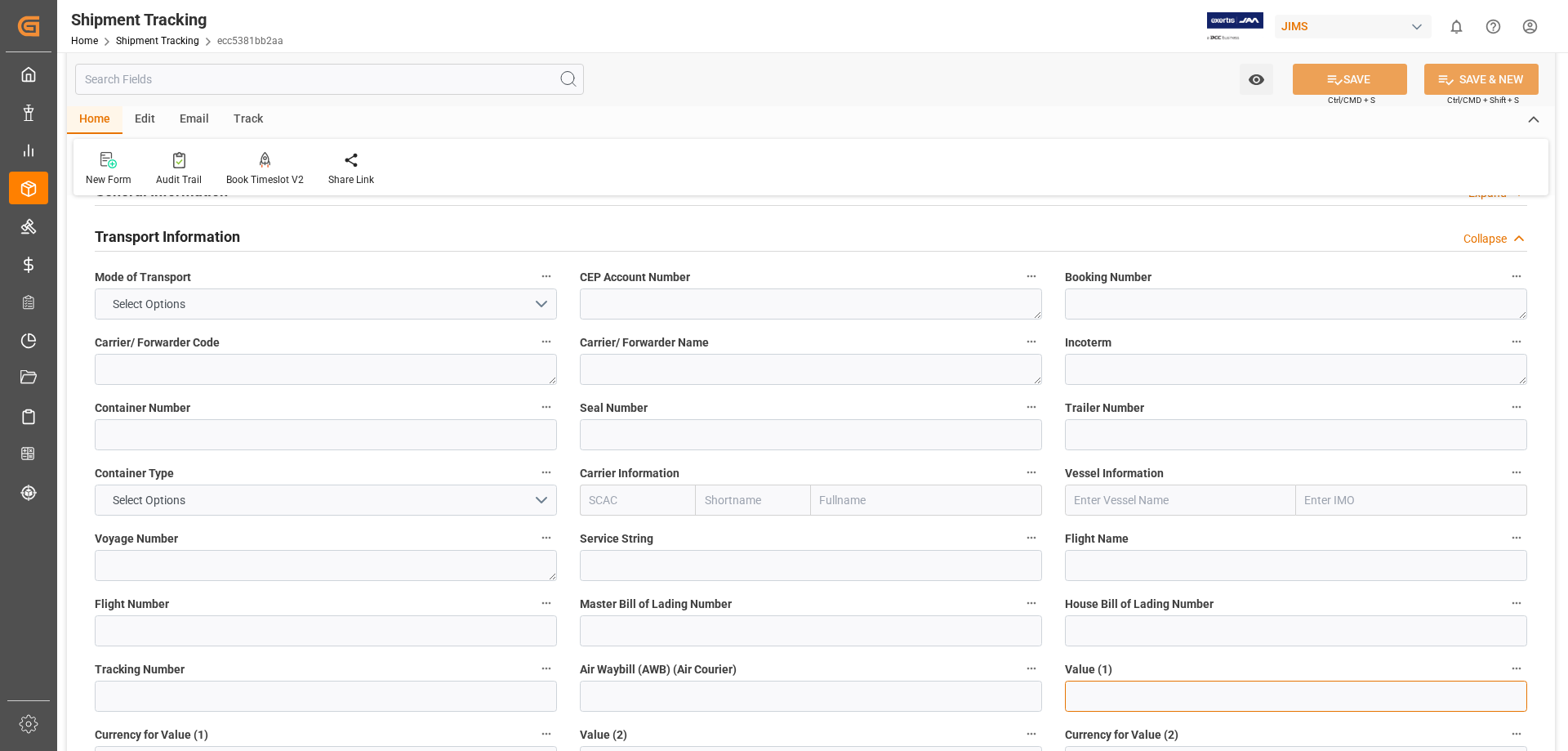 click at bounding box center (1296, 696) 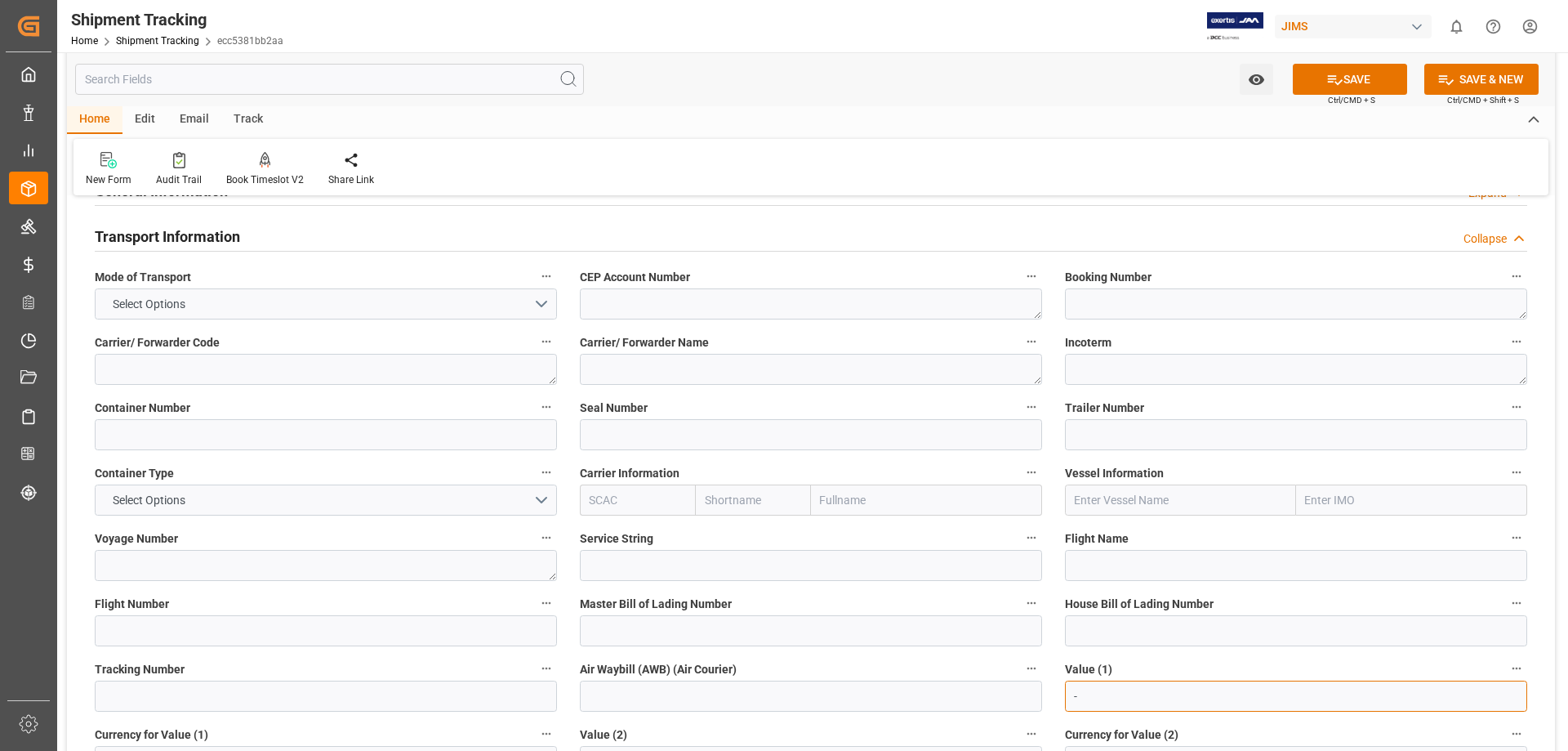 type on "NaN" 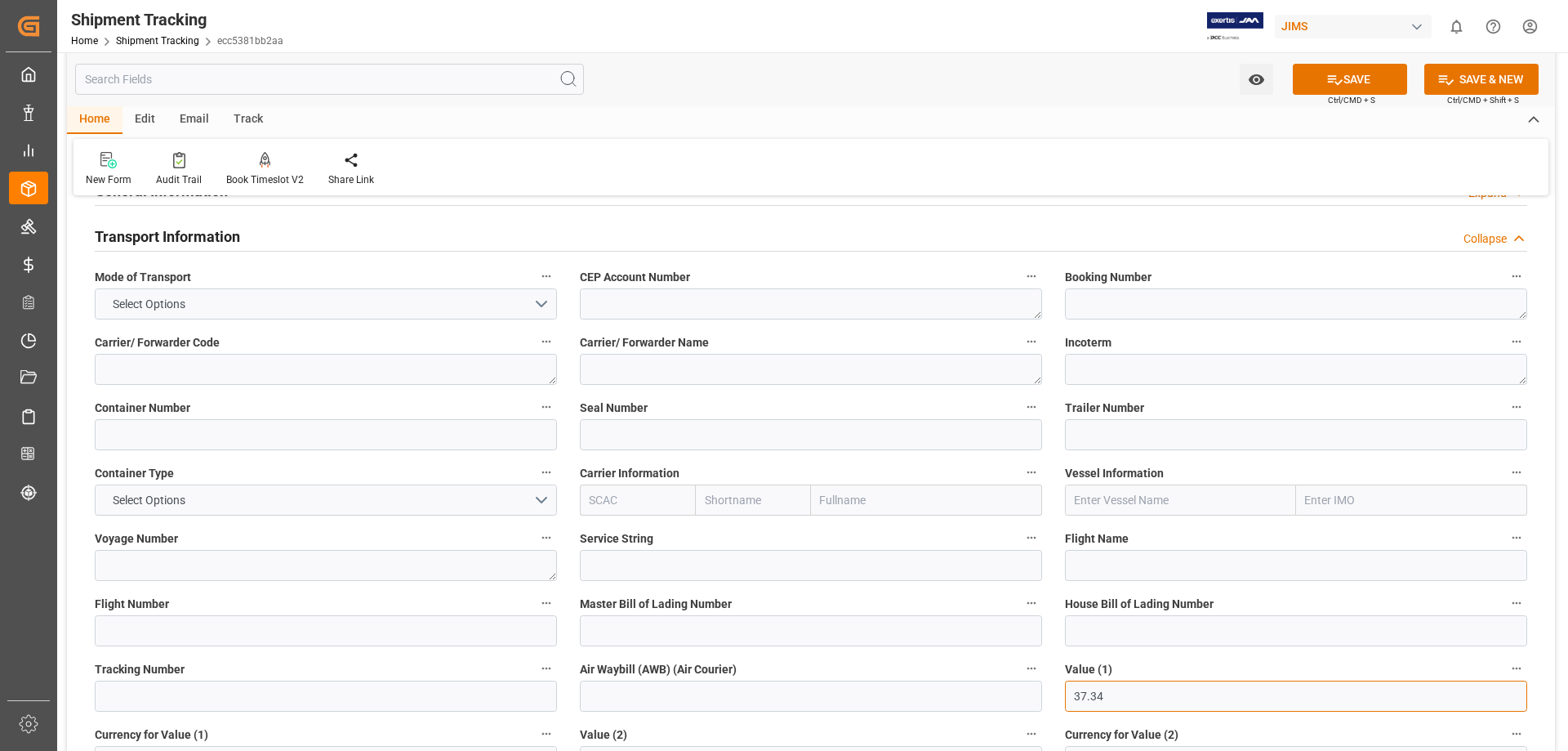 click on "37.34" at bounding box center [1296, 696] 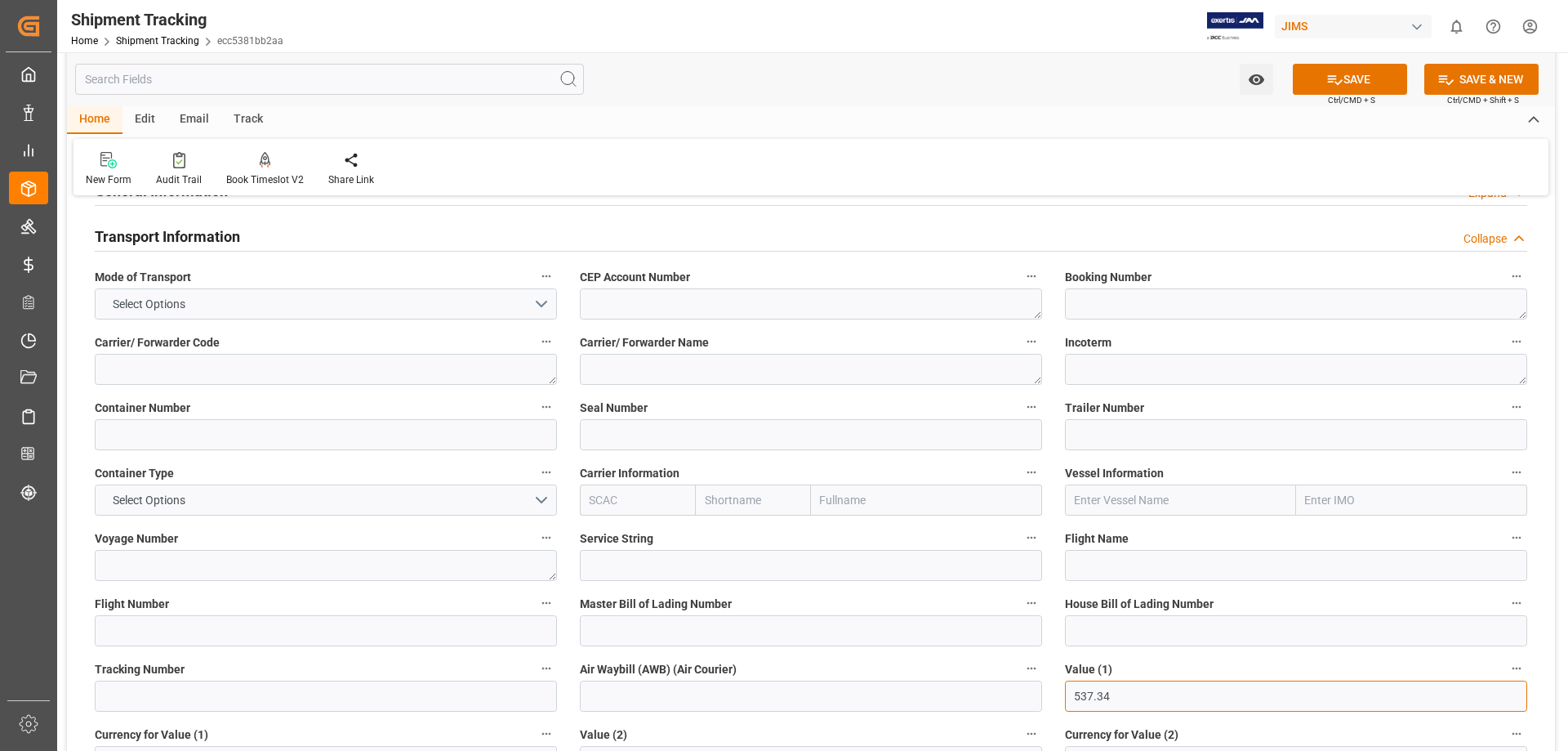 click on "537.34" at bounding box center (1296, 696) 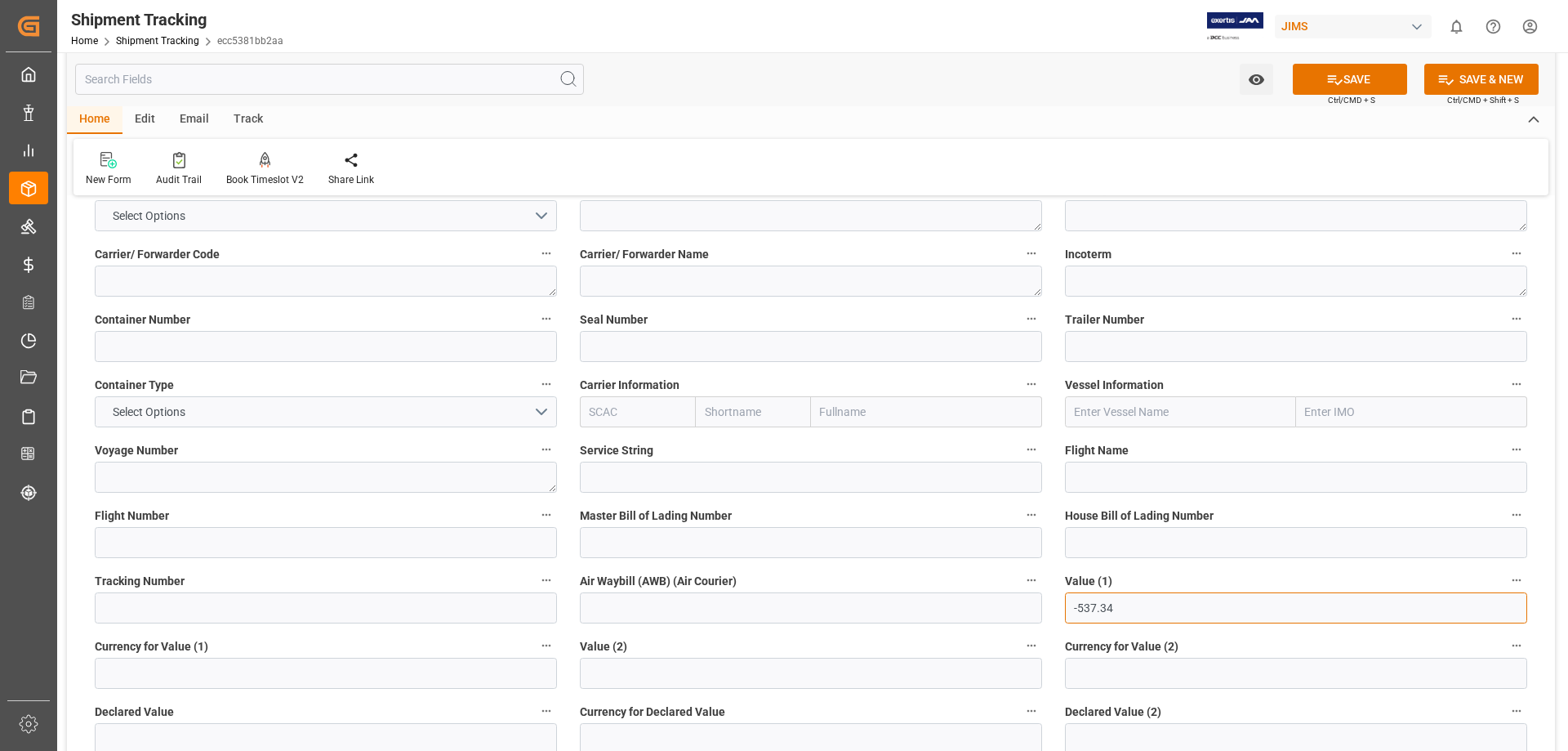 scroll, scrollTop: 409, scrollLeft: 0, axis: vertical 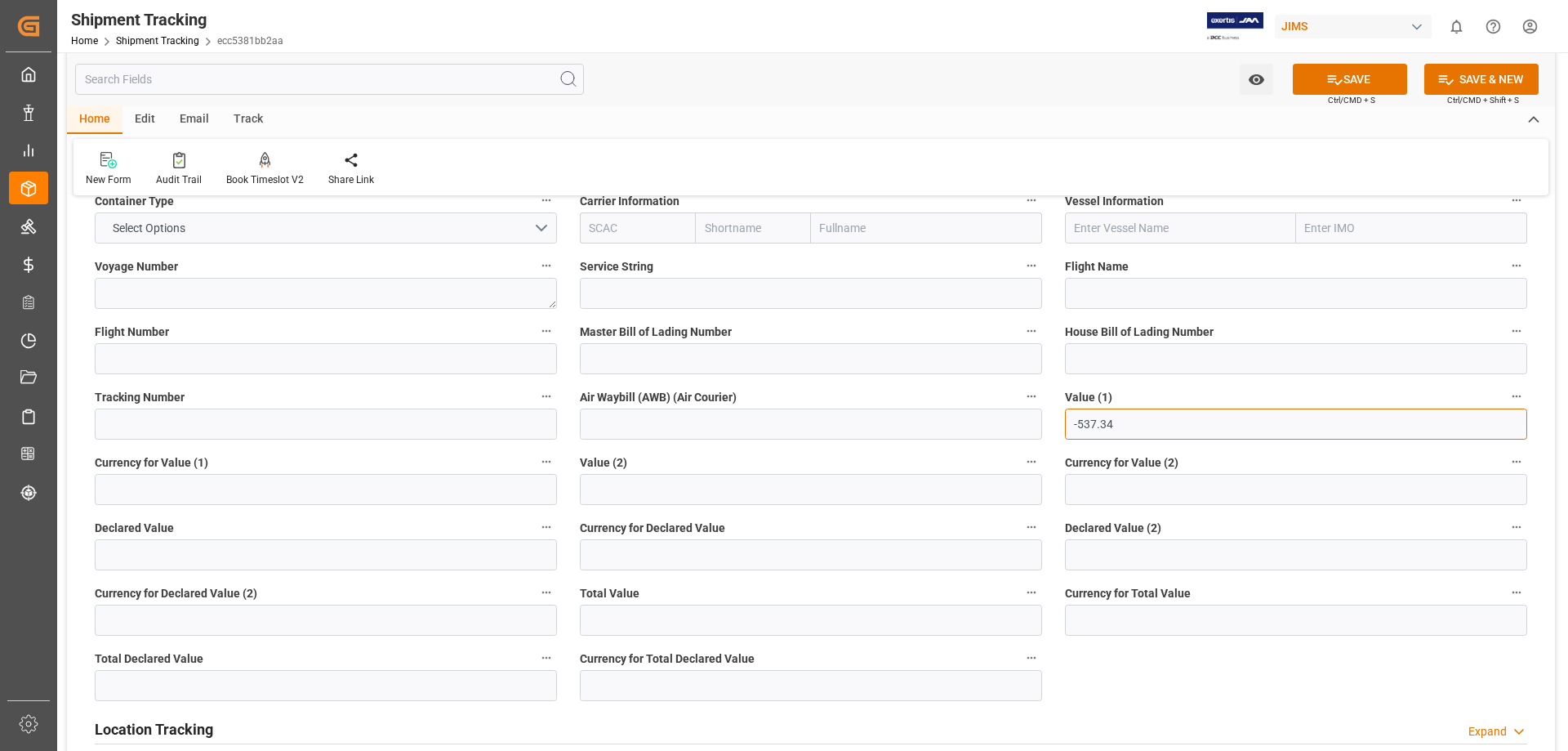 type on "-537.34" 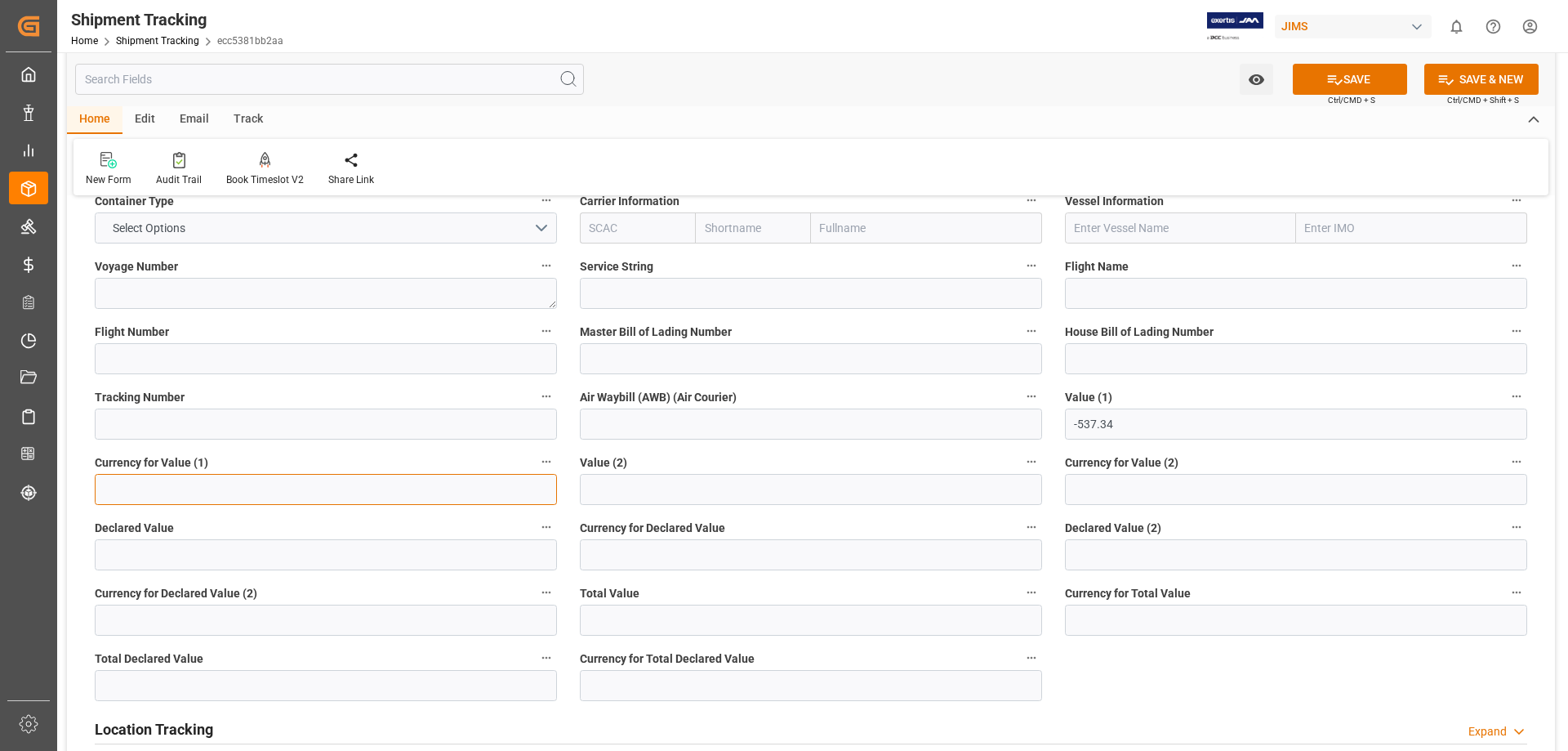 click at bounding box center [326, 489] 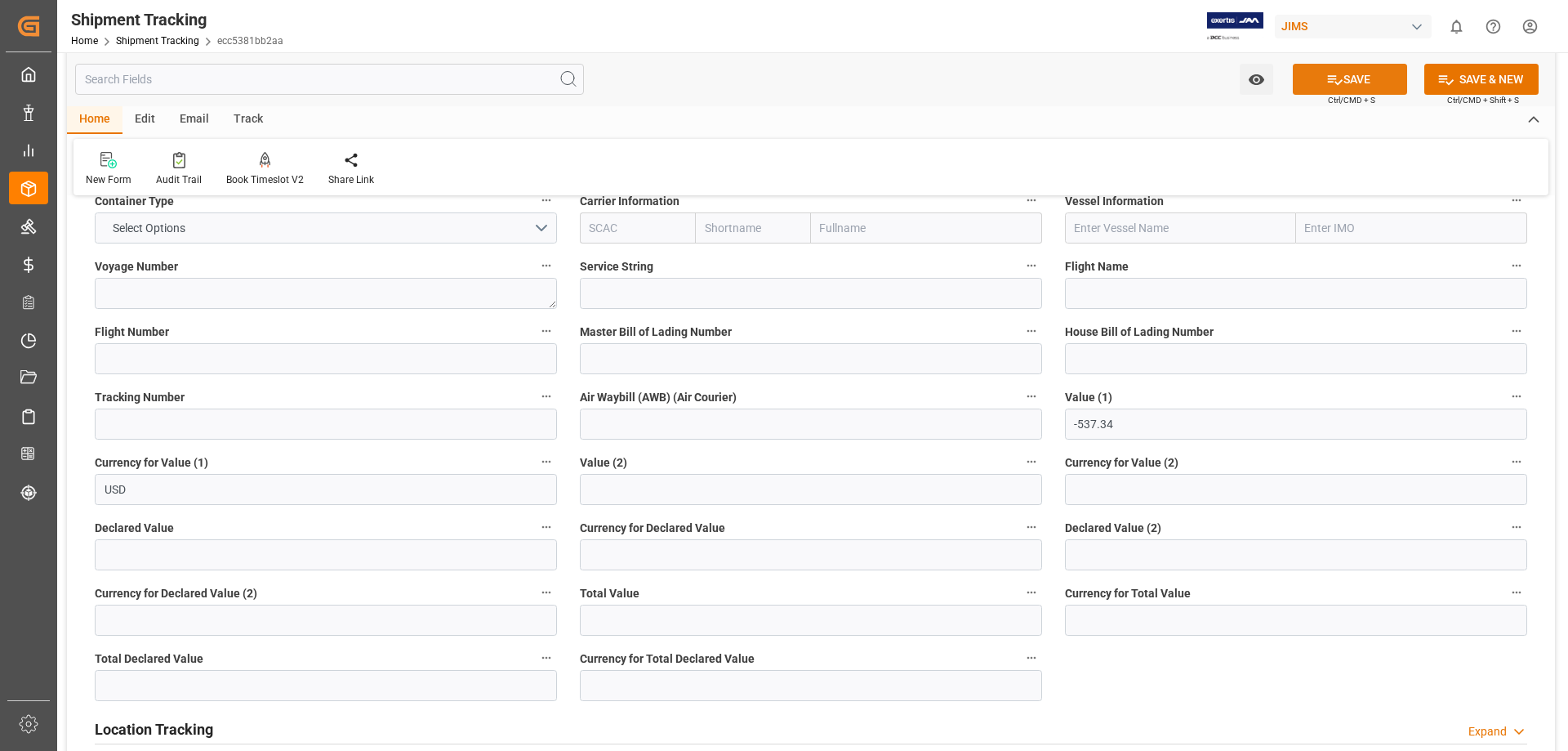 click 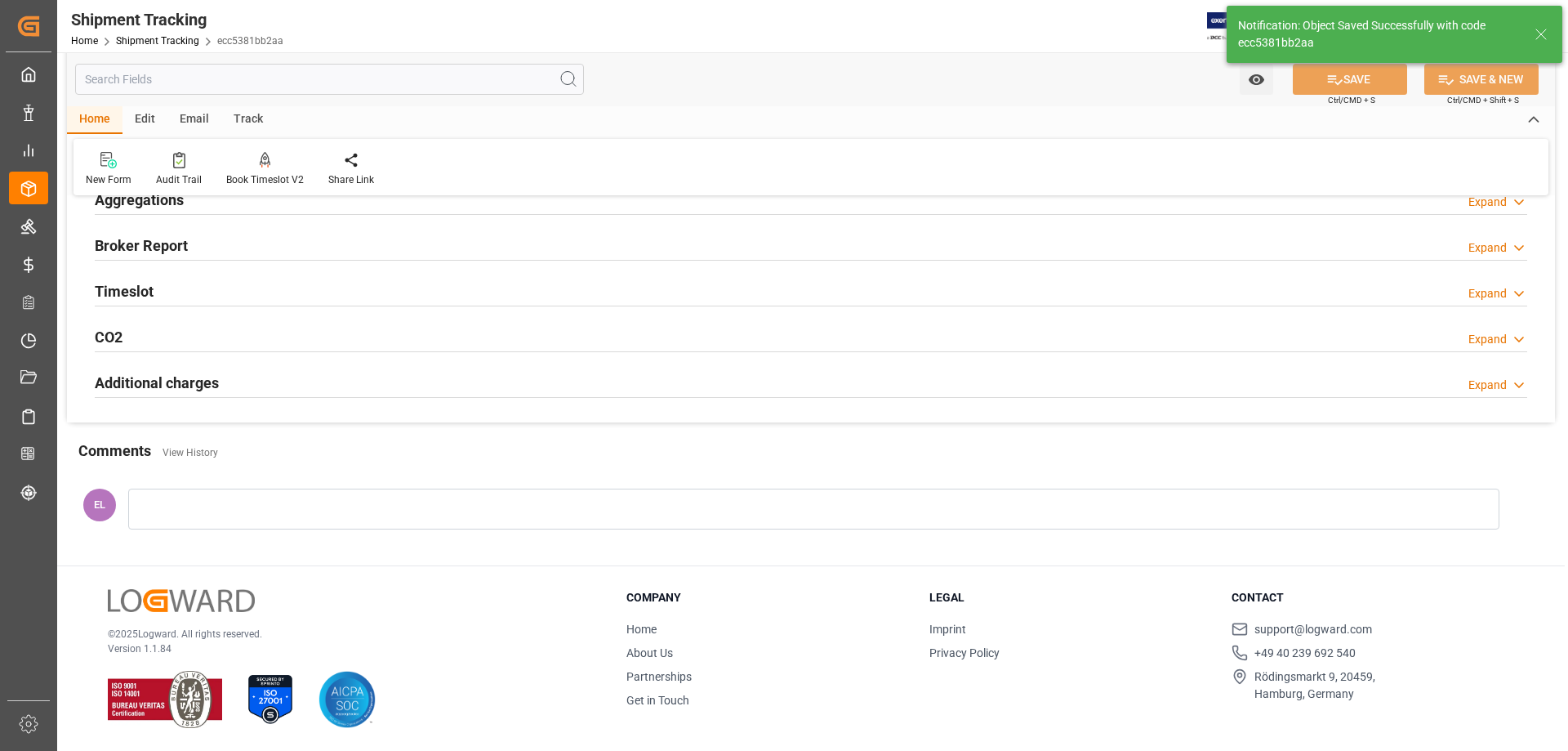 scroll, scrollTop: 0, scrollLeft: 0, axis: both 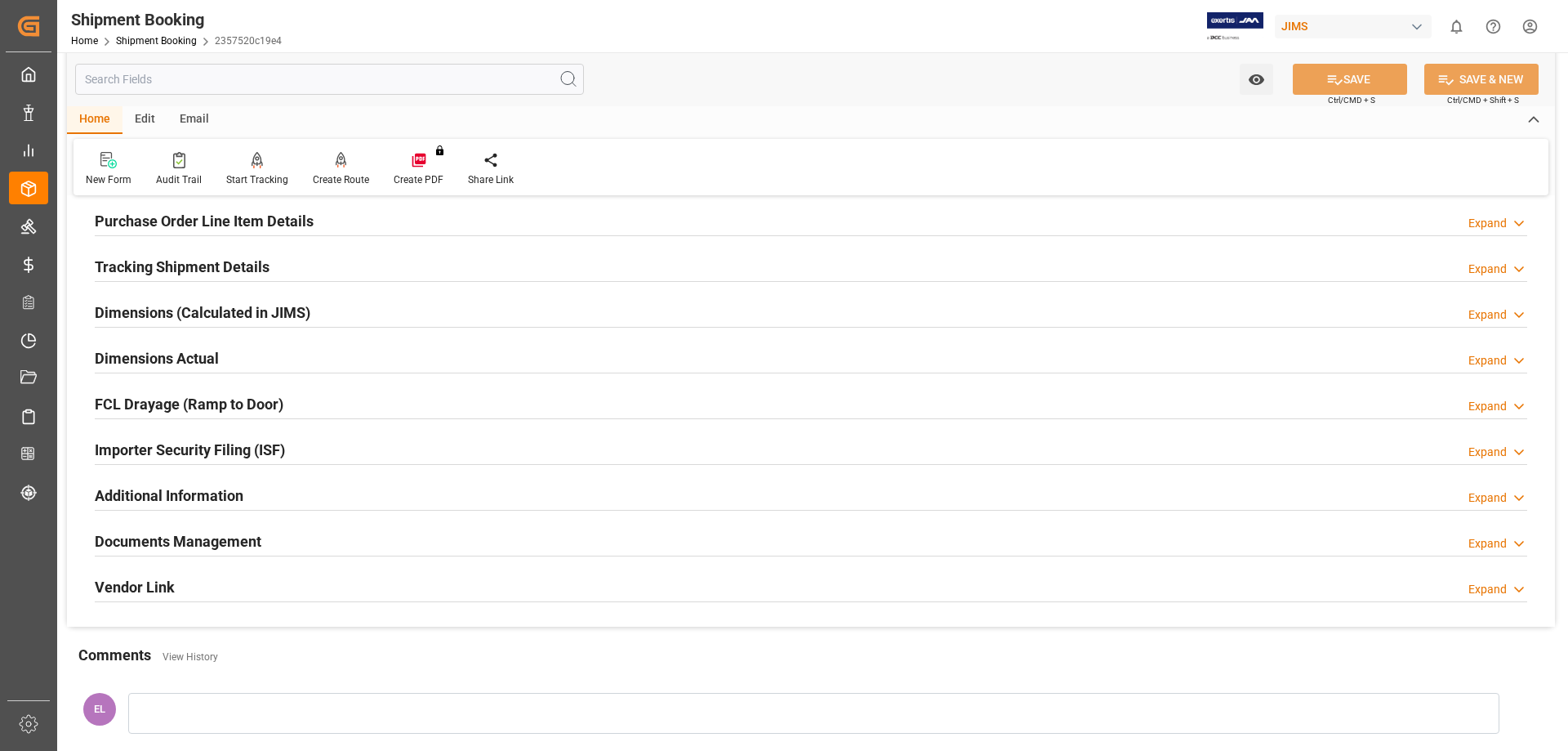 click on "Tracking Shipment Details" at bounding box center (182, 266) 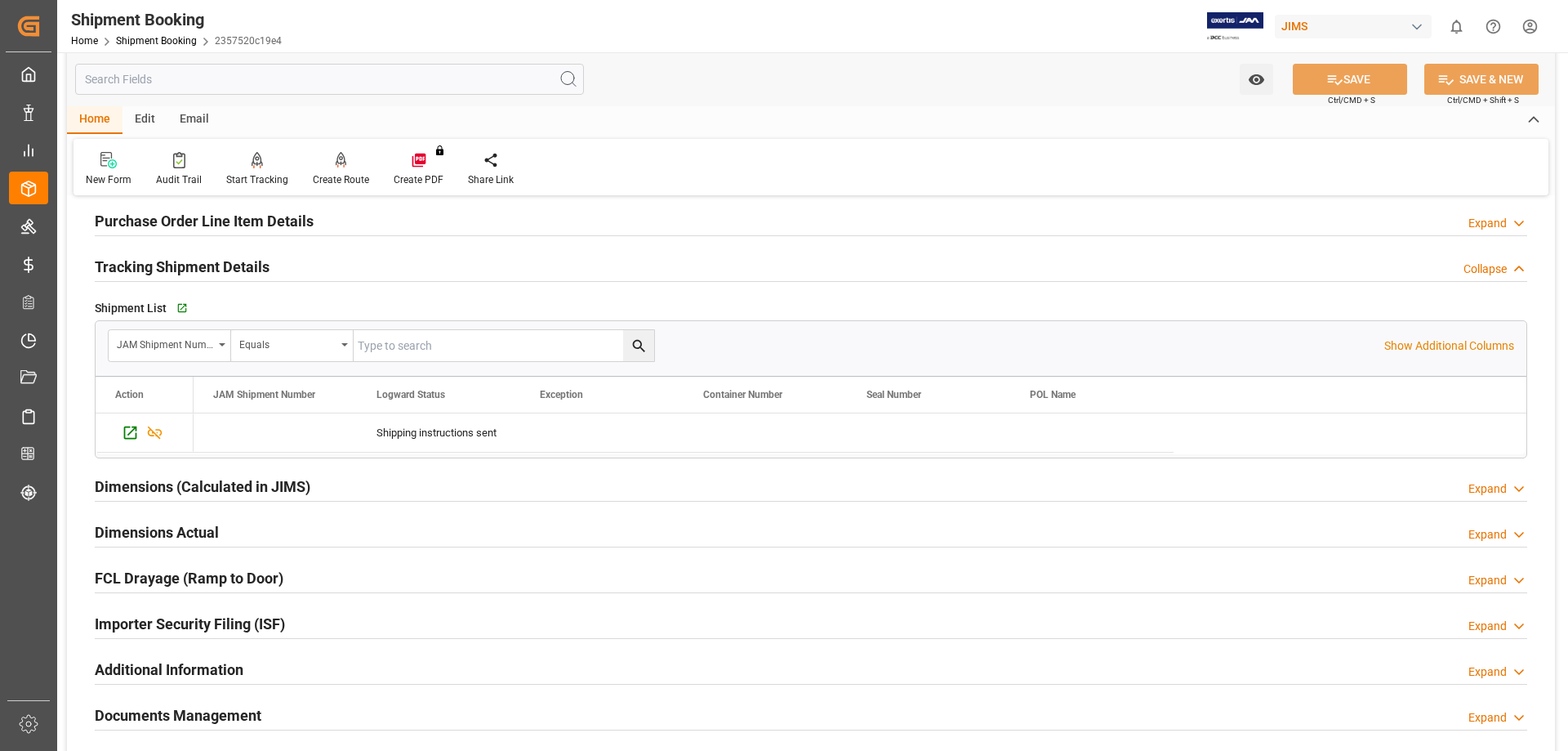 scroll, scrollTop: 0, scrollLeft: 0, axis: both 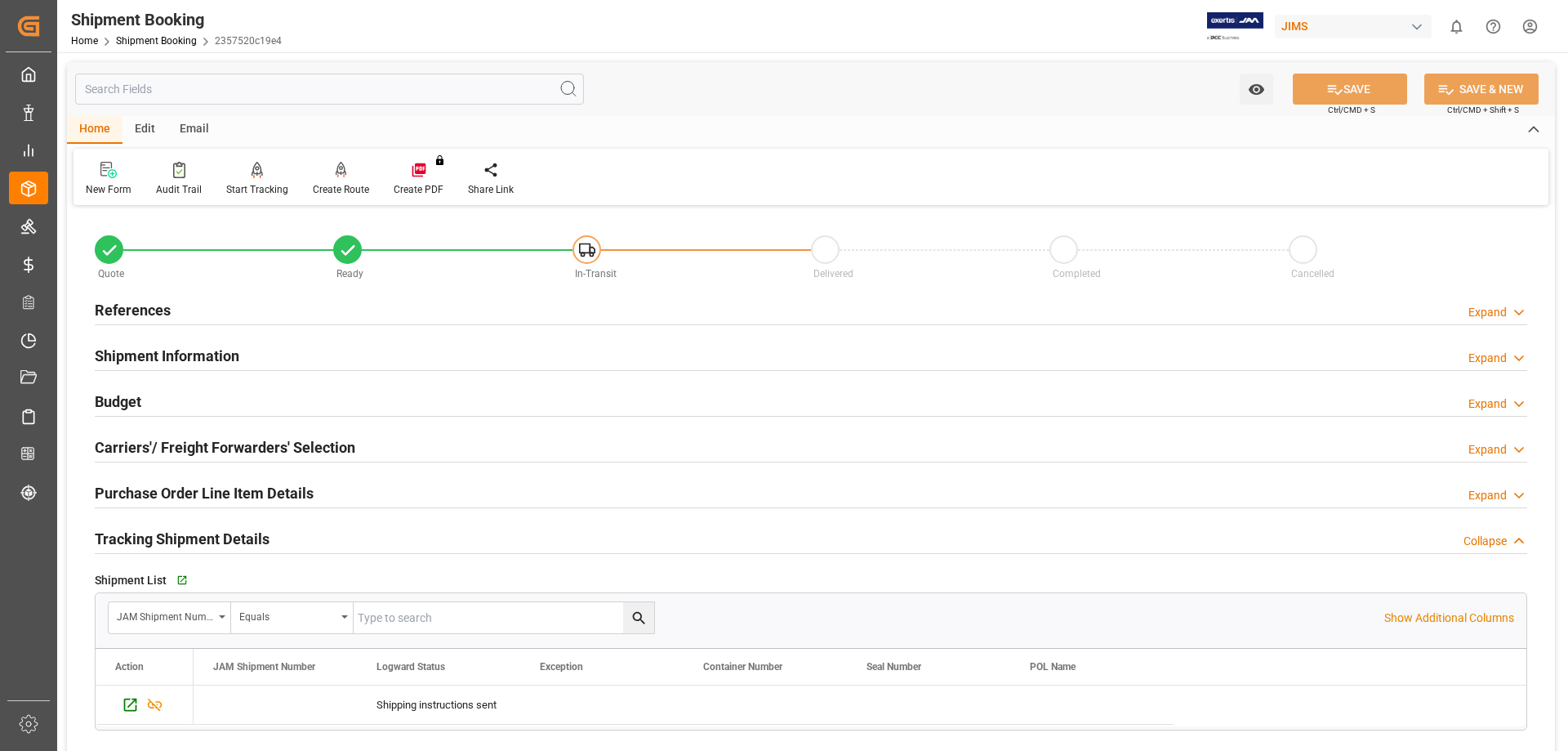 click on "Budget" at bounding box center [118, 401] 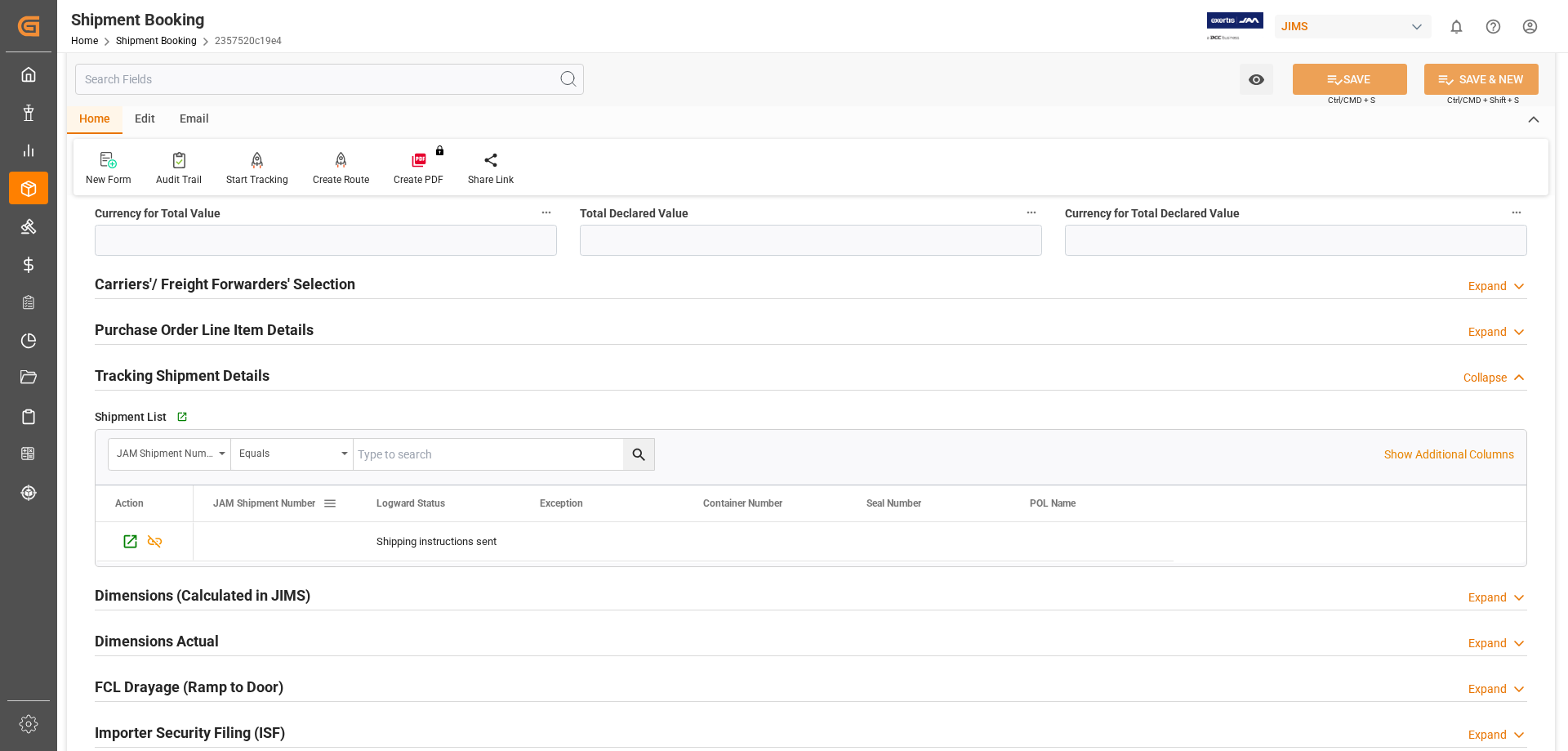 scroll, scrollTop: 545, scrollLeft: 0, axis: vertical 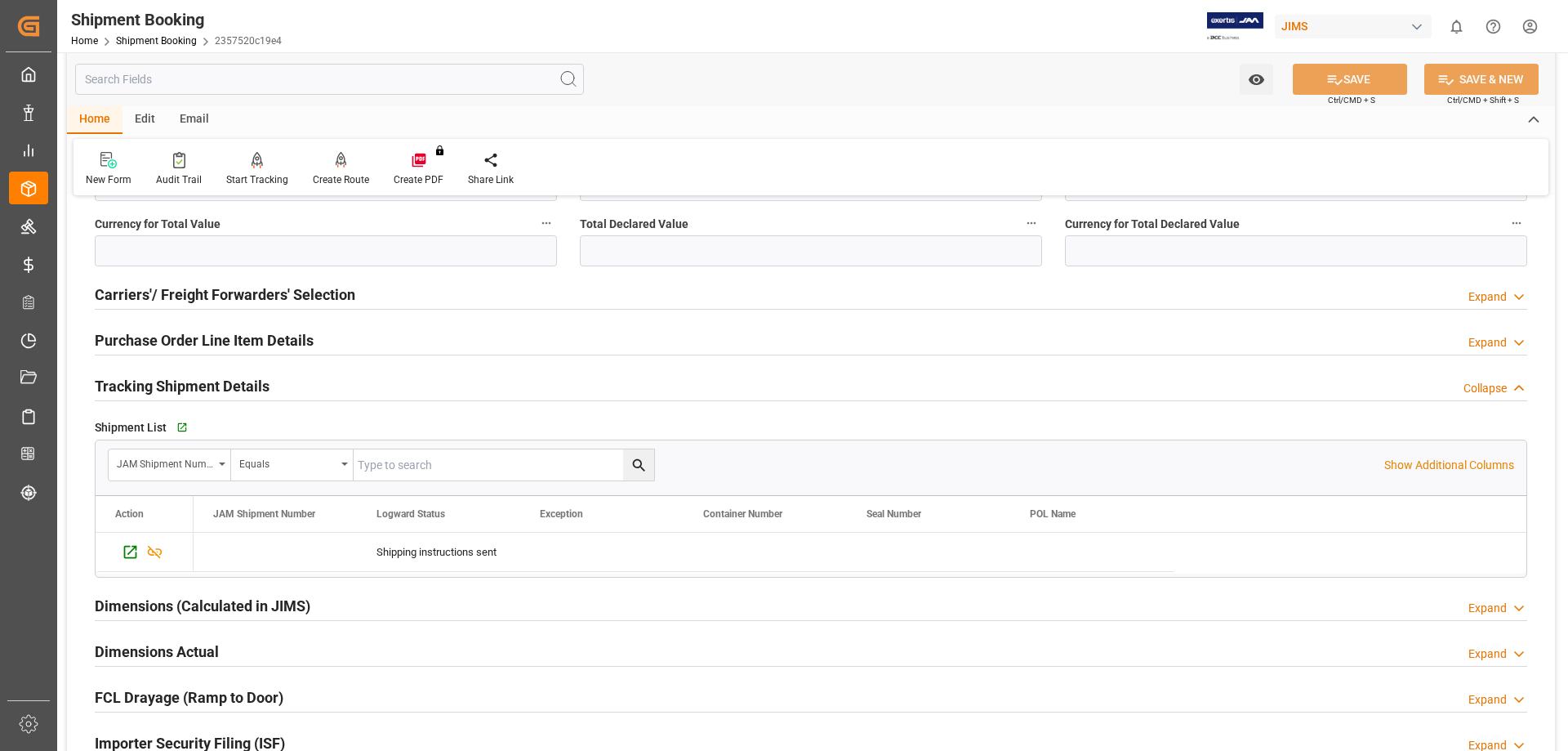 click on "Purchase Order Line Item Details" at bounding box center (204, 340) 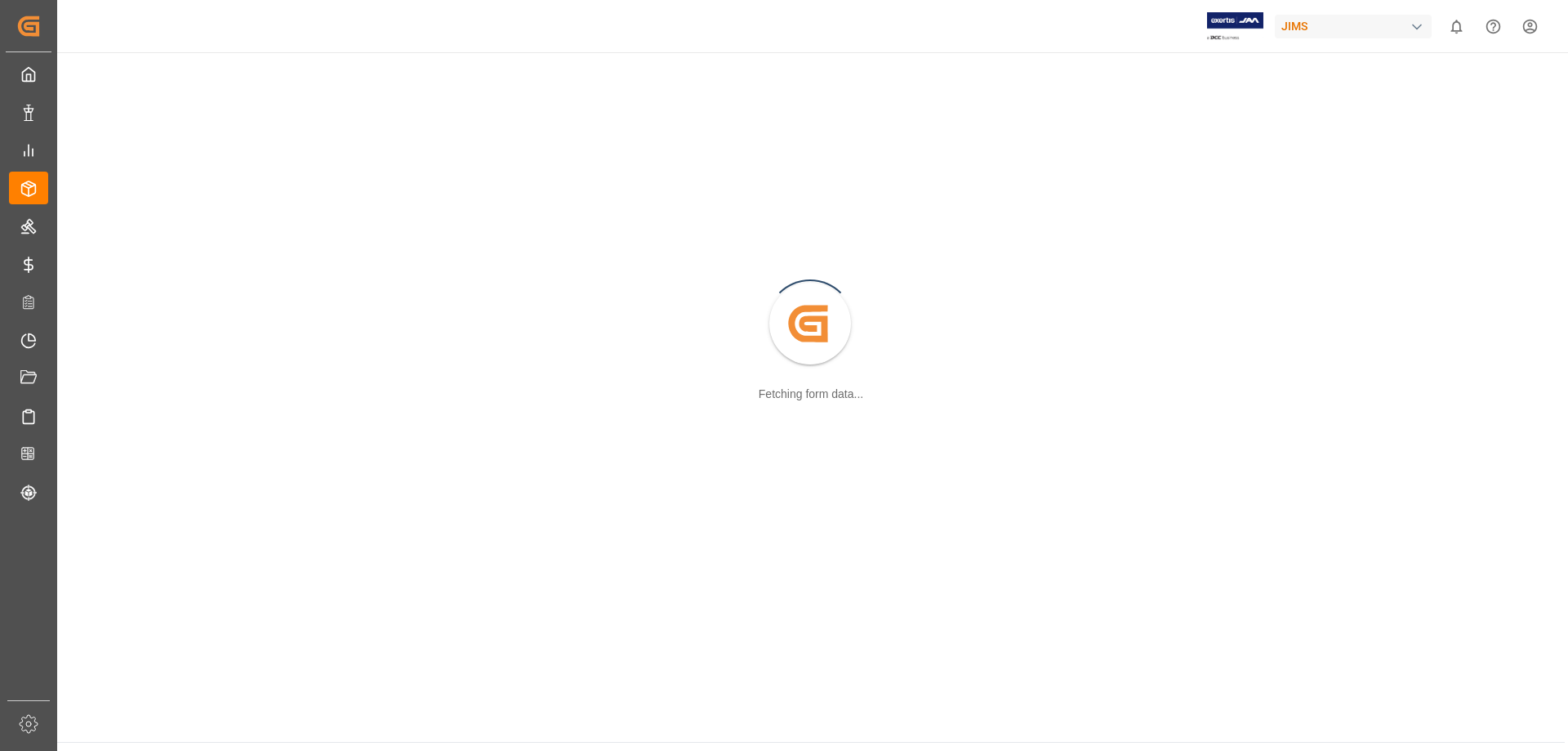 scroll, scrollTop: 0, scrollLeft: 0, axis: both 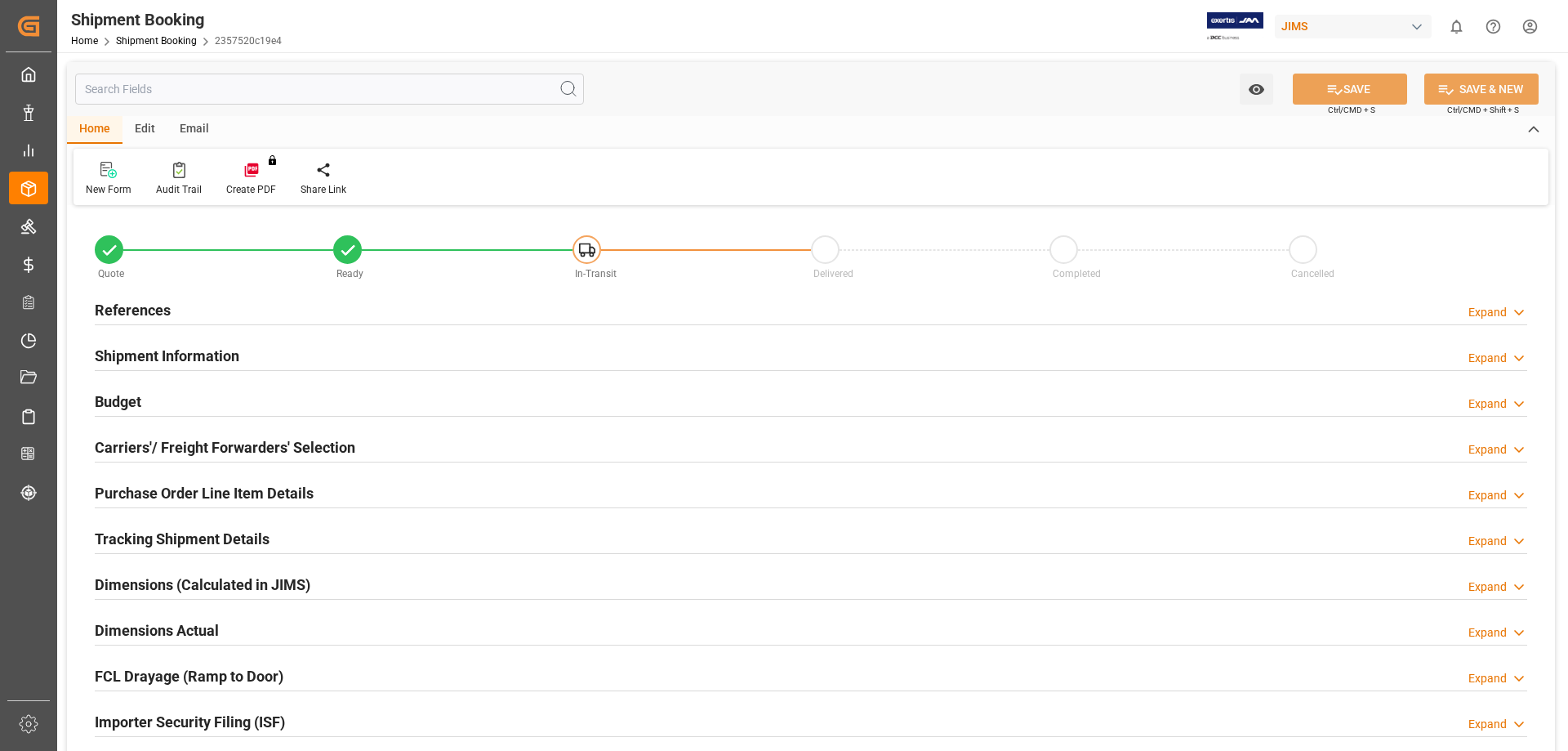 type on "1" 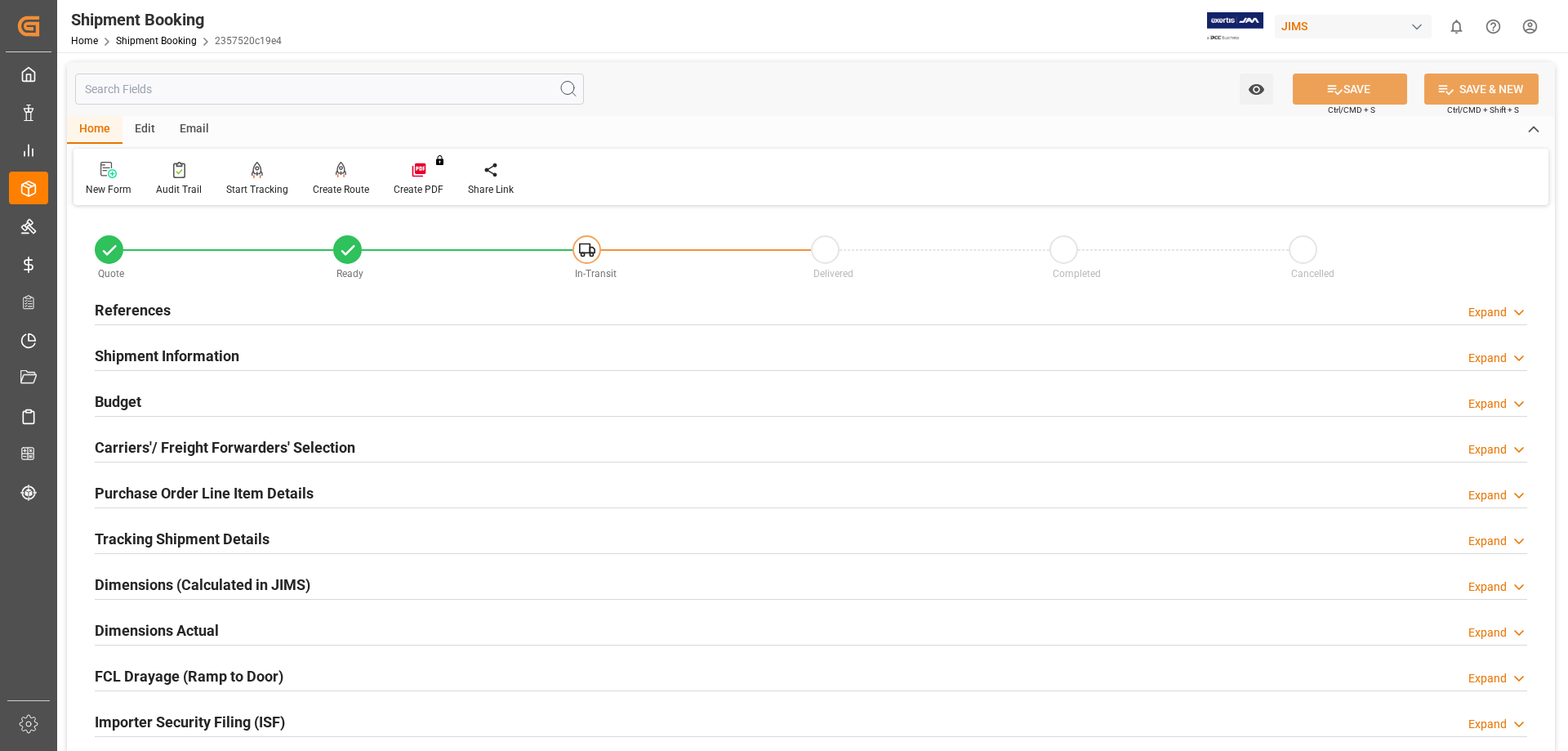 click on "Purchase Order Line Item Details" at bounding box center (204, 493) 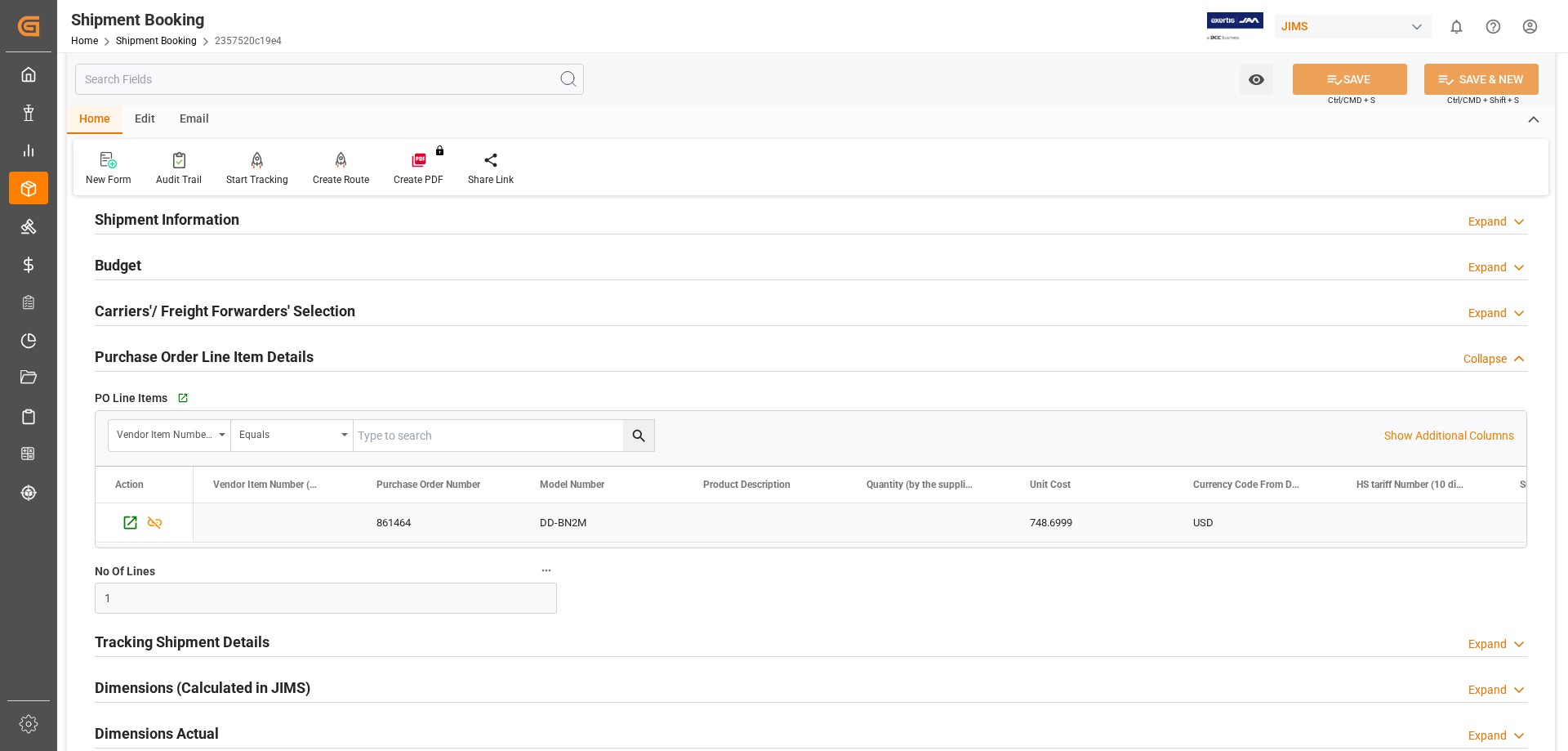 scroll, scrollTop: 0, scrollLeft: 0, axis: both 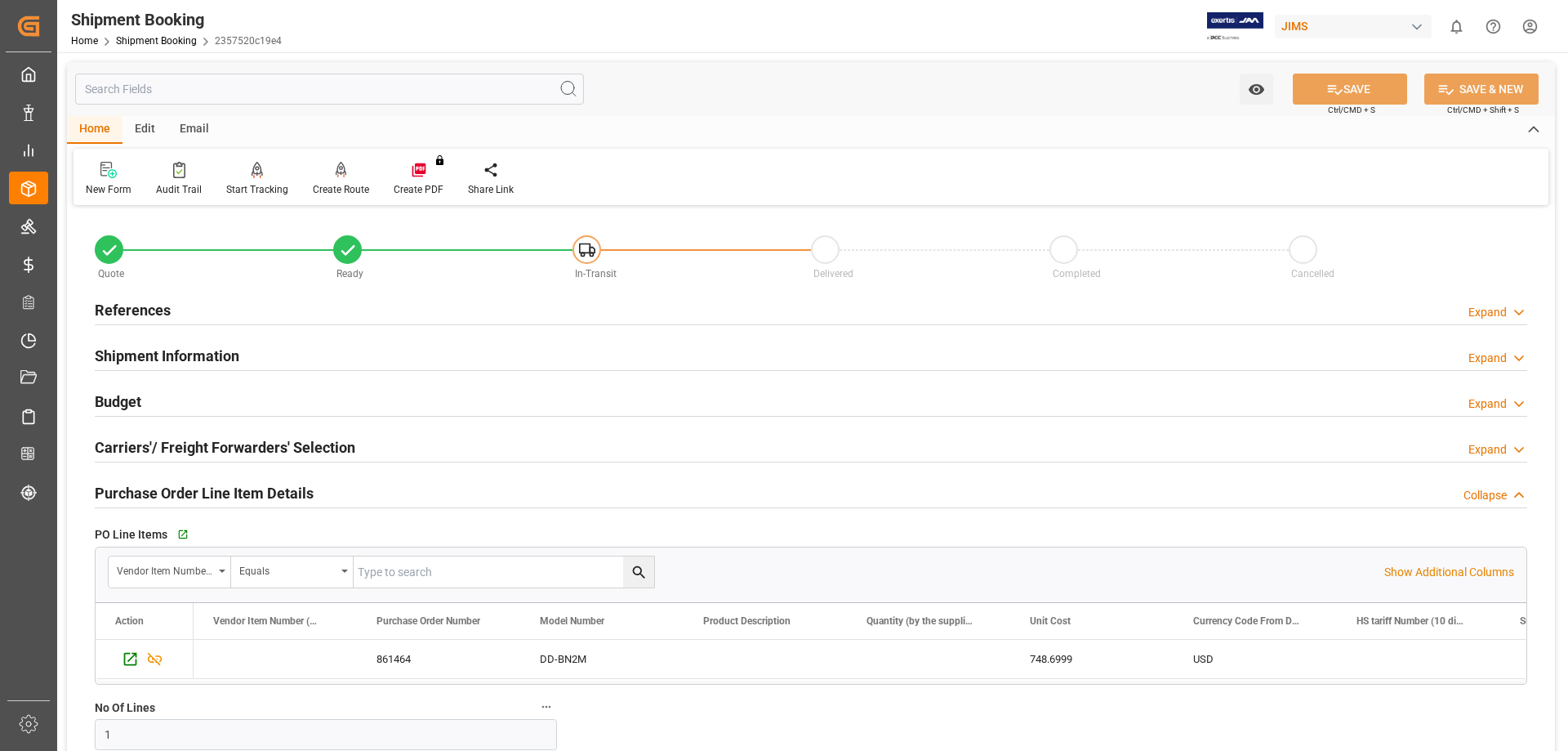 click on "Budget" at bounding box center (118, 401) 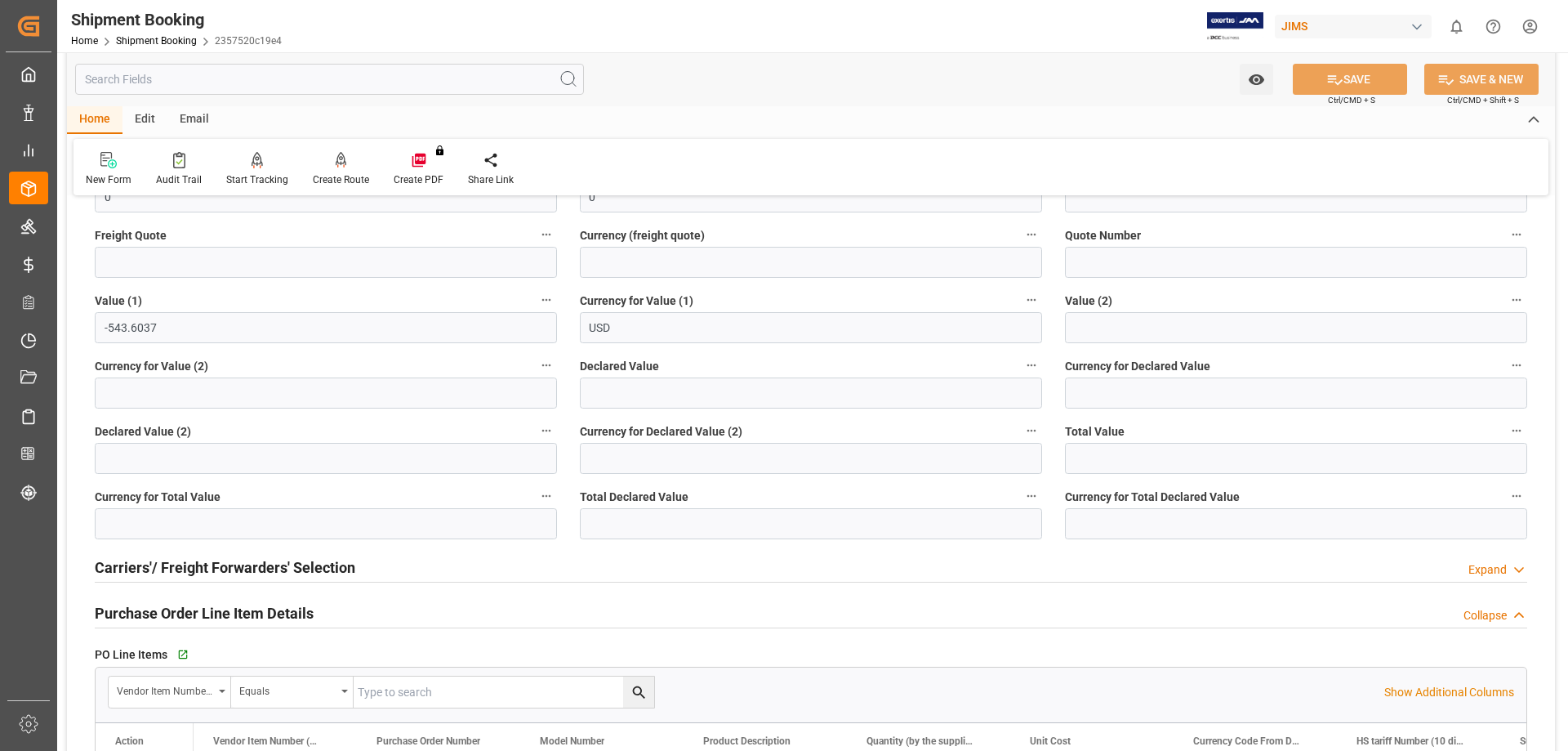 scroll, scrollTop: 409, scrollLeft: 0, axis: vertical 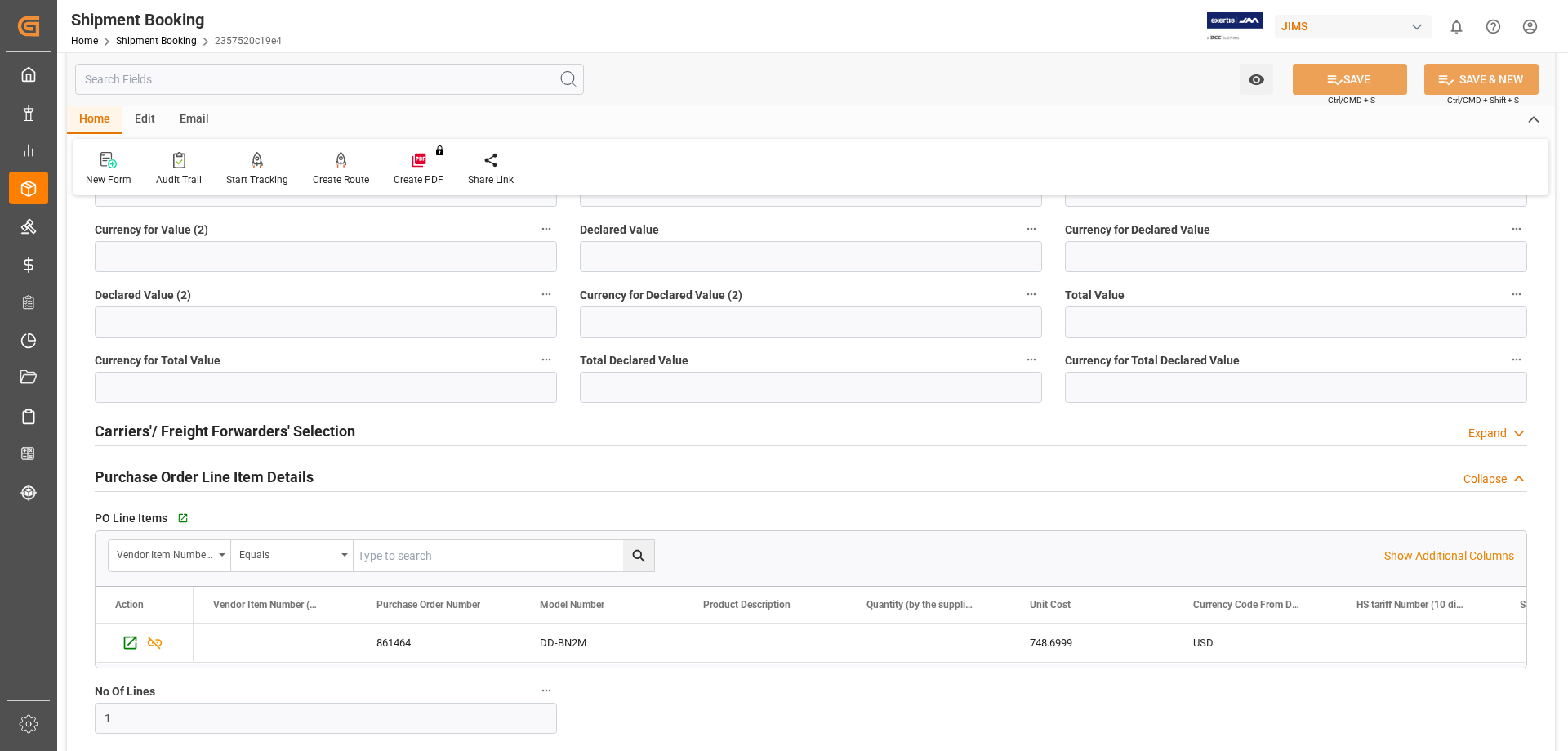 click on "Carriers'/ Freight Forwarders' Selection" at bounding box center [225, 431] 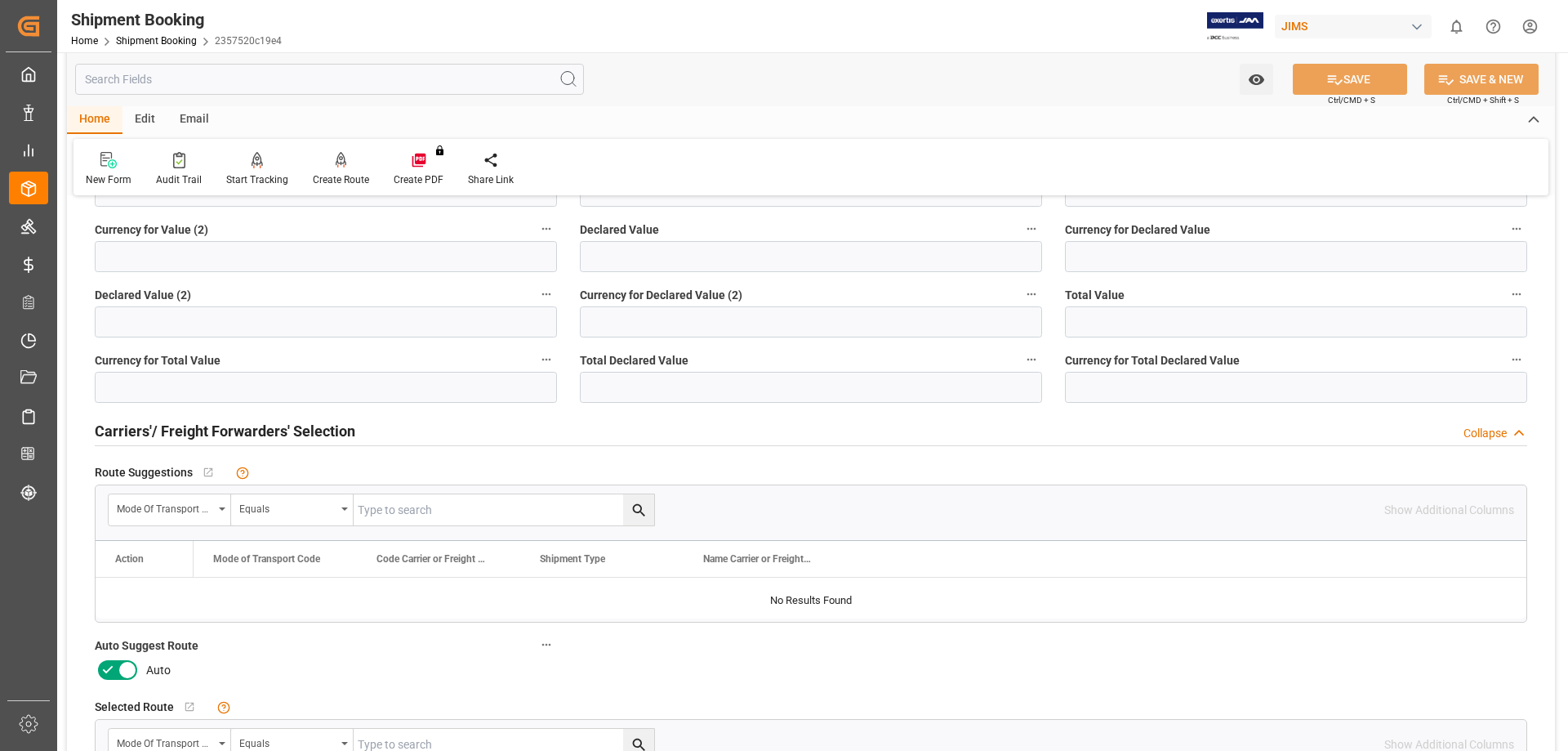 click 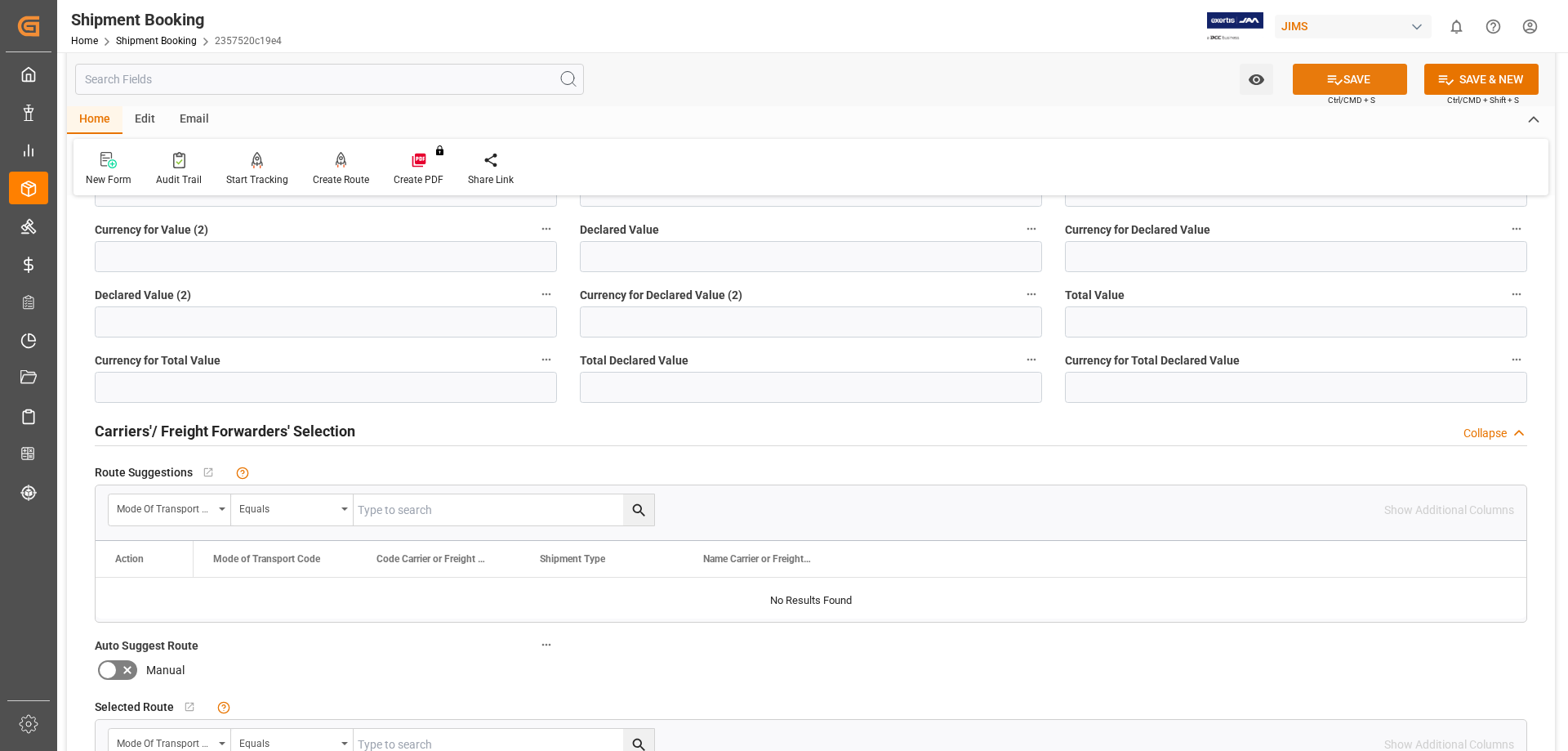 click on "SAVE" at bounding box center (1350, 79) 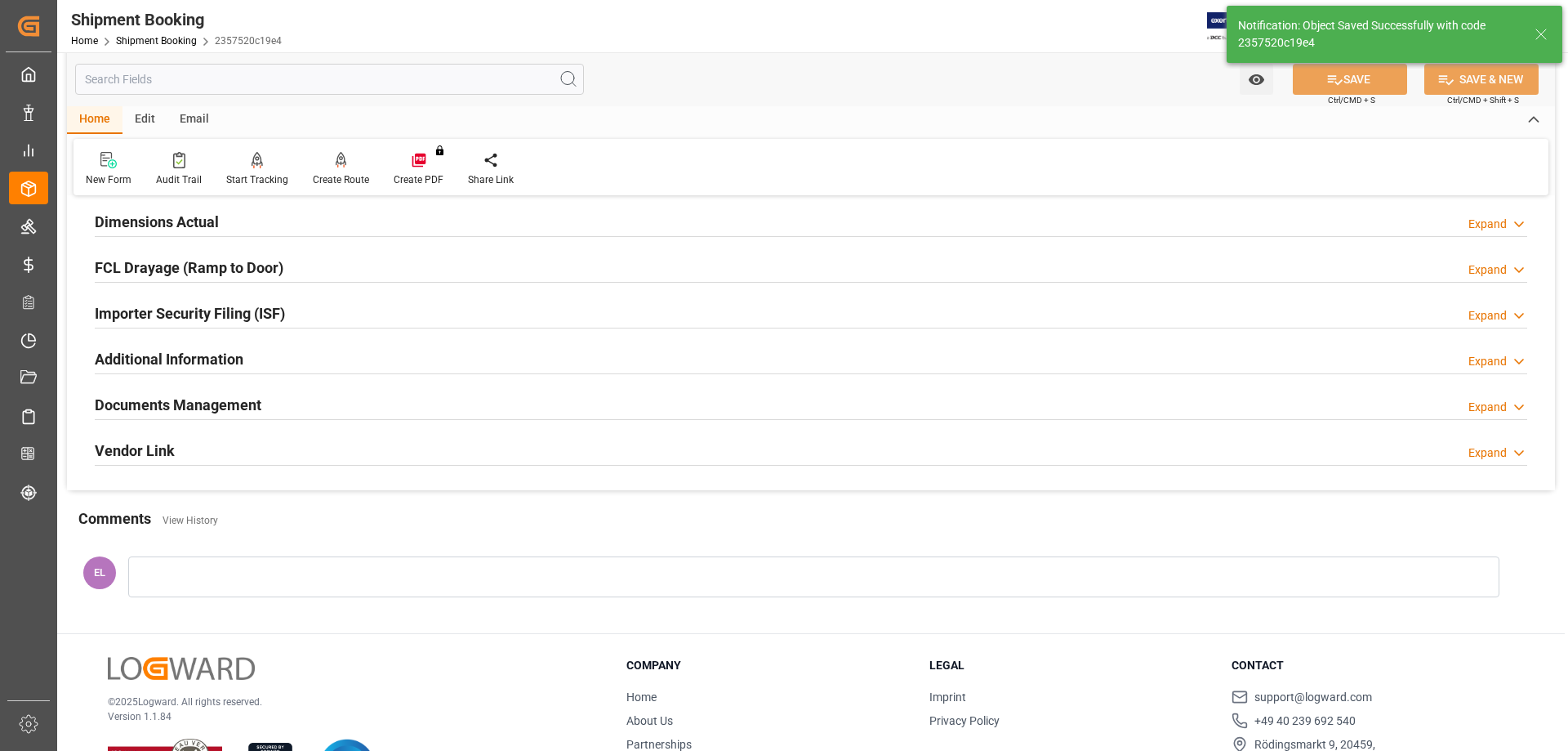 scroll, scrollTop: 16, scrollLeft: 0, axis: vertical 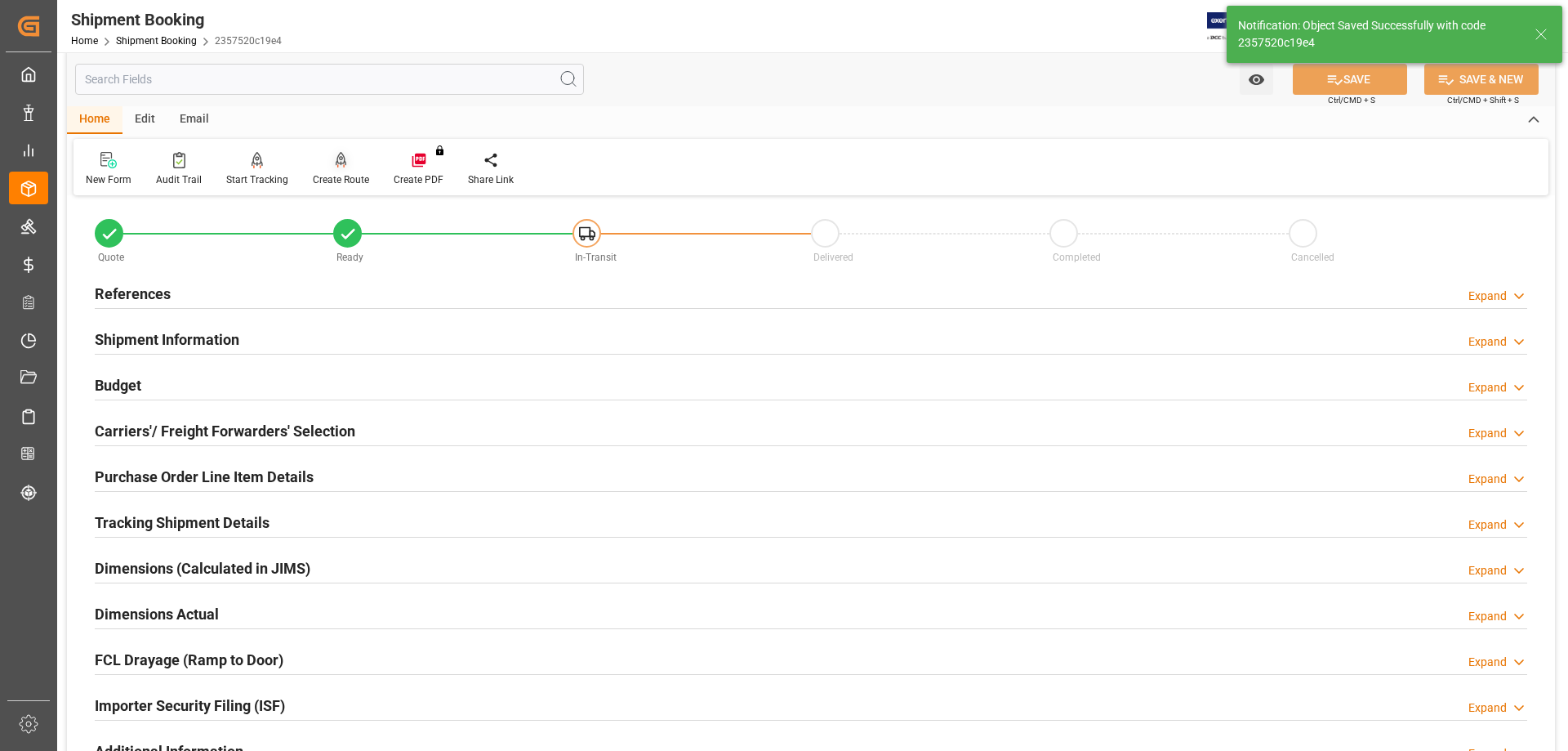 click 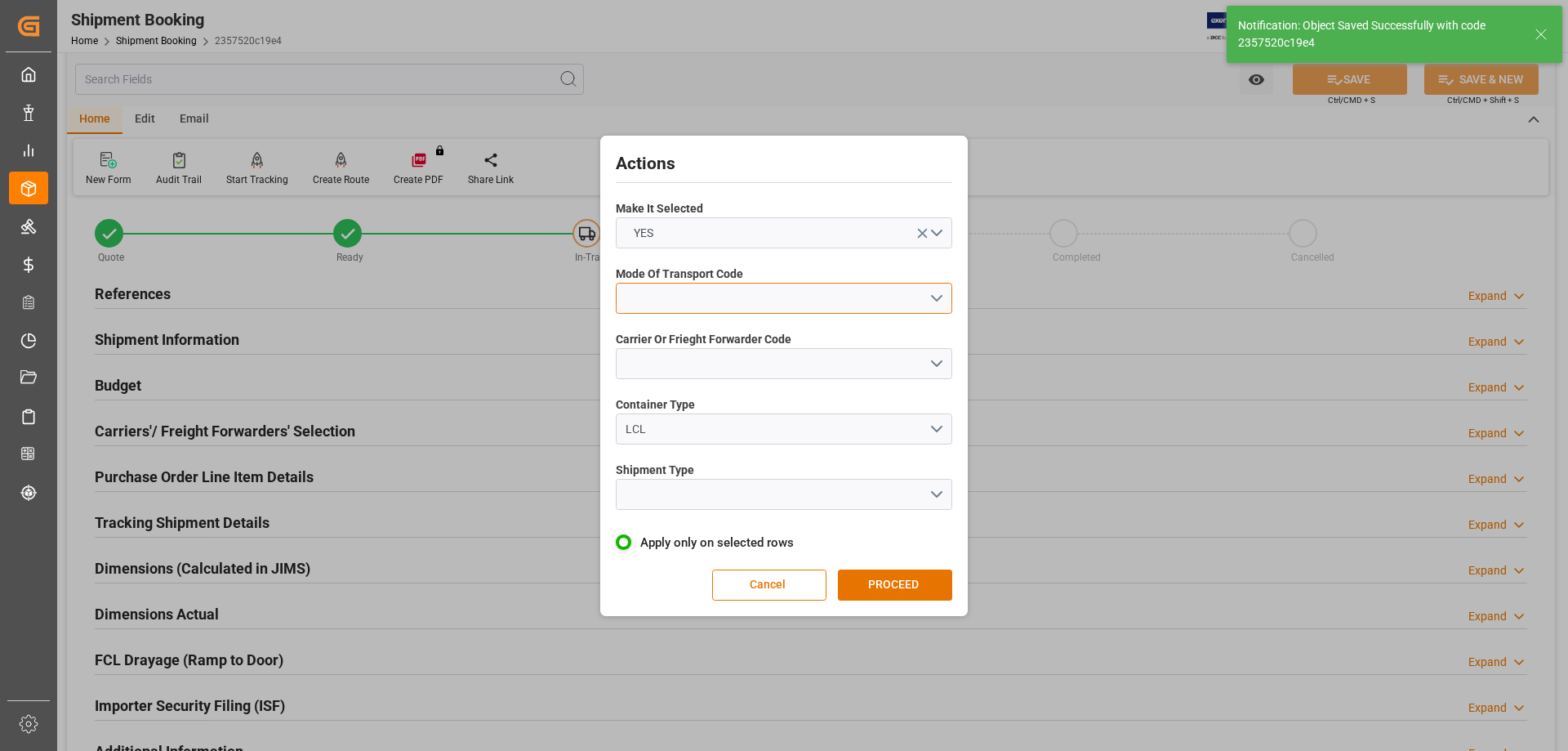 click at bounding box center (784, 298) 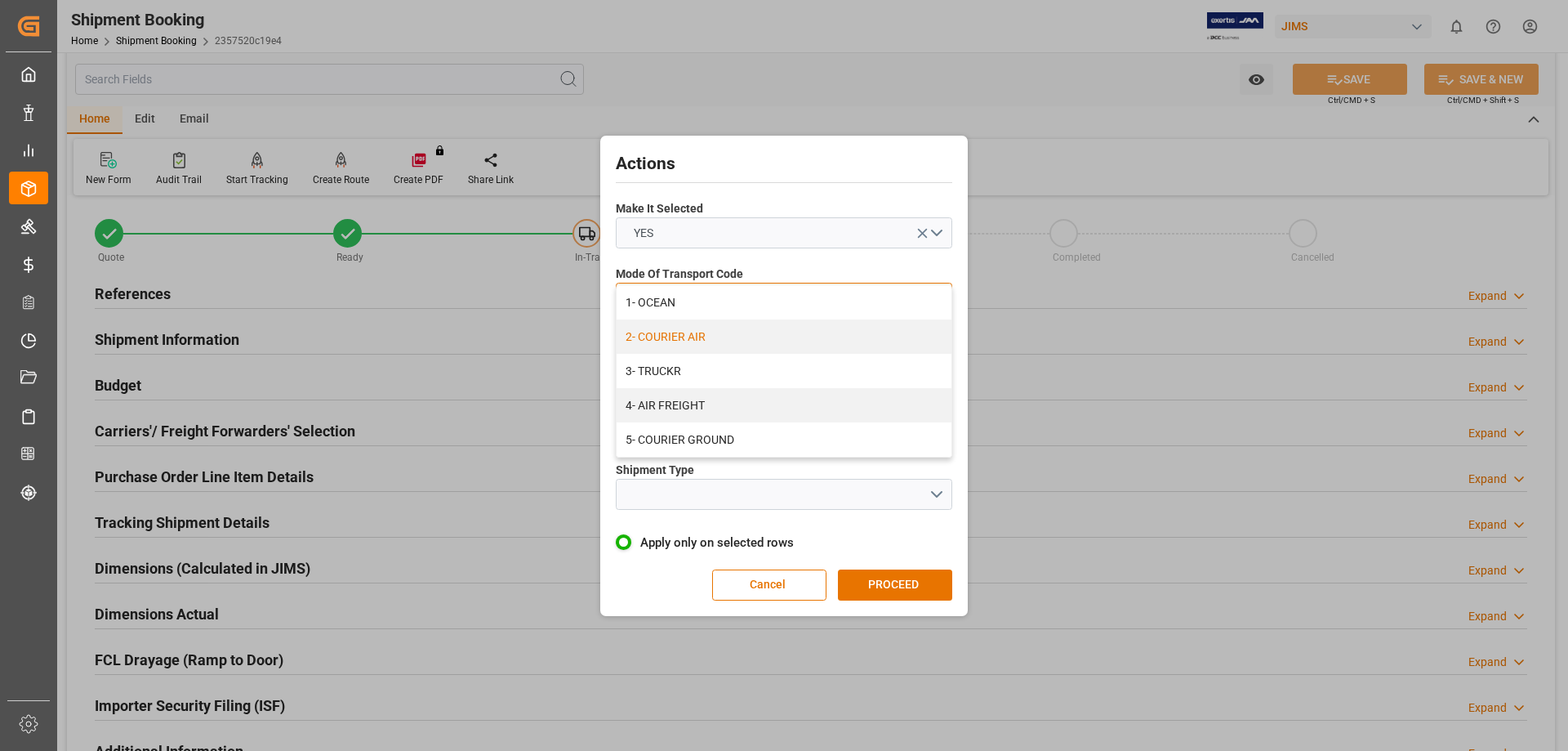 click on "2- COURIER AIR" at bounding box center [784, 337] 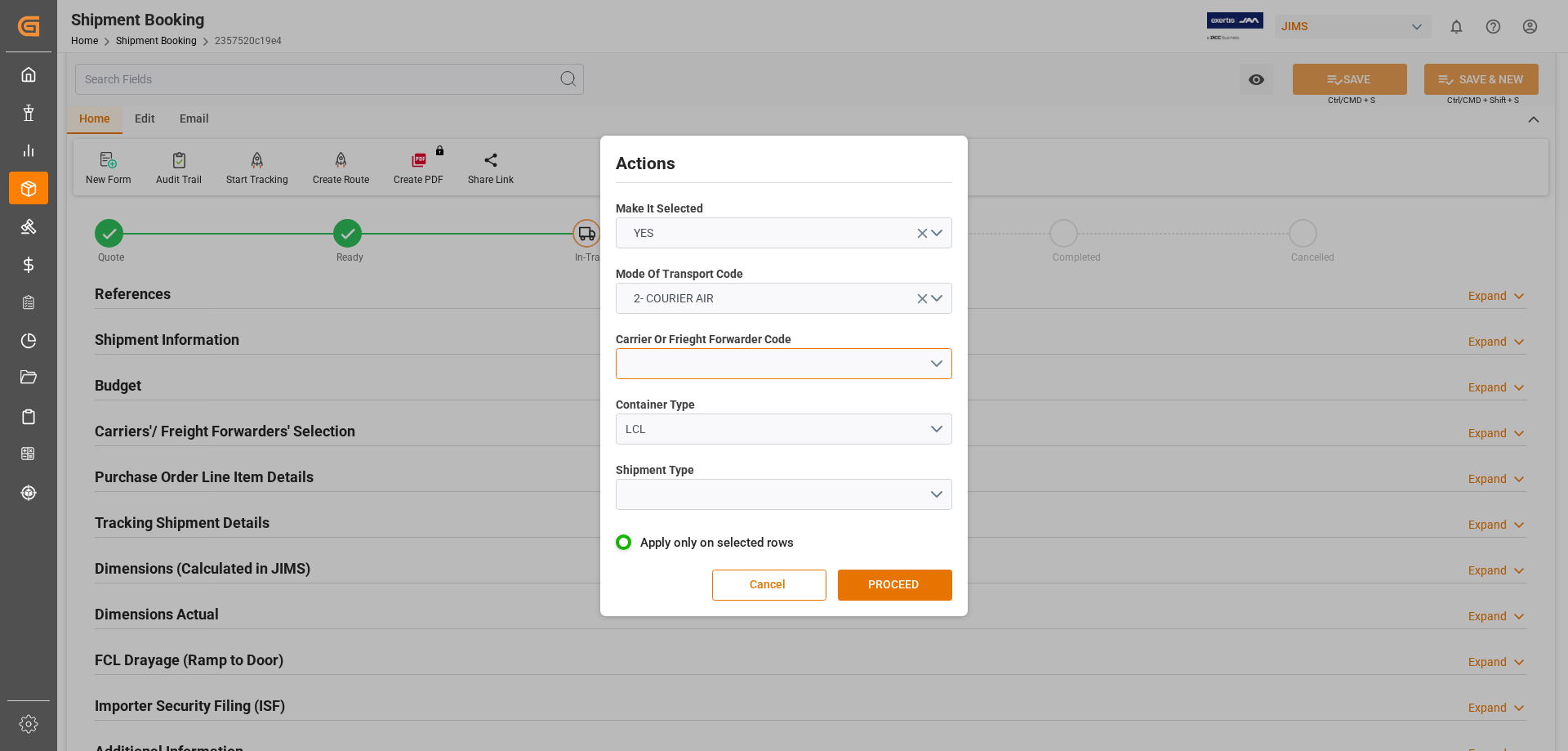 click at bounding box center [784, 364] 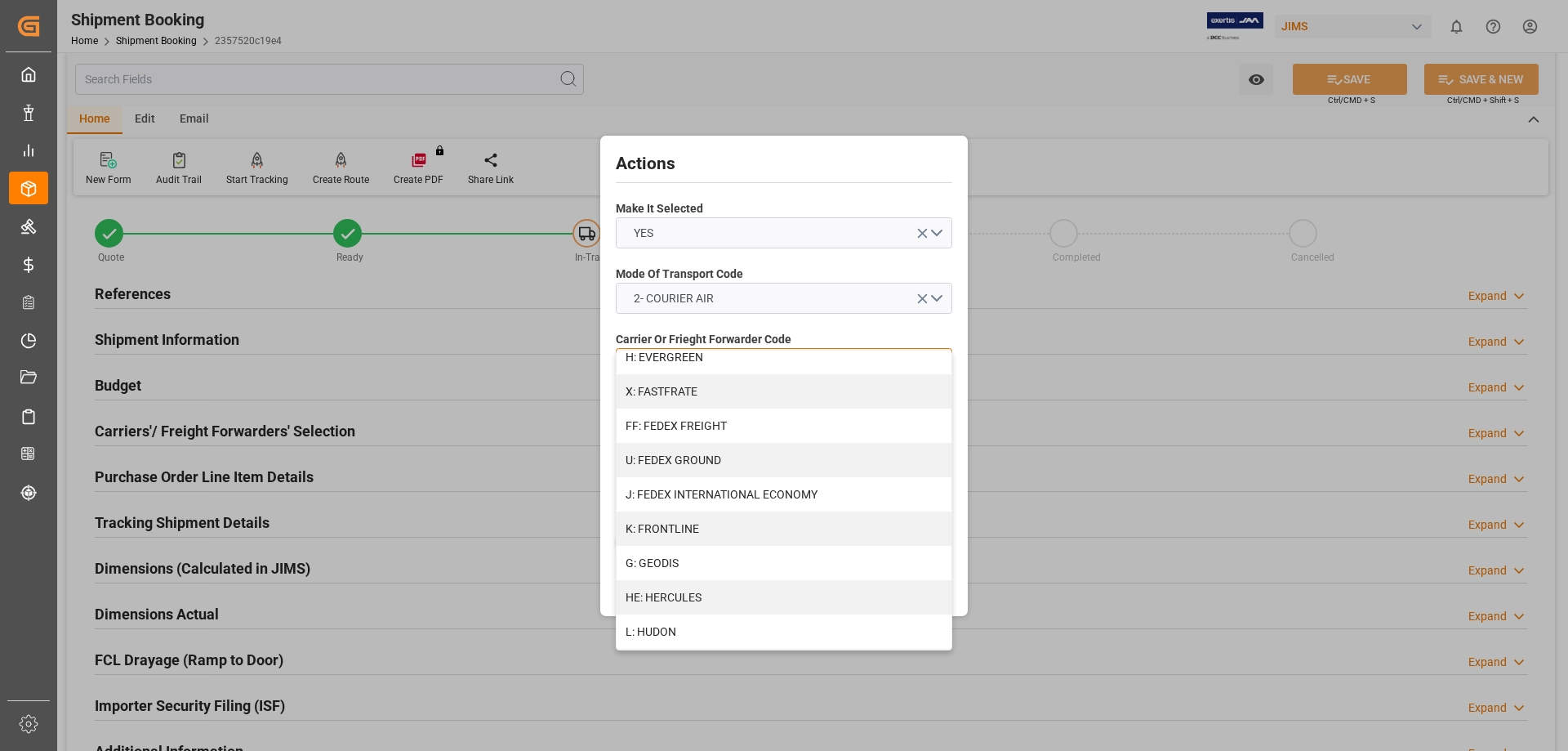 scroll, scrollTop: 545, scrollLeft: 0, axis: vertical 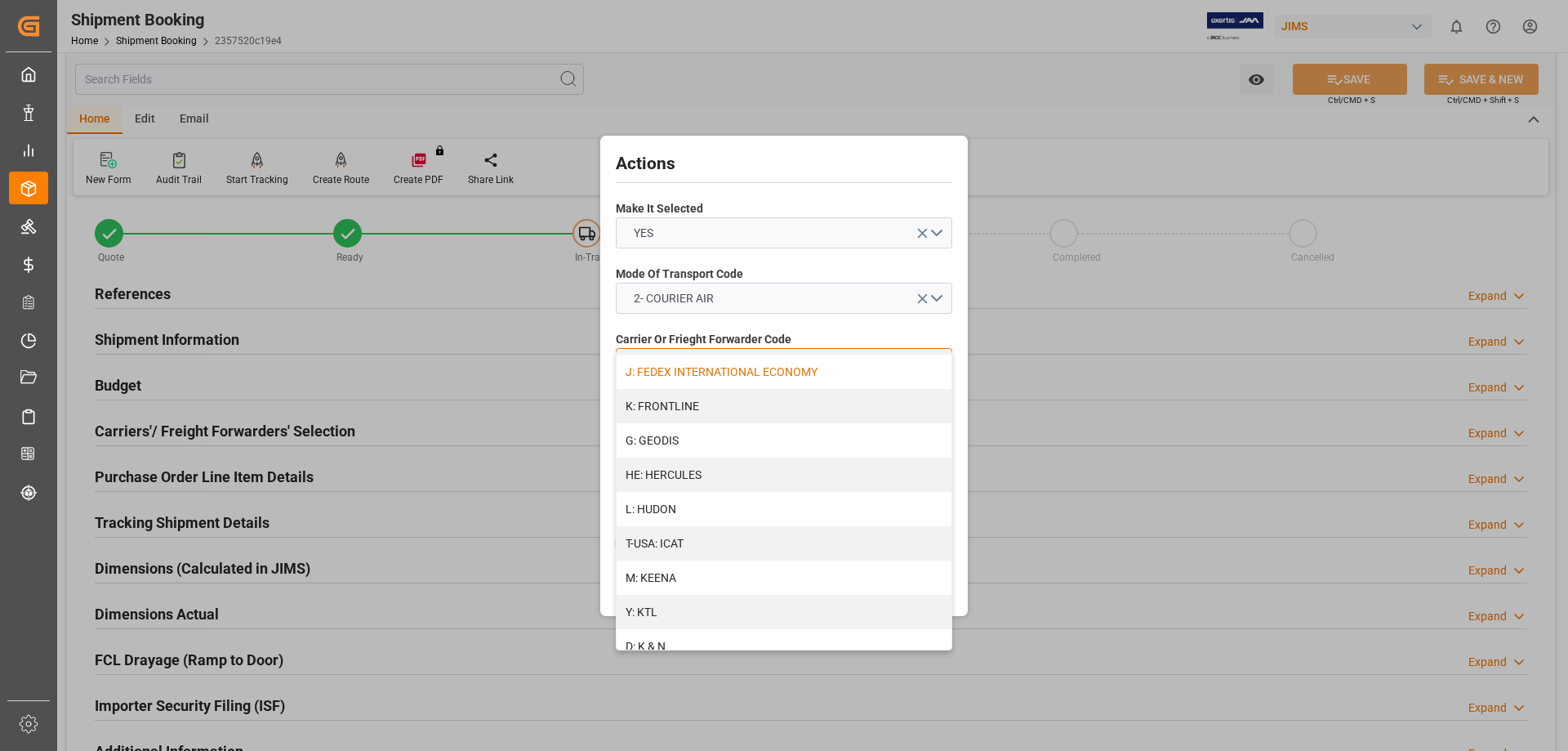 click on "J: FEDEX INTERNATIONAL ECONOMY" at bounding box center (784, 372) 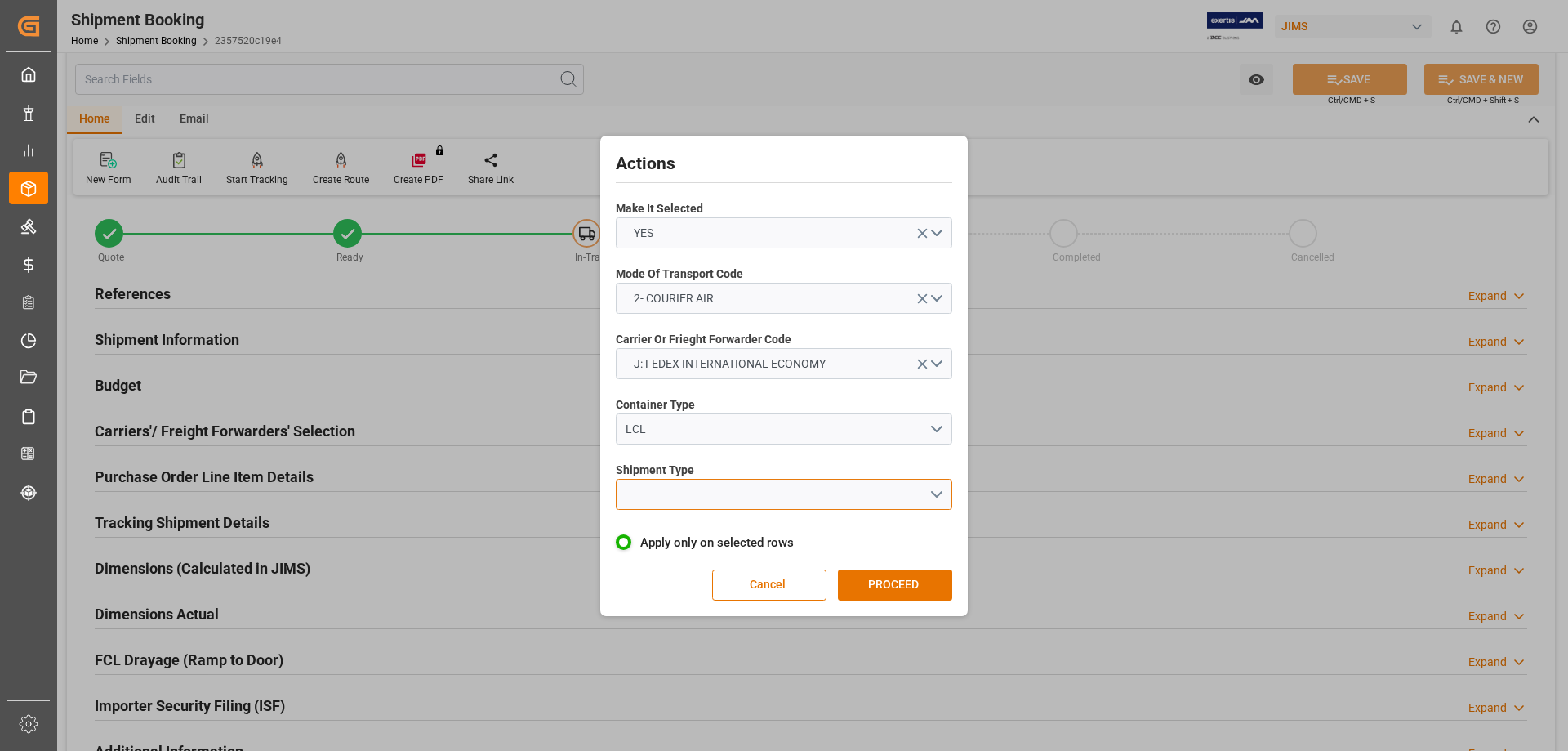 click at bounding box center (784, 494) 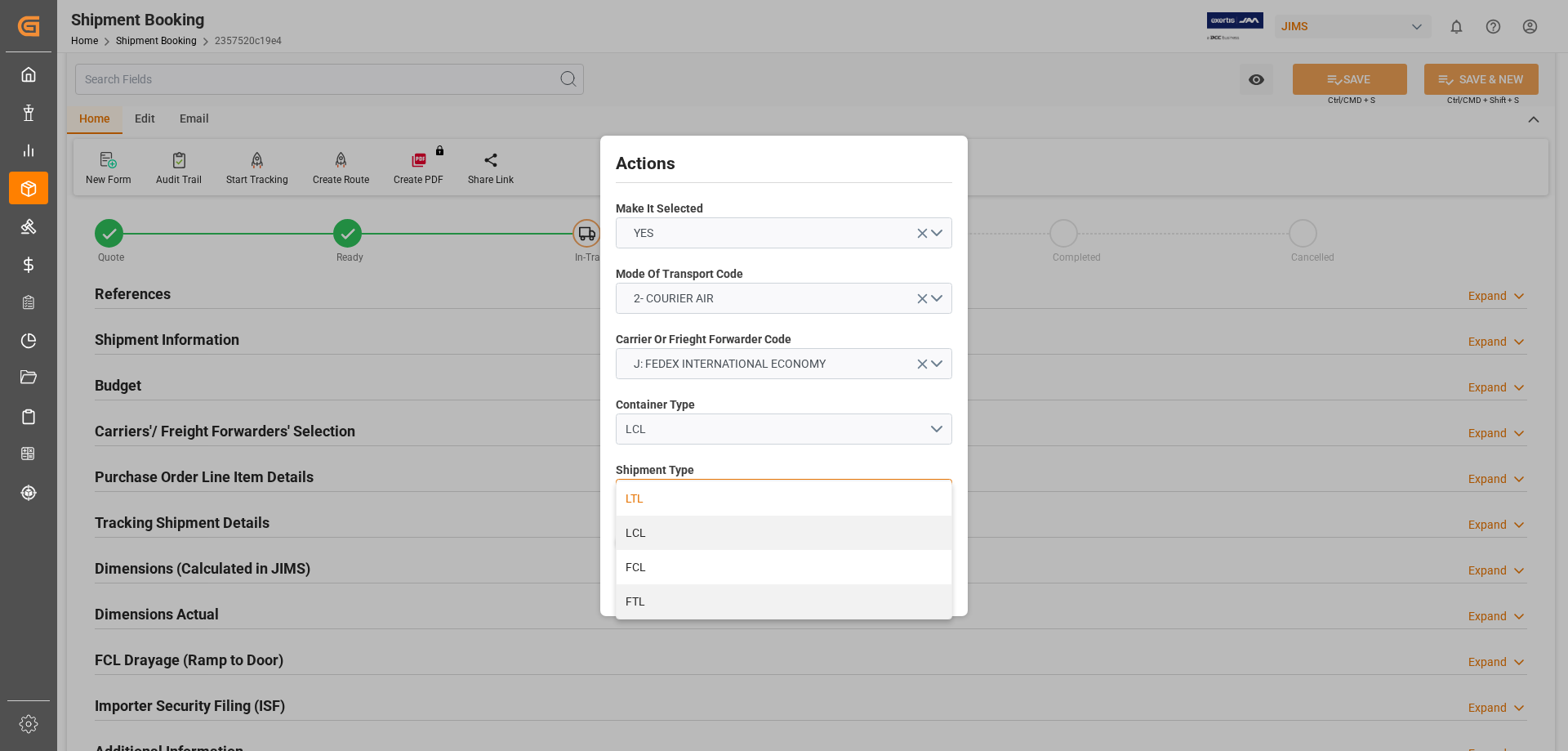 click on "LTL" at bounding box center [784, 498] 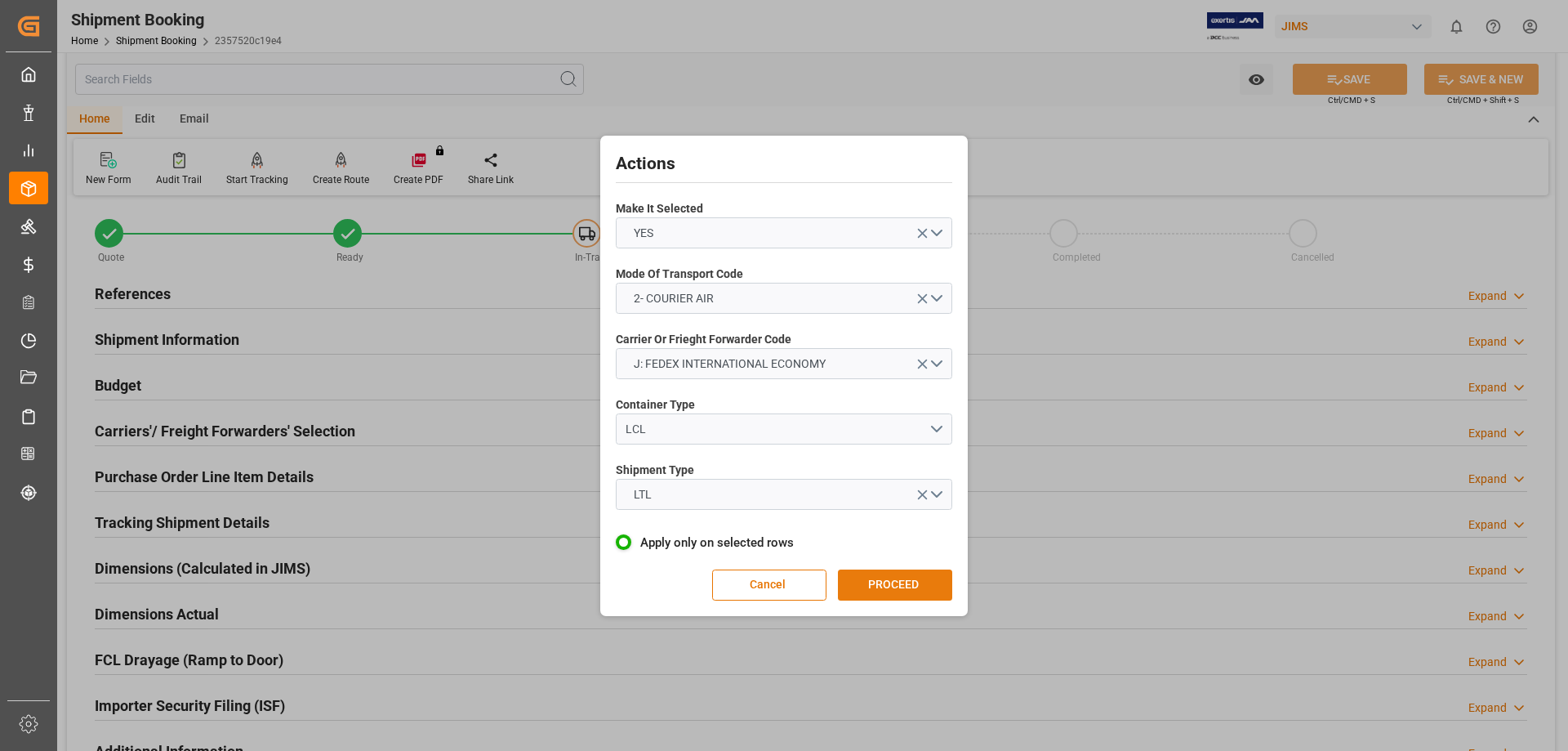click on "PROCEED" at bounding box center (895, 585) 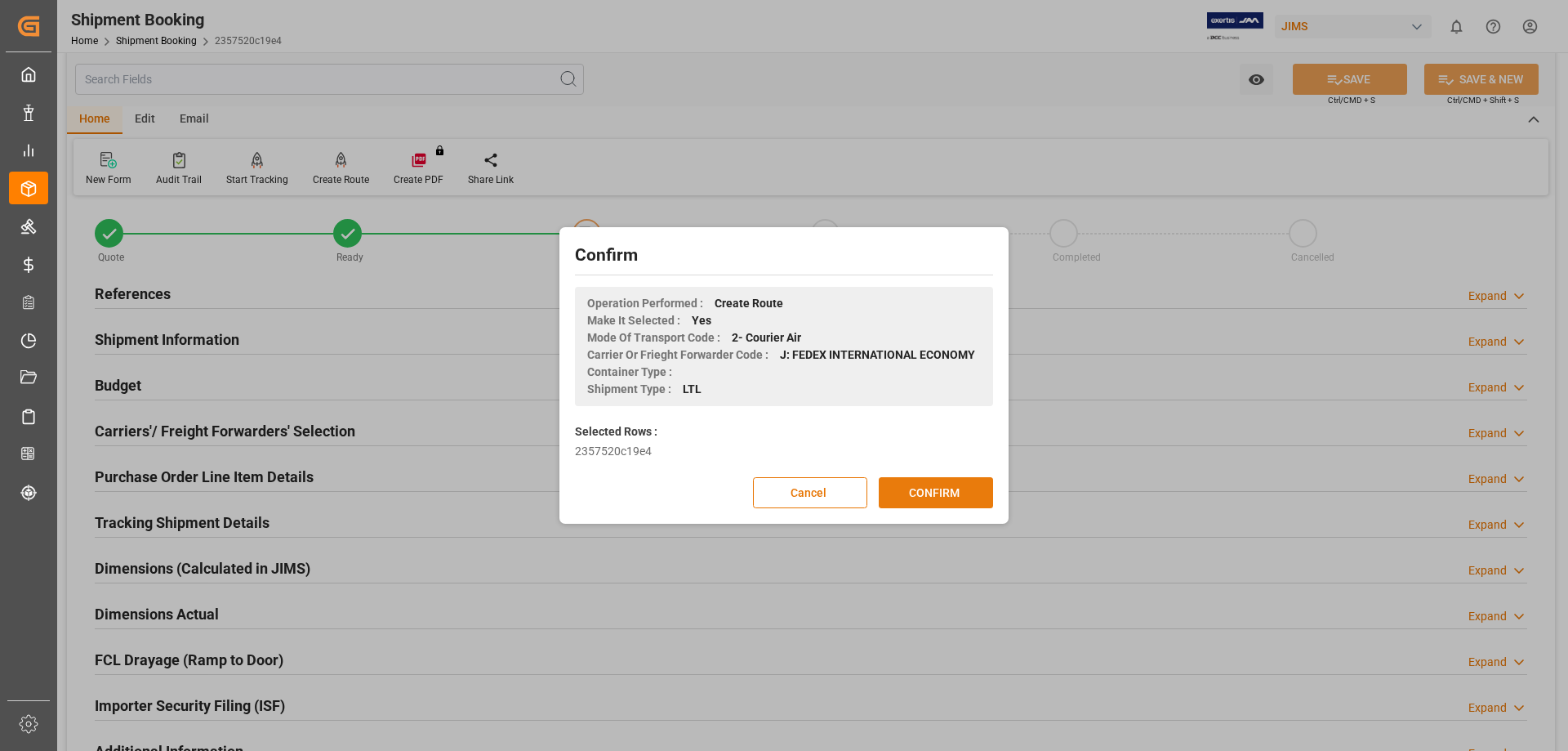 click on "CONFIRM" at bounding box center (936, 493) 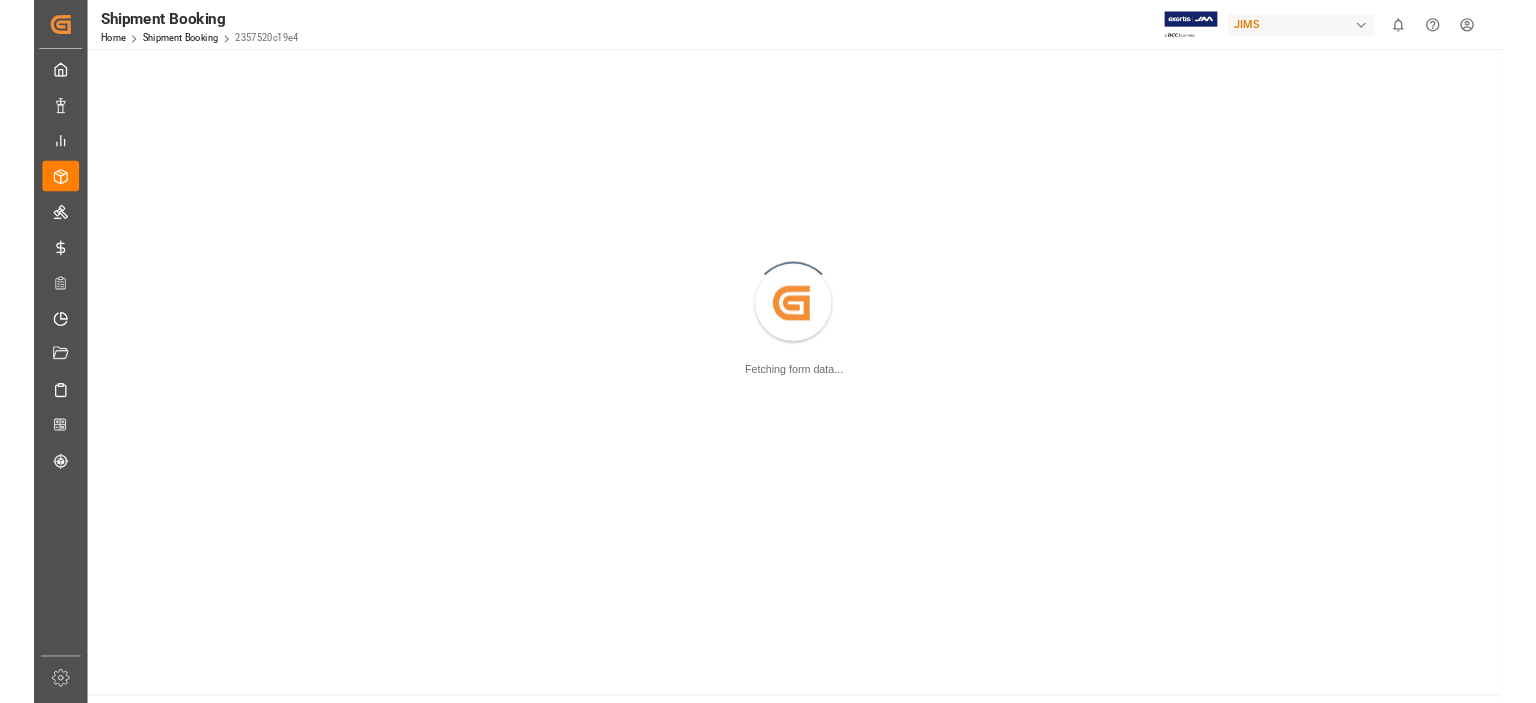 scroll, scrollTop: 0, scrollLeft: 0, axis: both 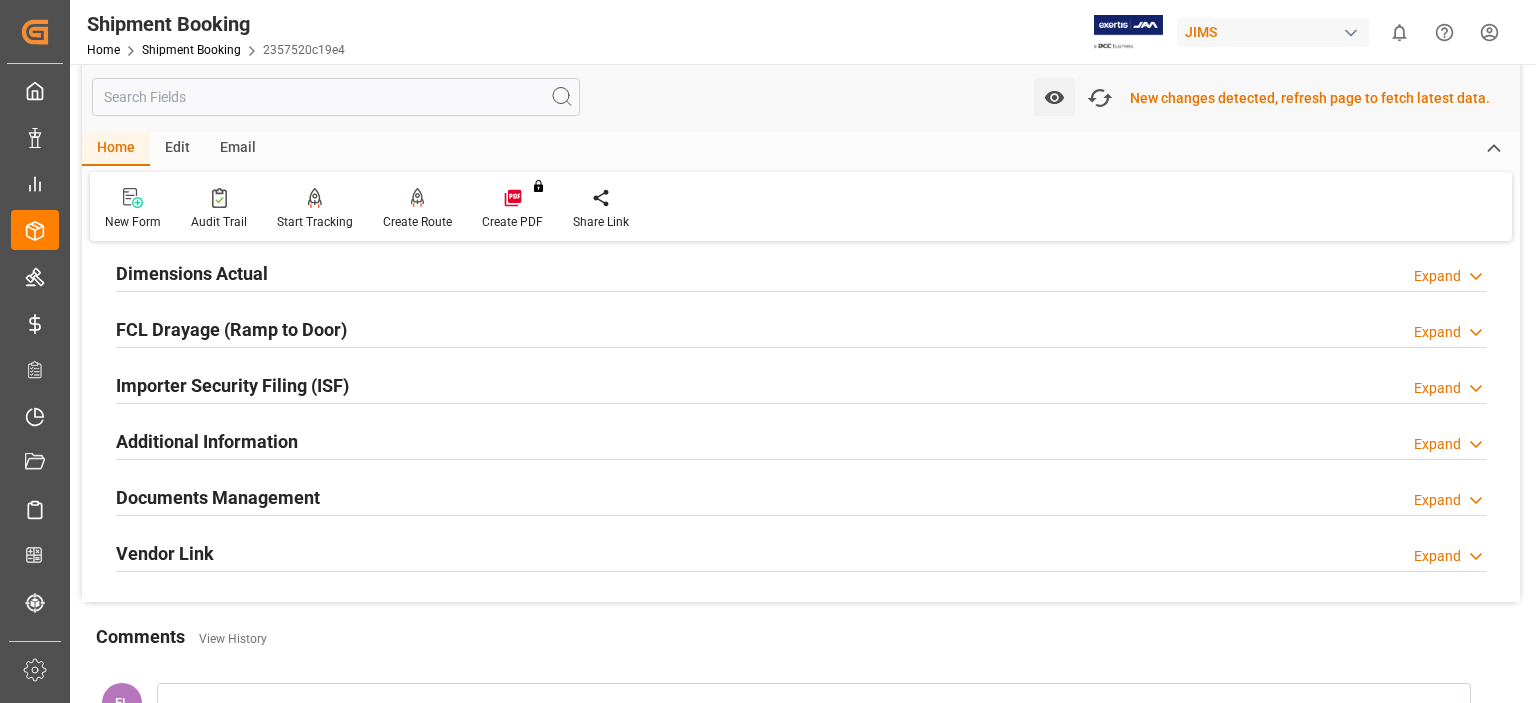 click on "Documents Management" at bounding box center (218, 497) 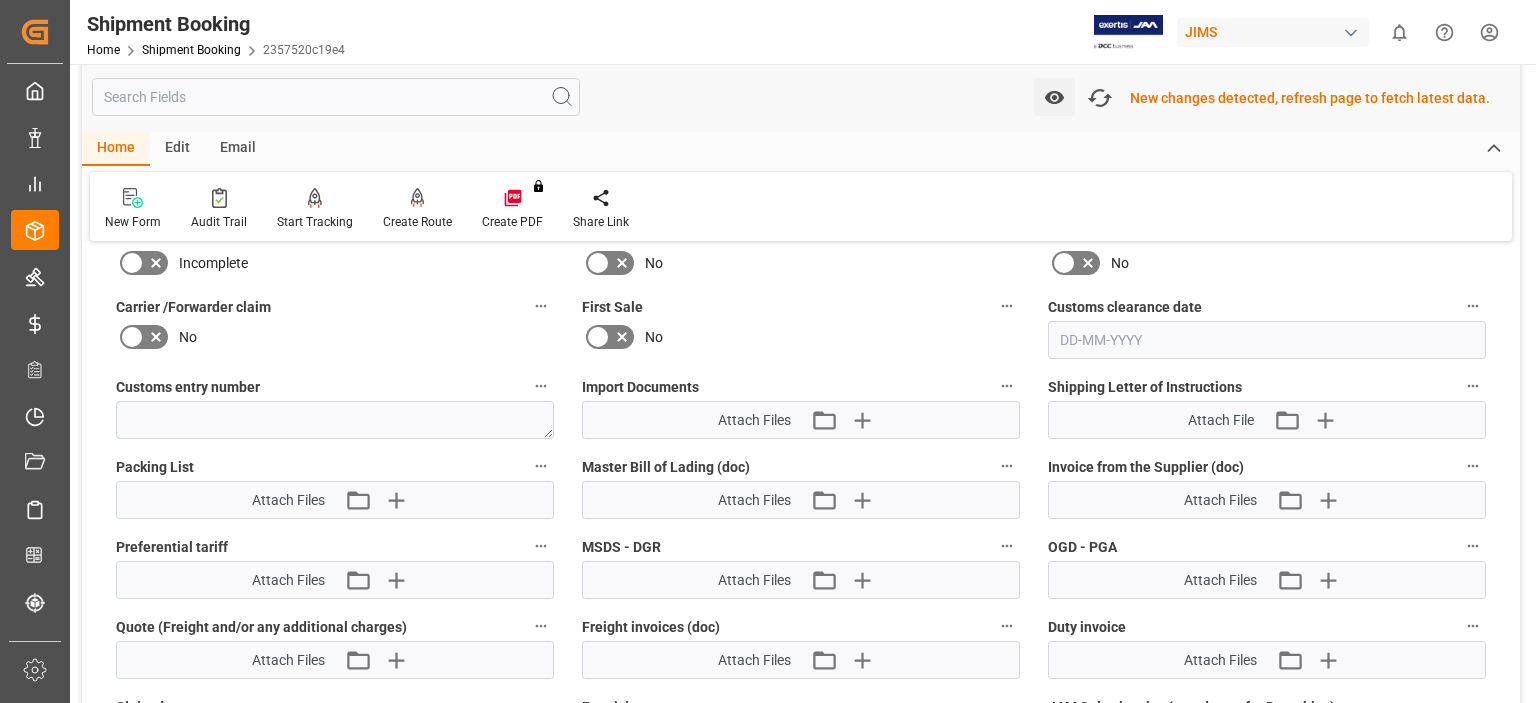 scroll, scrollTop: 1000, scrollLeft: 0, axis: vertical 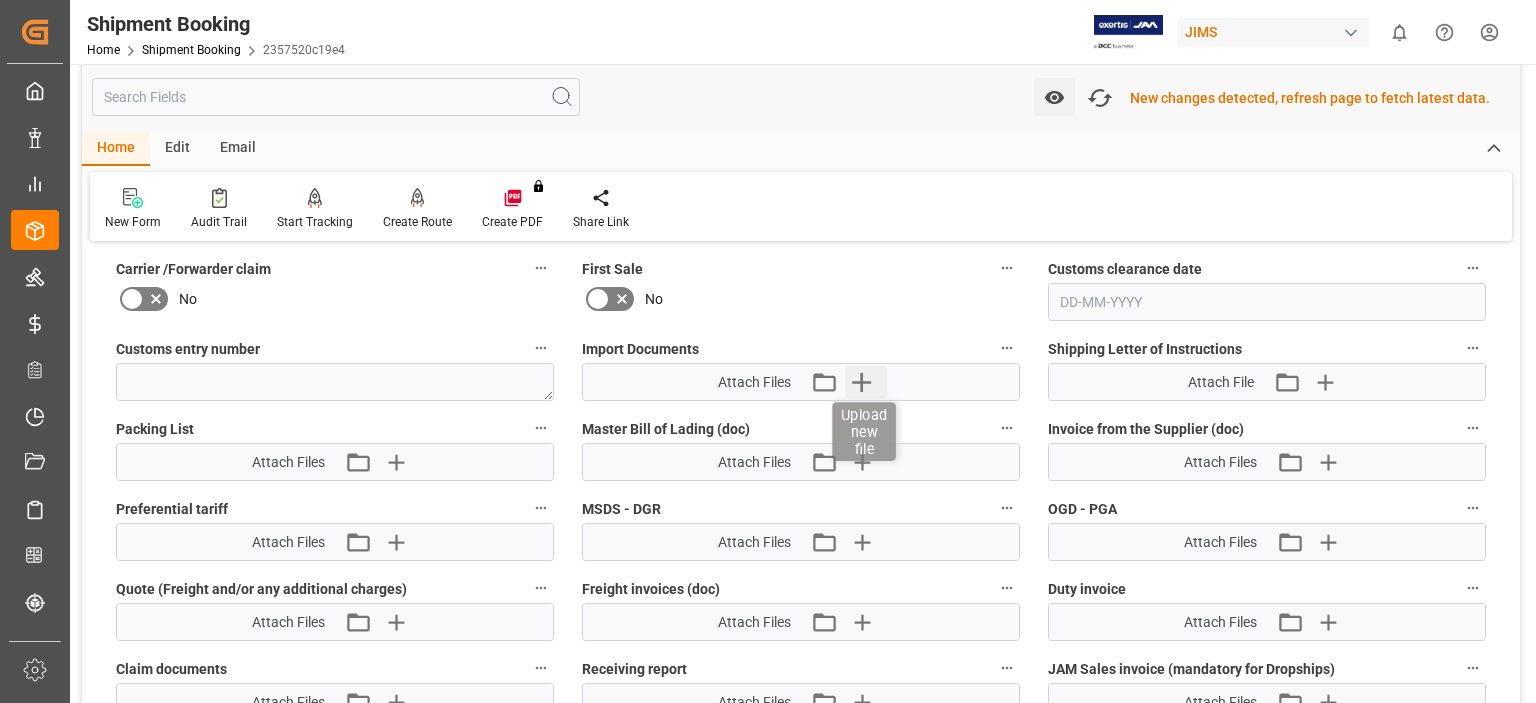 click 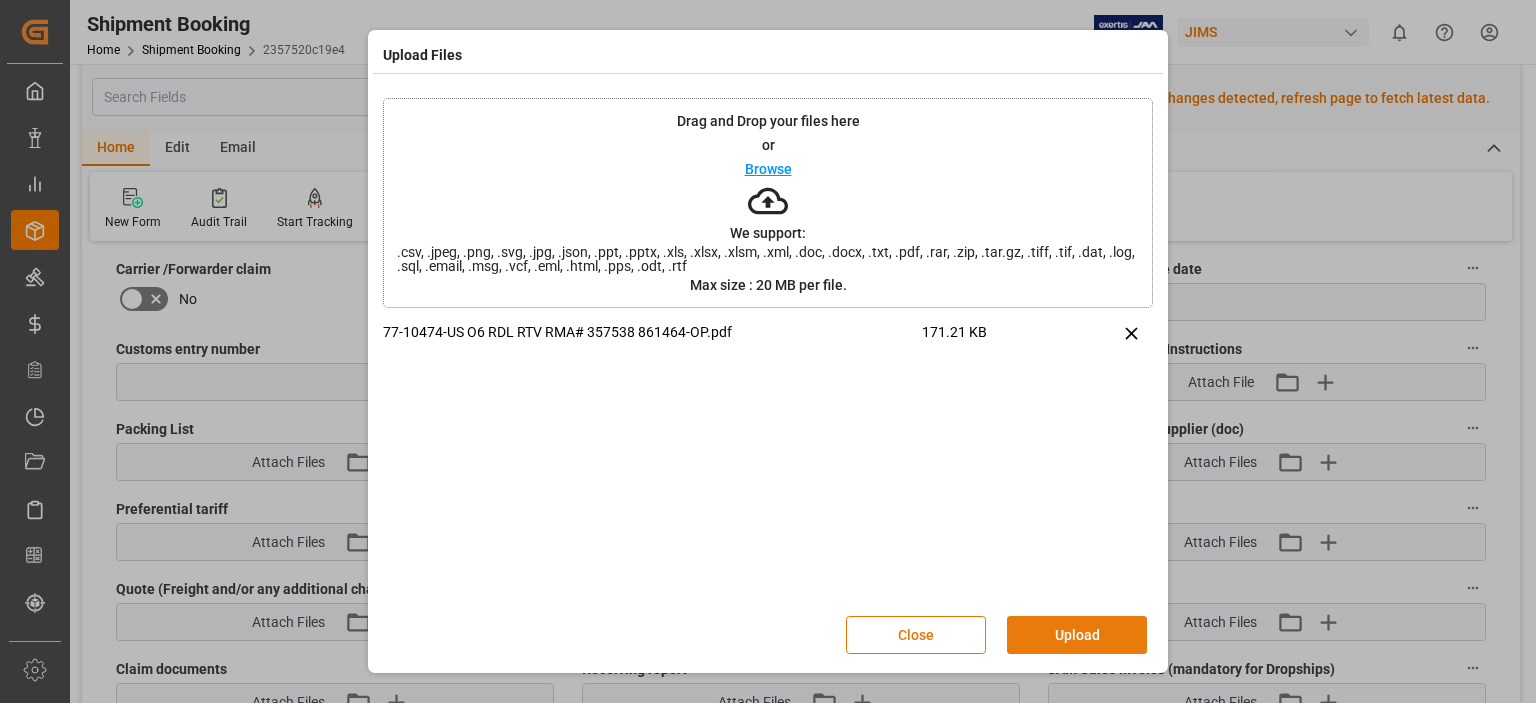 click on "Upload" at bounding box center (1077, 635) 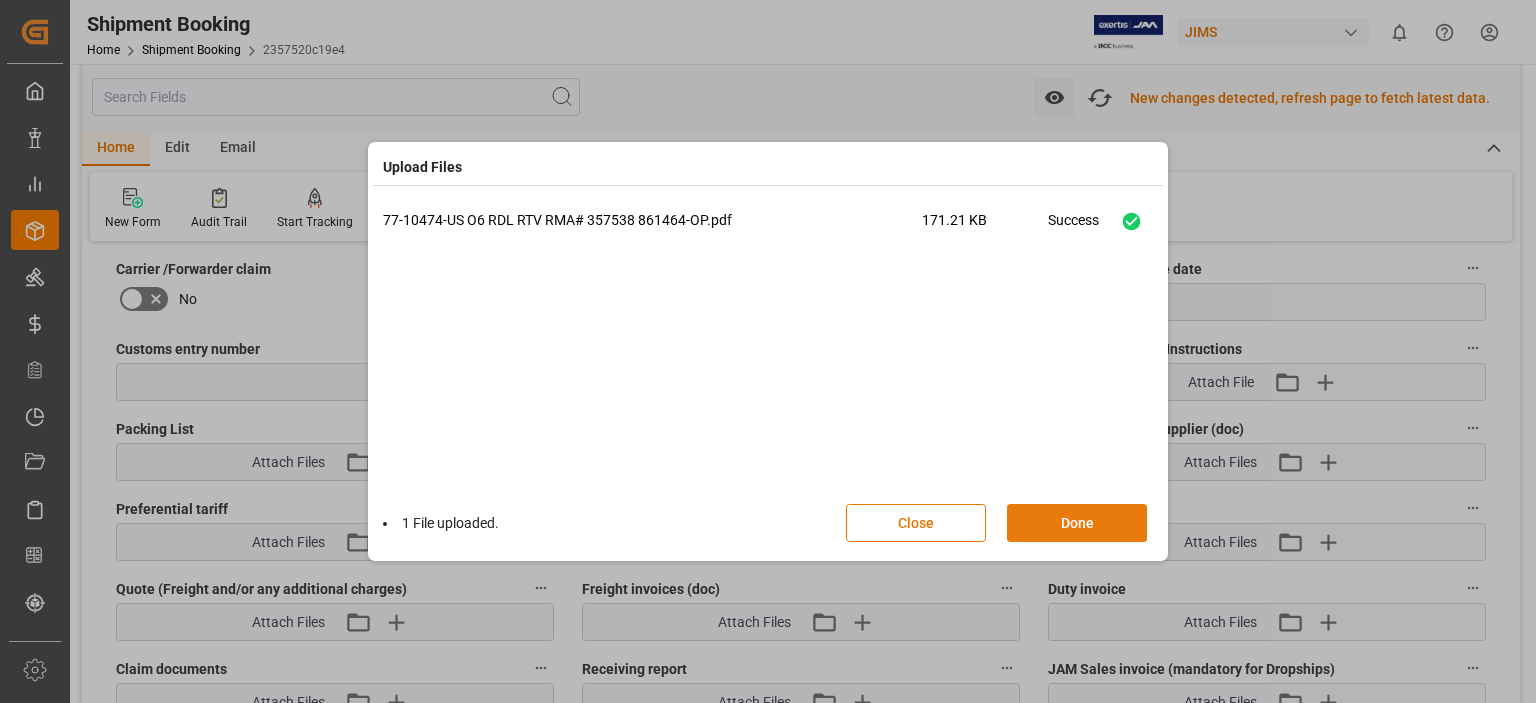 click on "Done" at bounding box center [1077, 523] 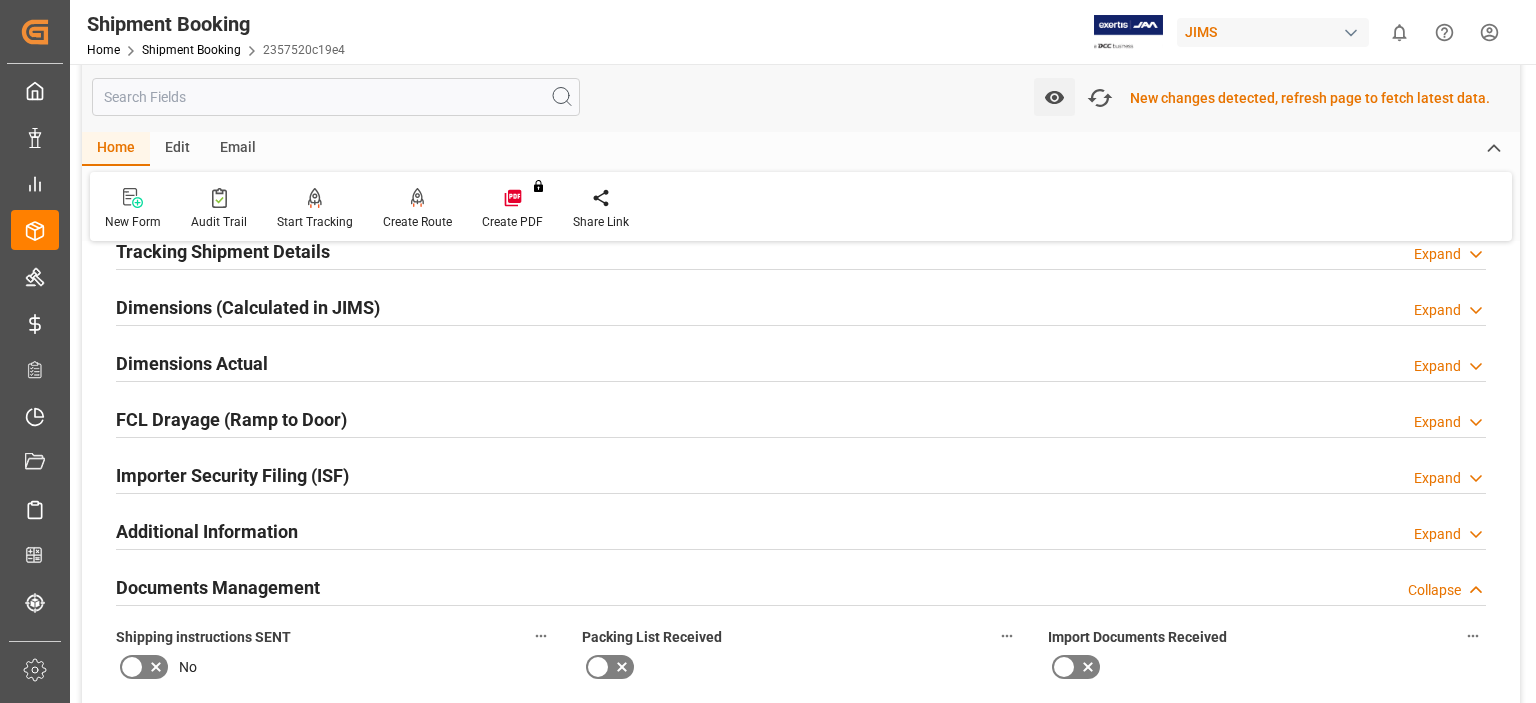 scroll, scrollTop: 0, scrollLeft: 0, axis: both 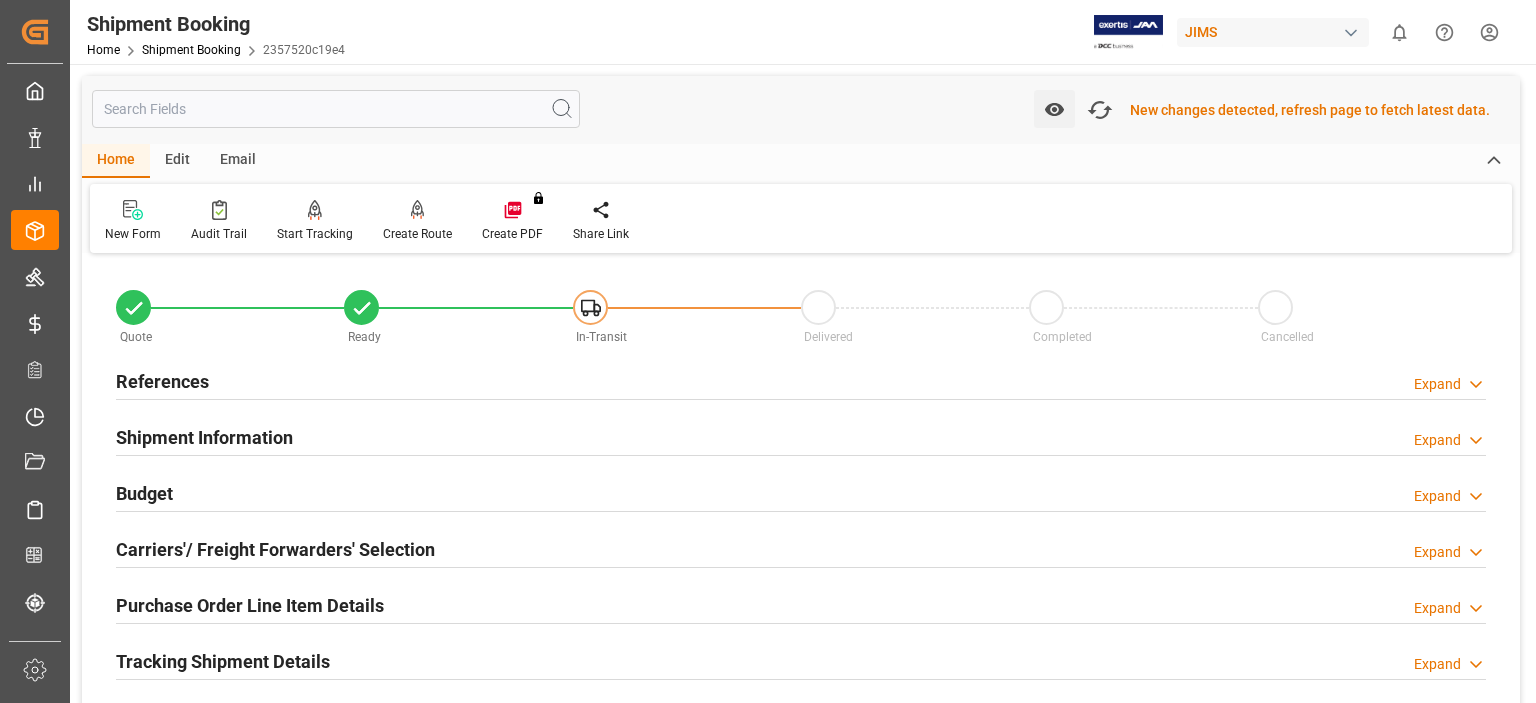 click on "New changes detected, refresh page to fetch latest data." at bounding box center (1310, 110) 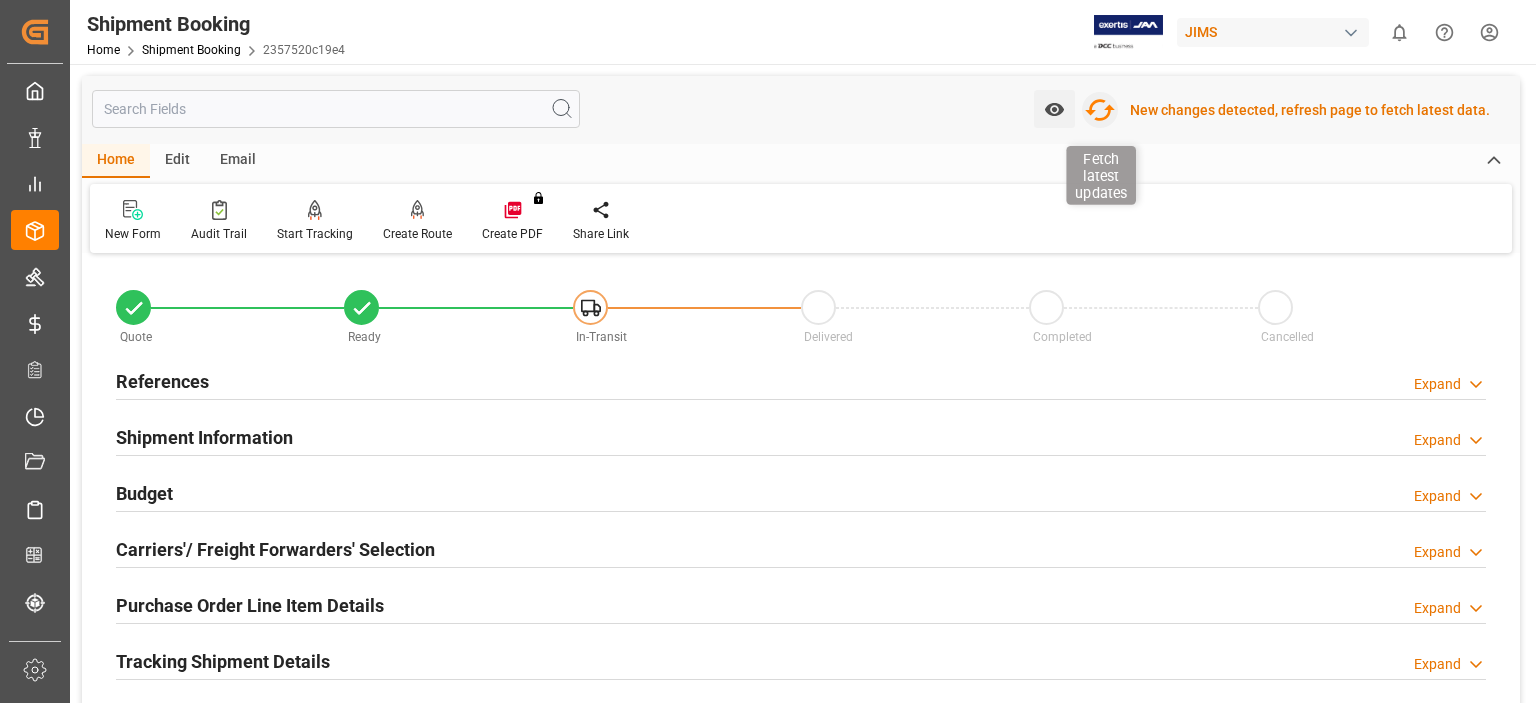 click 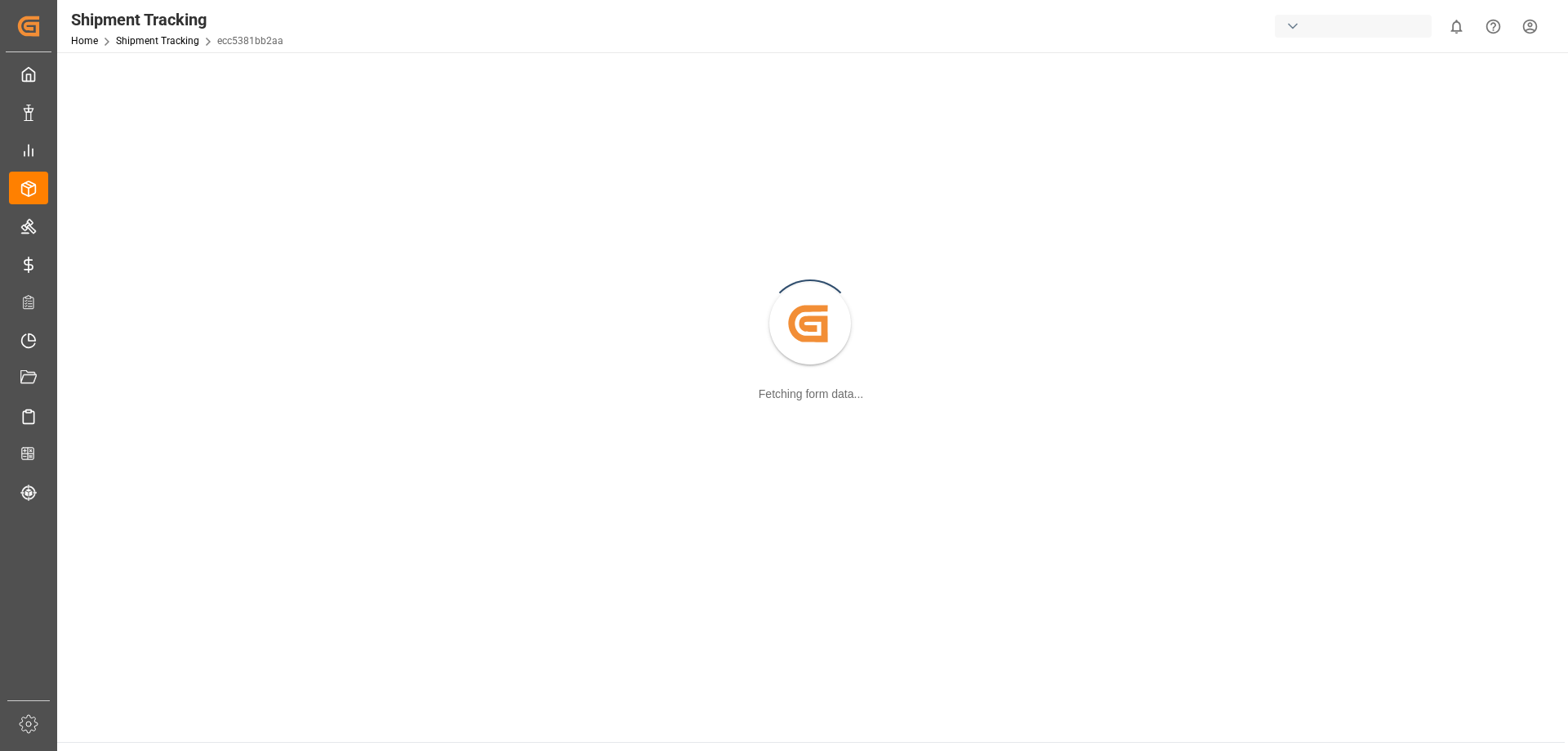 scroll, scrollTop: 0, scrollLeft: 0, axis: both 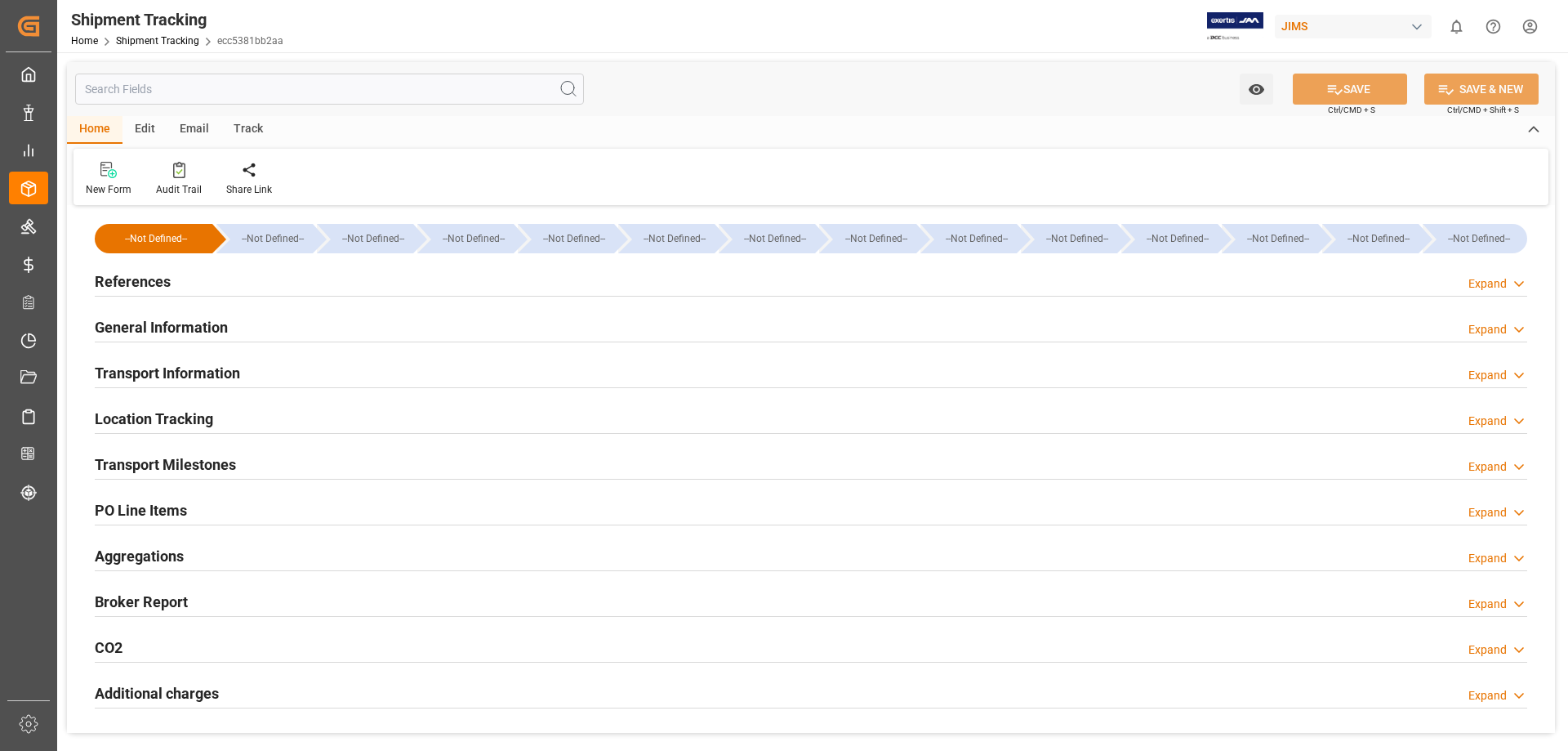 type on "-537.34" 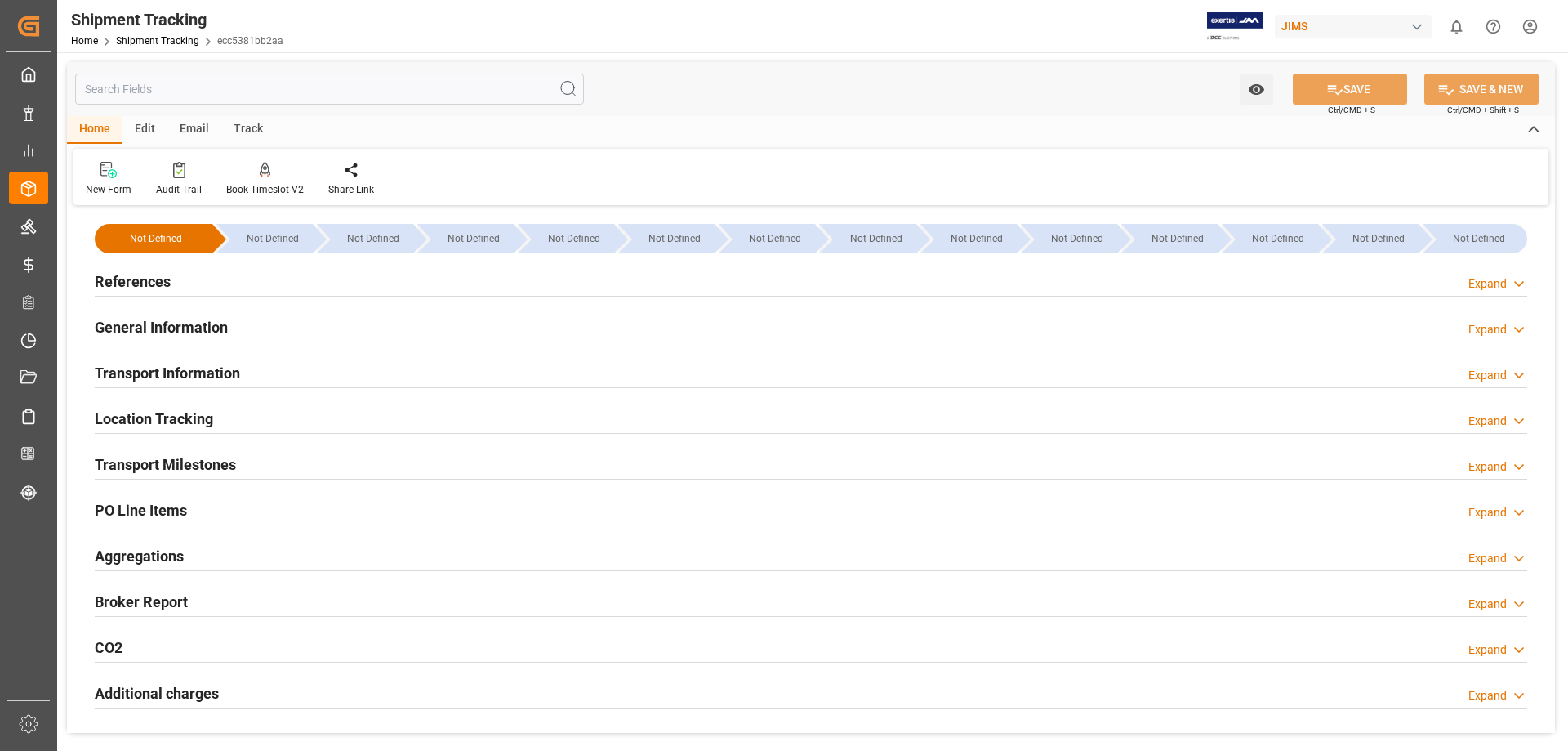 click on "Transport Information" at bounding box center [167, 373] 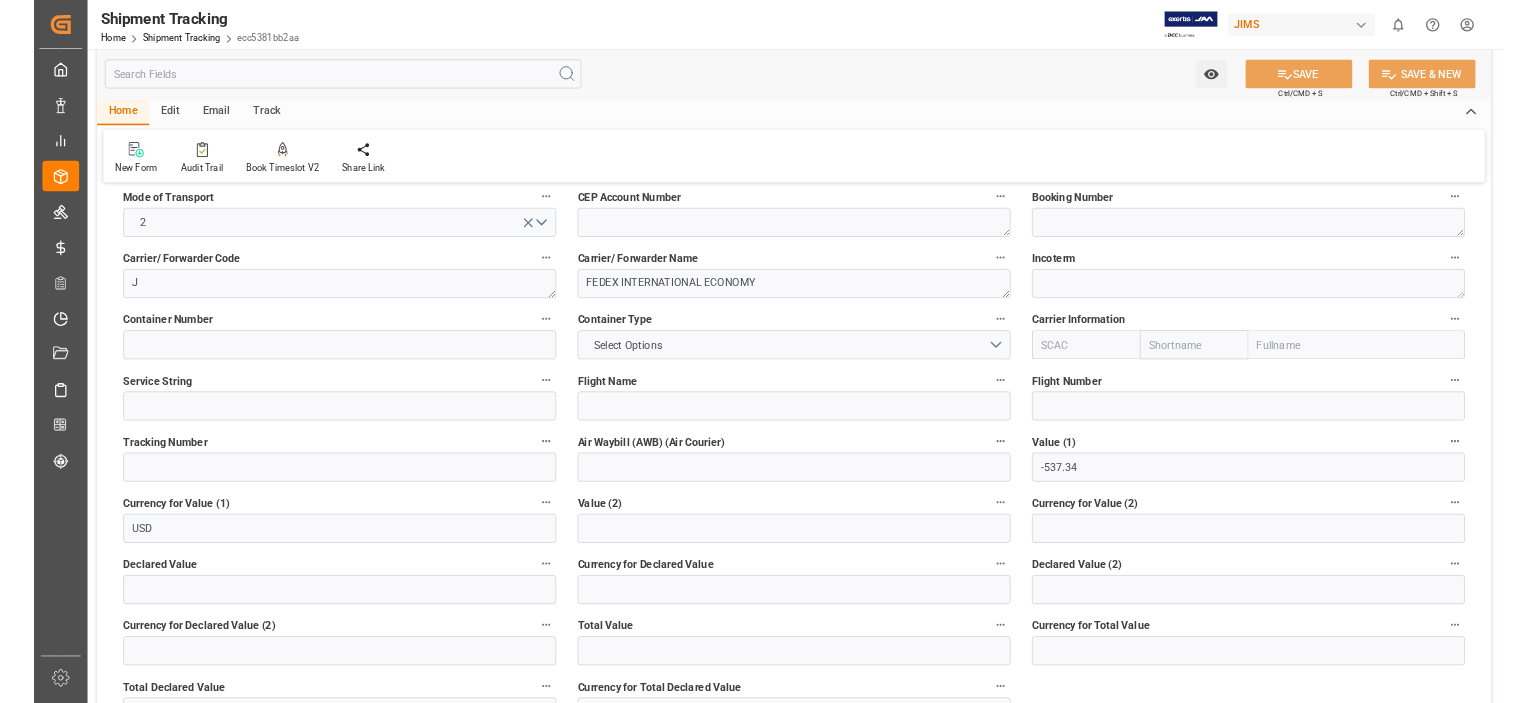 scroll, scrollTop: 0, scrollLeft: 0, axis: both 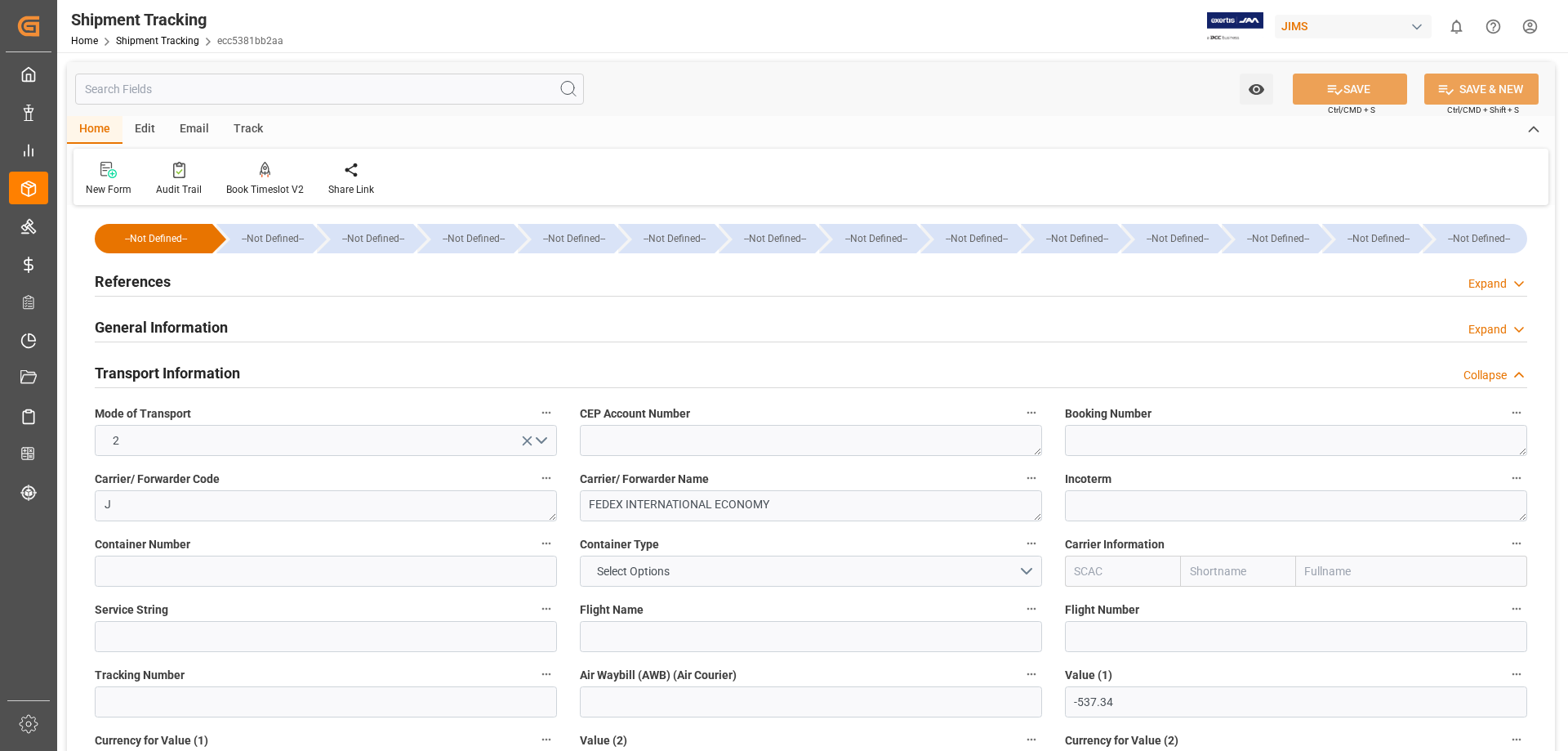 click on "General Information" at bounding box center [161, 327] 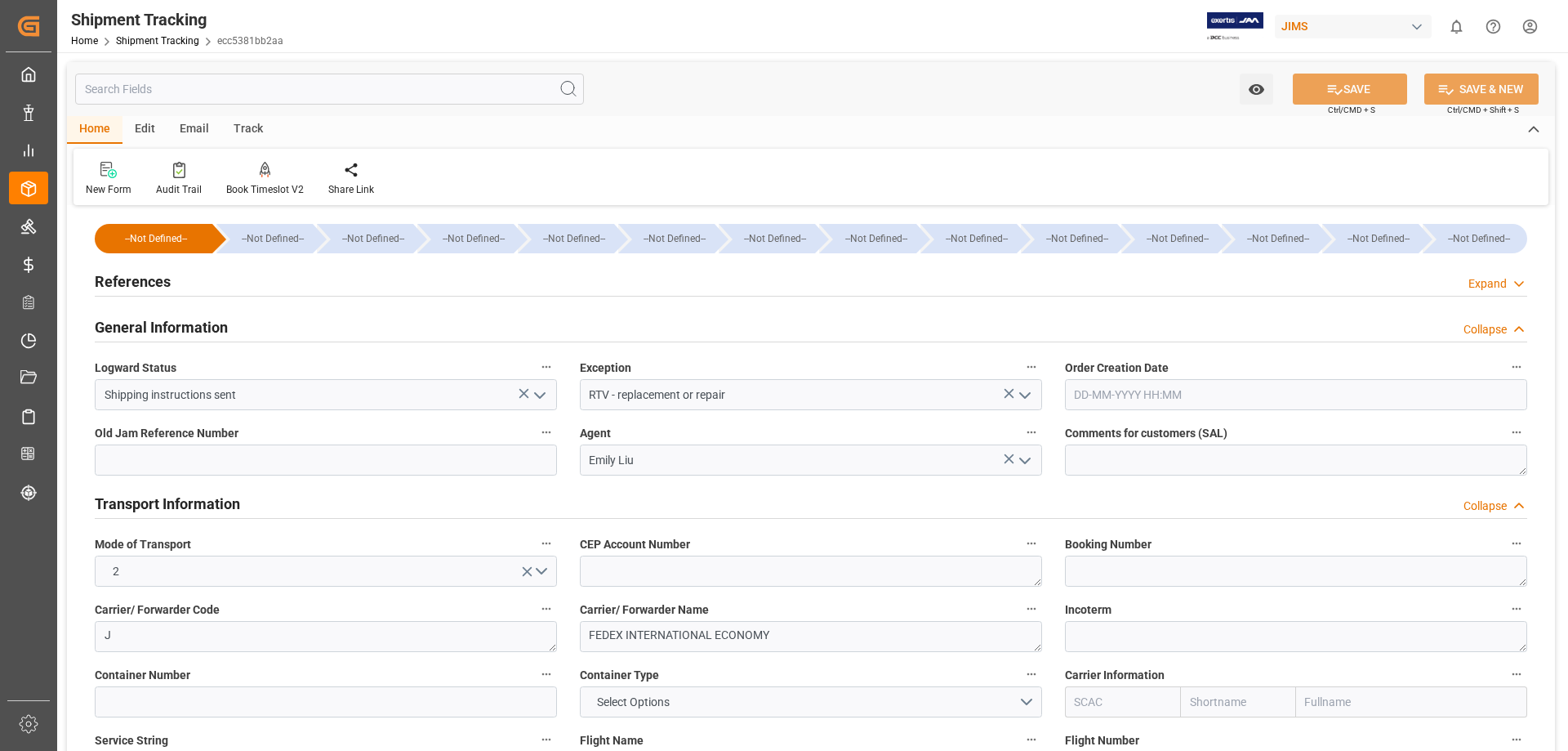 click on "General Information" at bounding box center (161, 327) 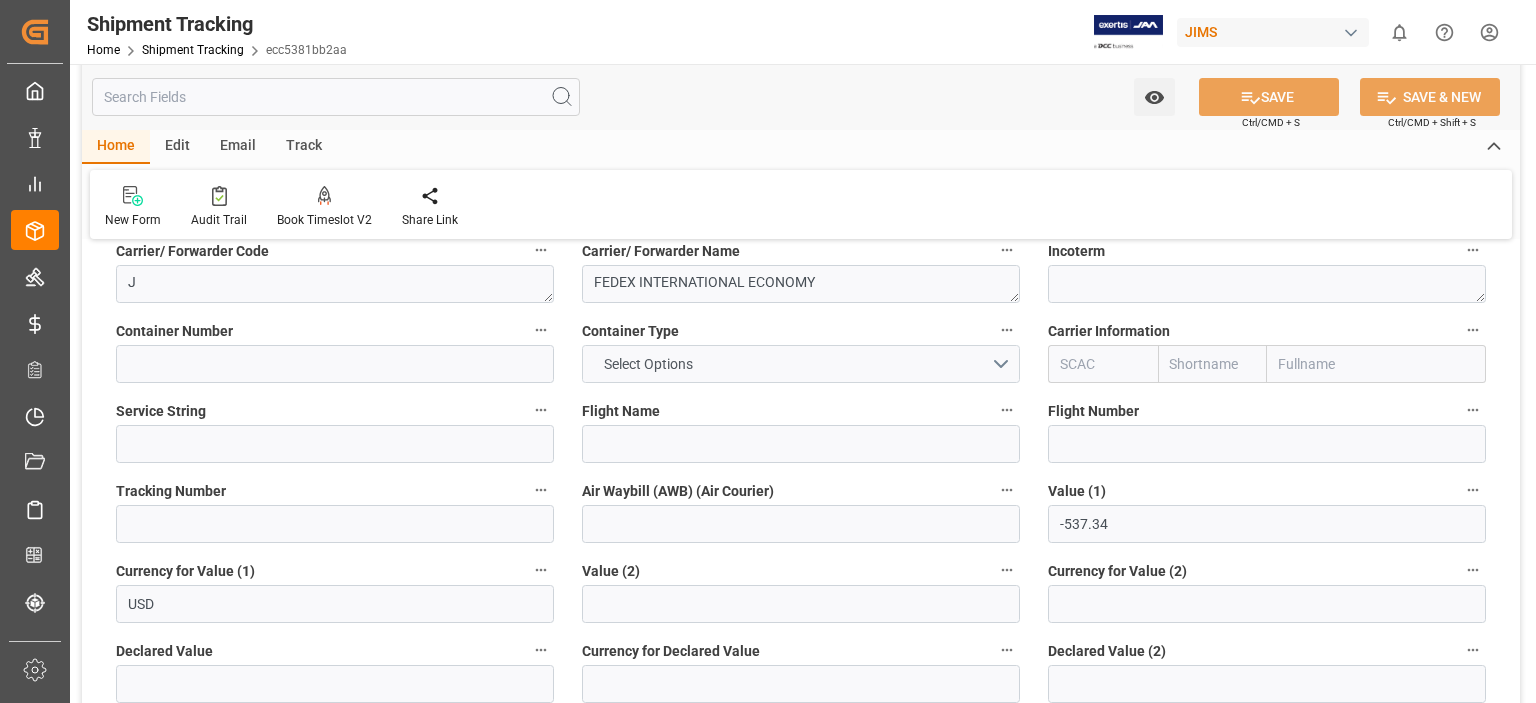 scroll, scrollTop: 333, scrollLeft: 0, axis: vertical 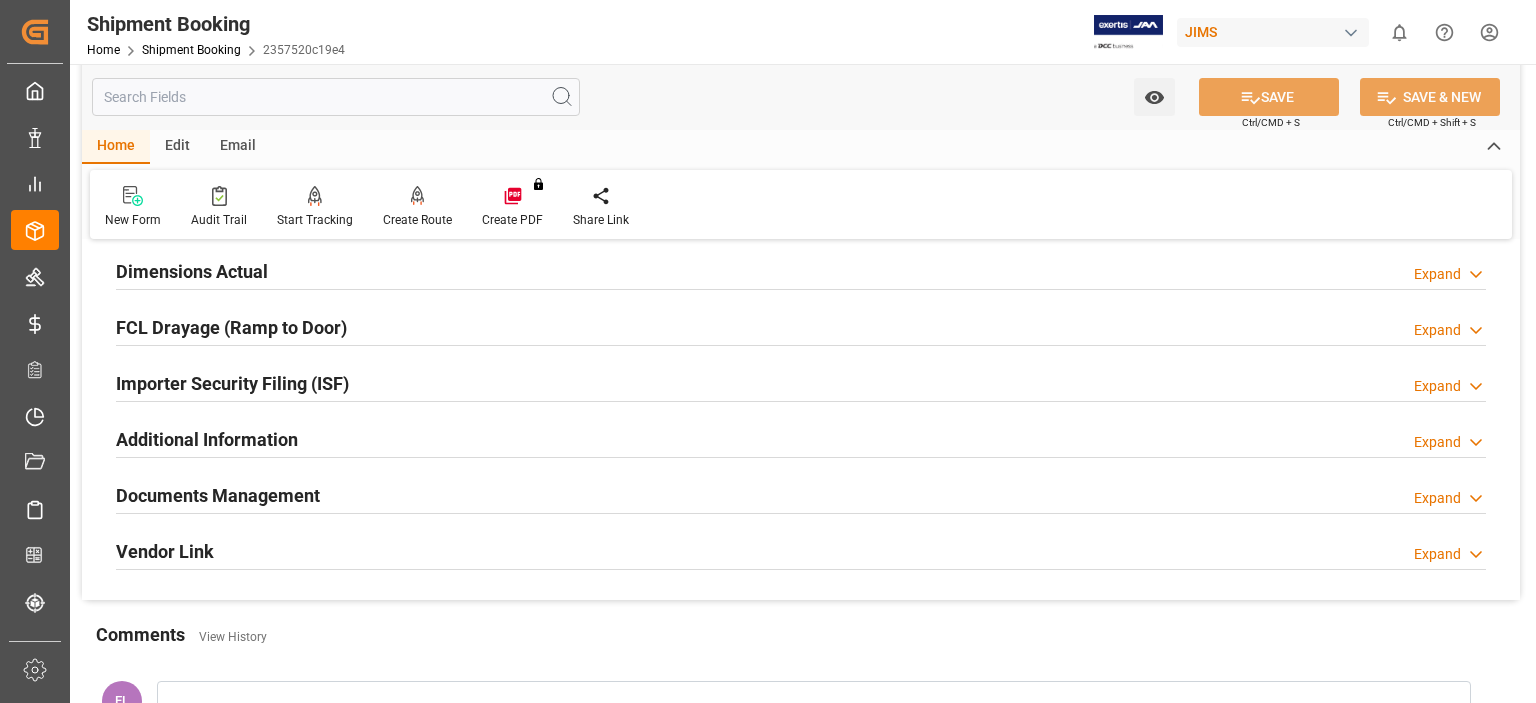 click on "Documents Management" at bounding box center [218, 495] 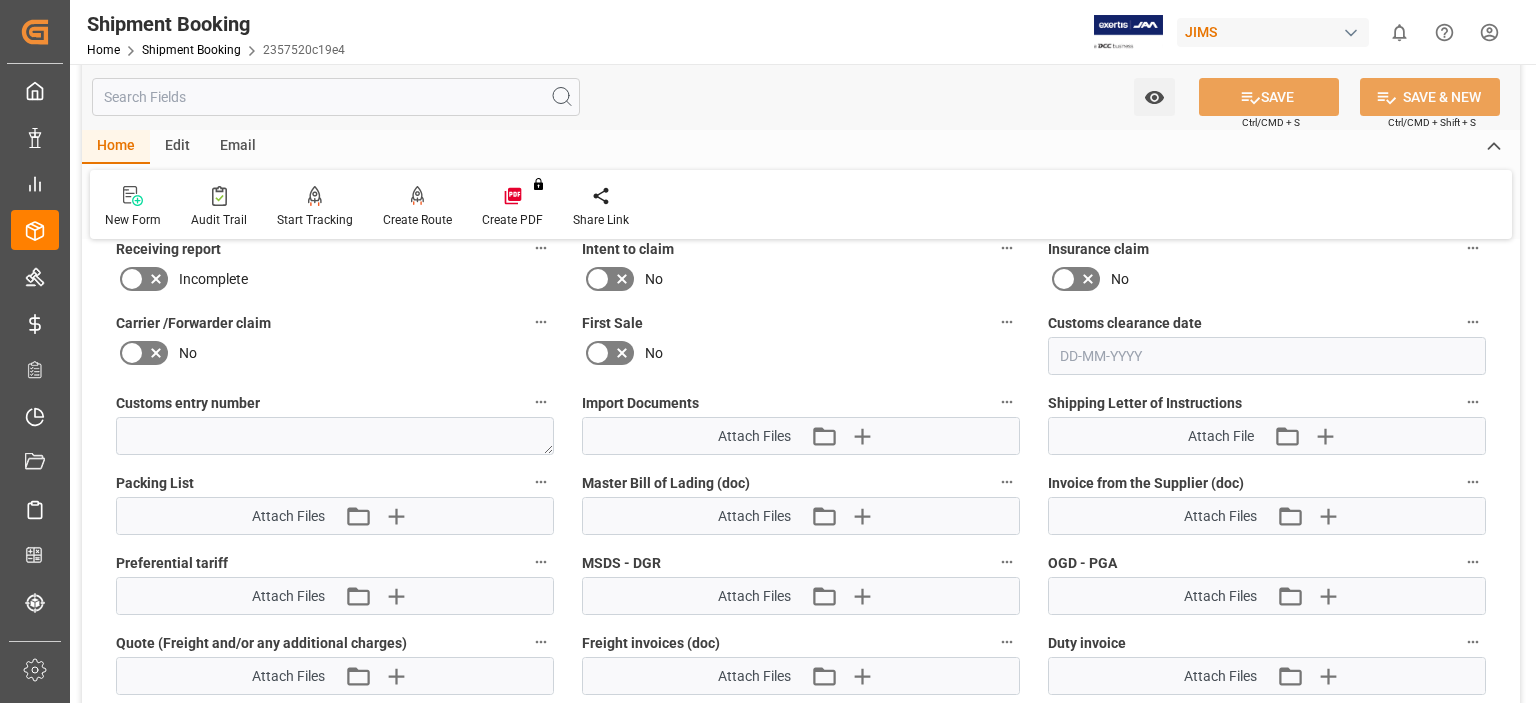 scroll, scrollTop: 833, scrollLeft: 0, axis: vertical 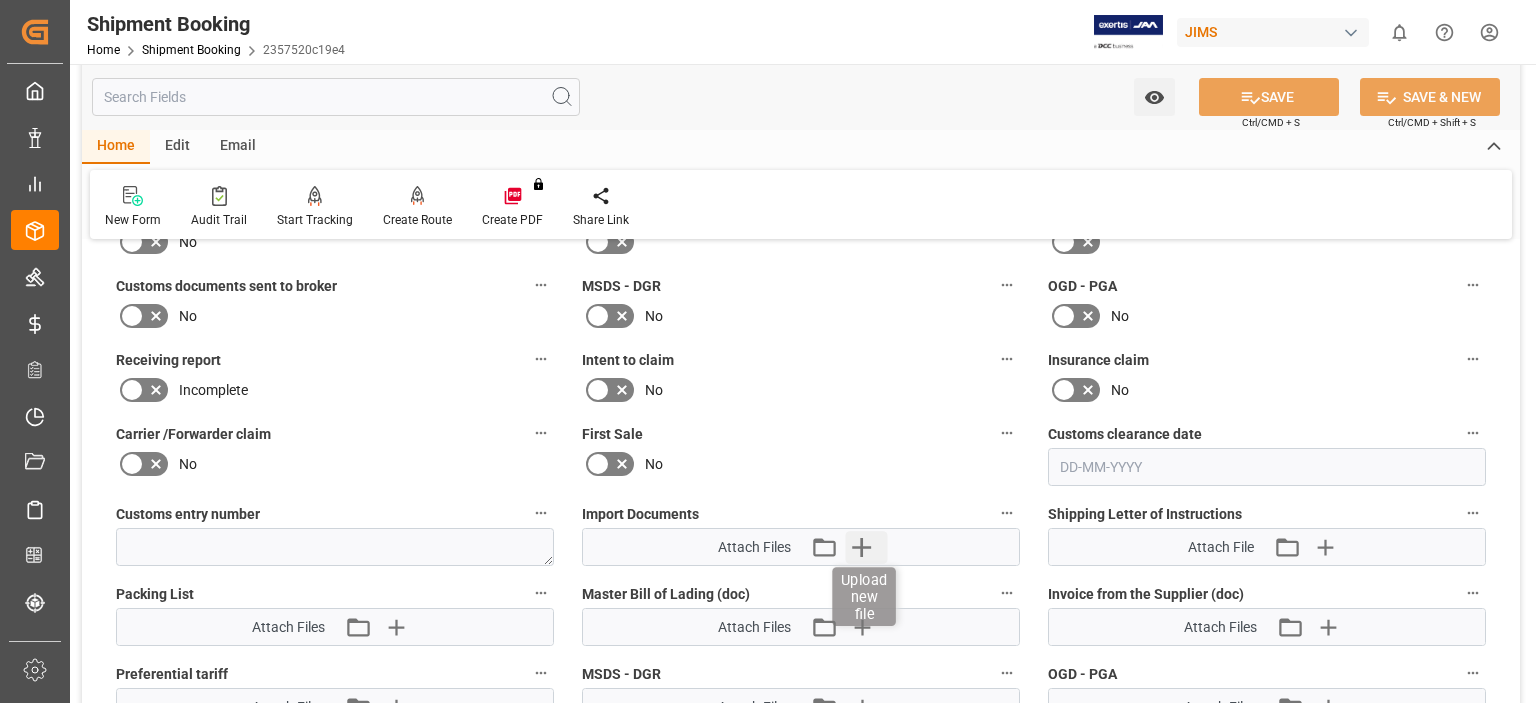click 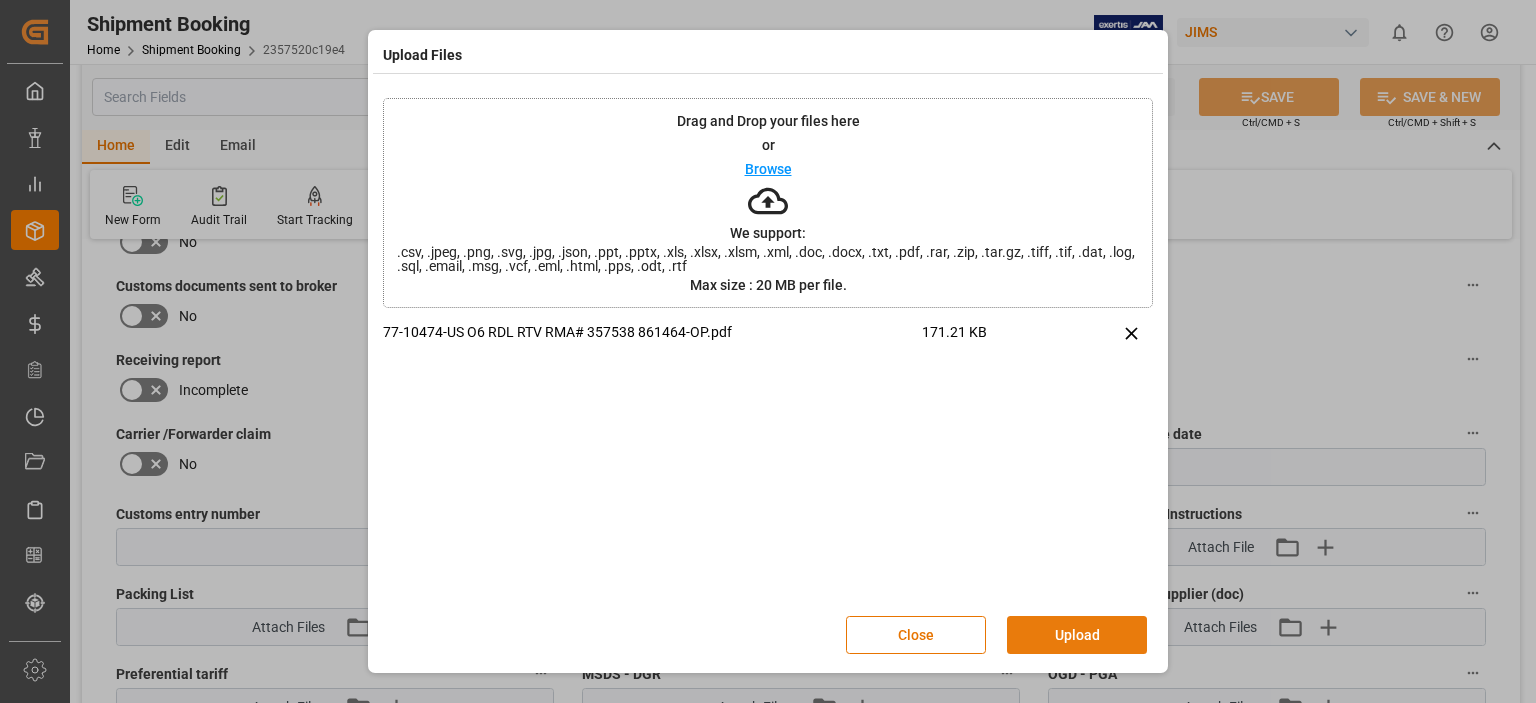 click on "Upload" at bounding box center [1077, 635] 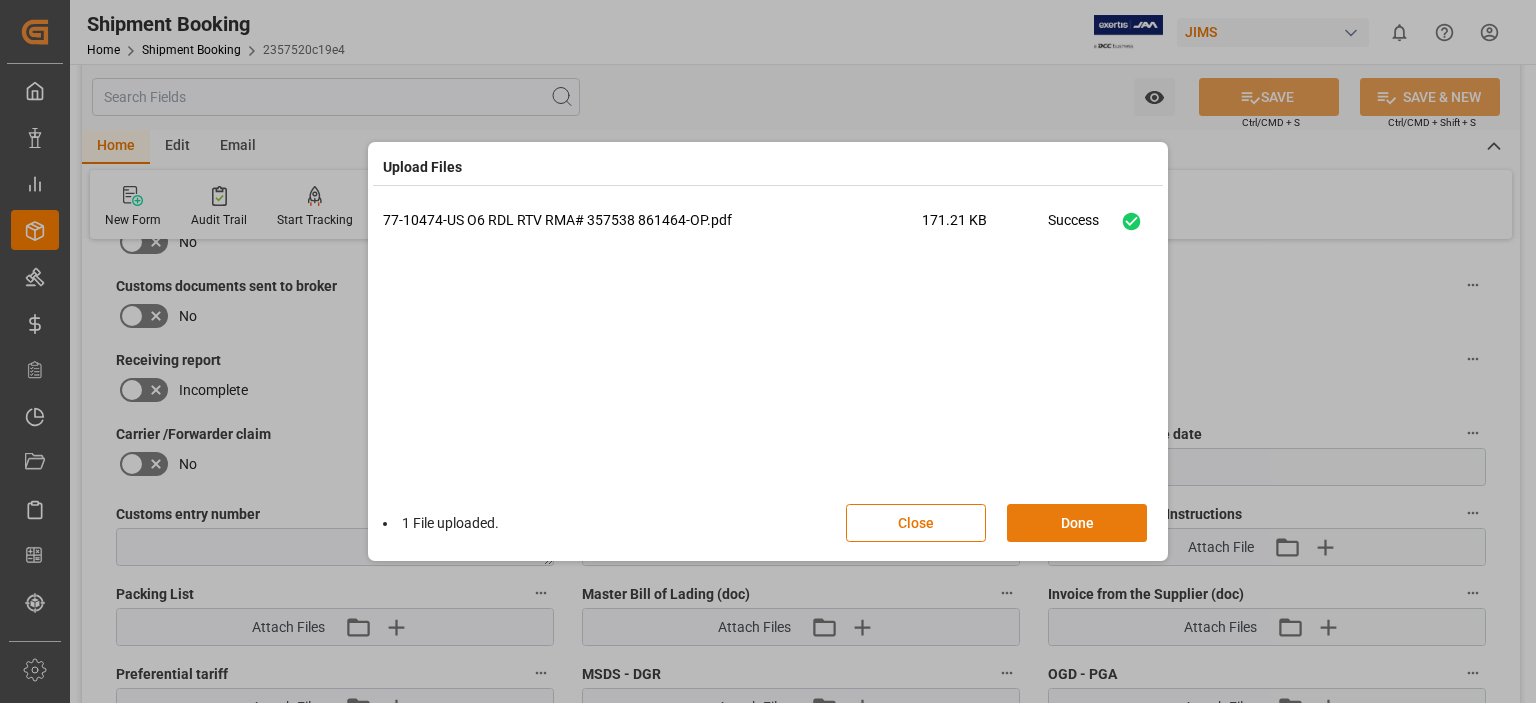 click on "Done" at bounding box center [1077, 523] 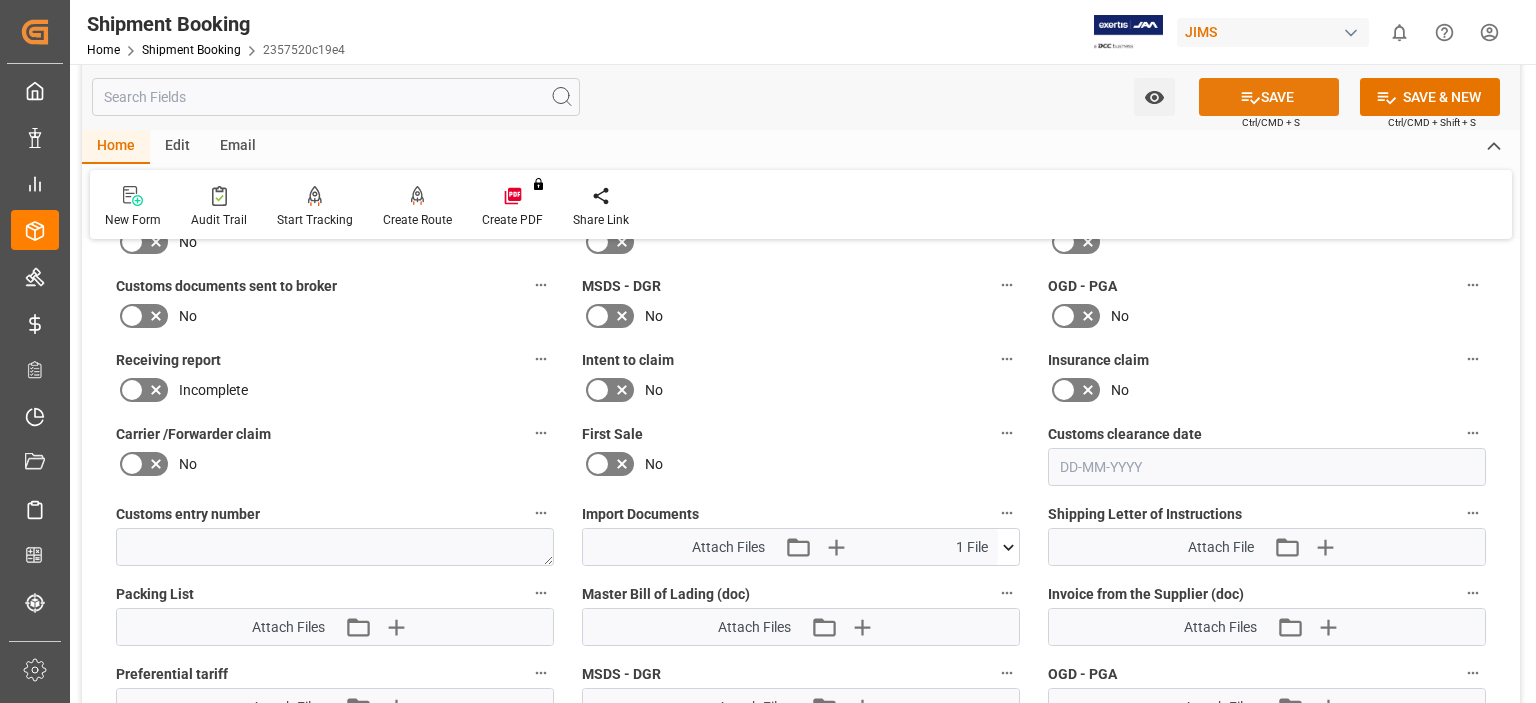 click on "SAVE" at bounding box center (1269, 97) 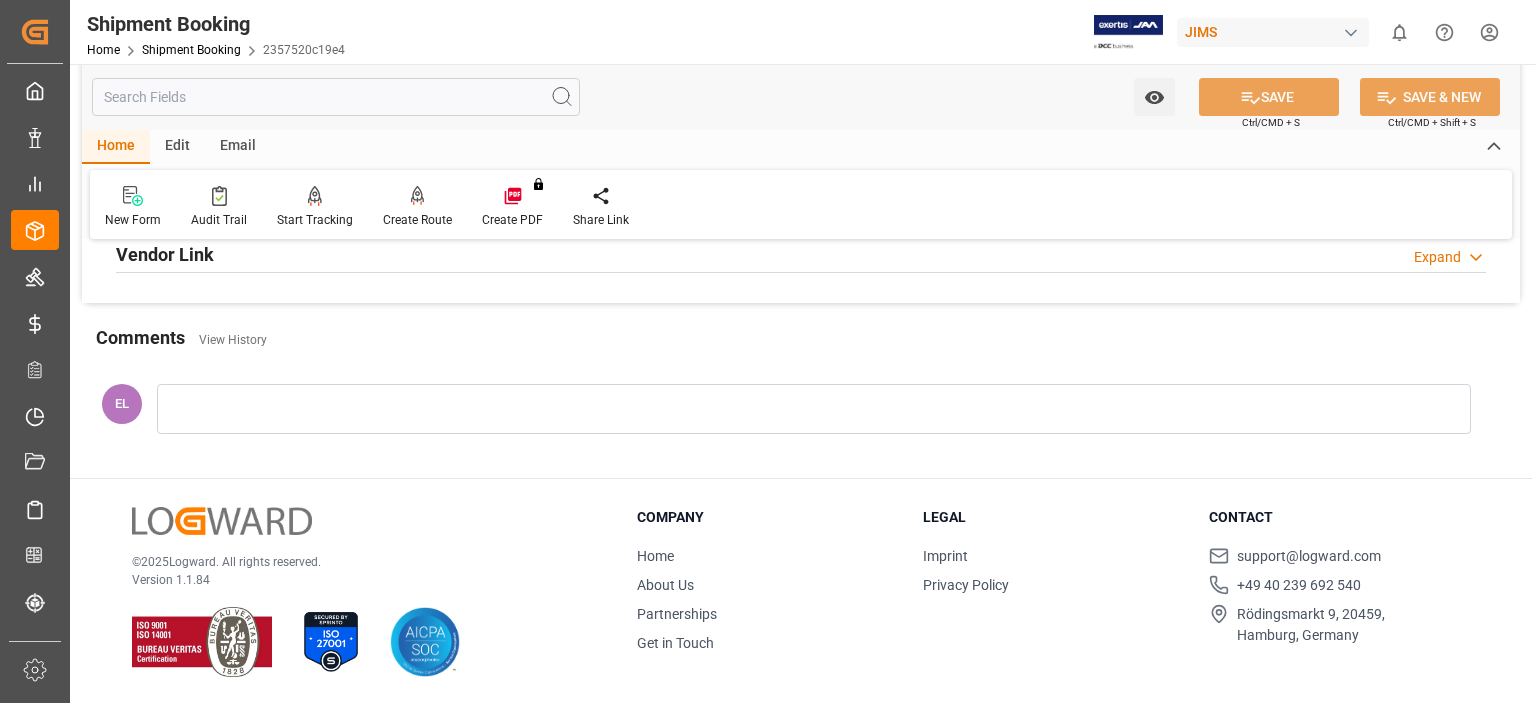 scroll, scrollTop: 130, scrollLeft: 0, axis: vertical 